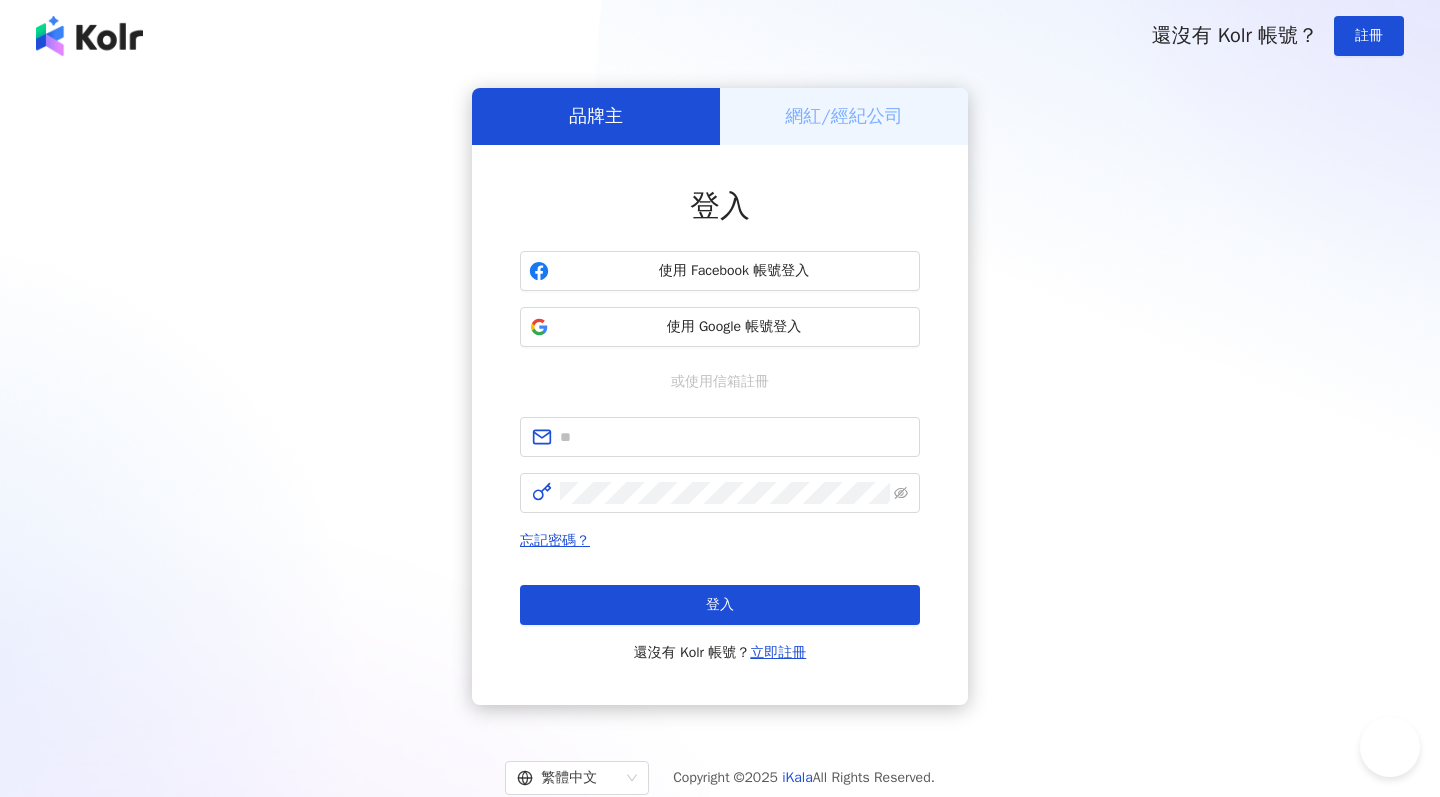 scroll, scrollTop: 0, scrollLeft: 0, axis: both 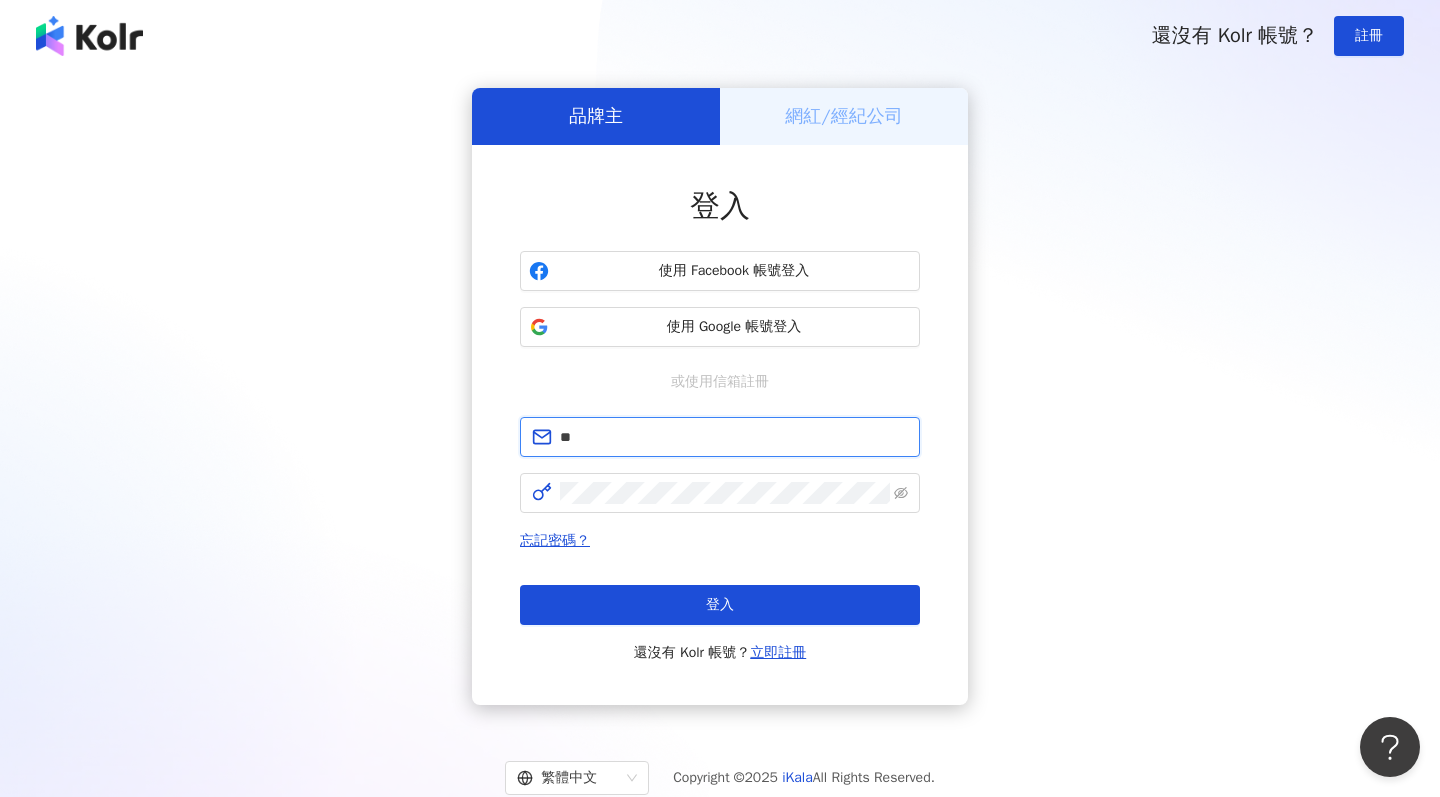 type on "*" 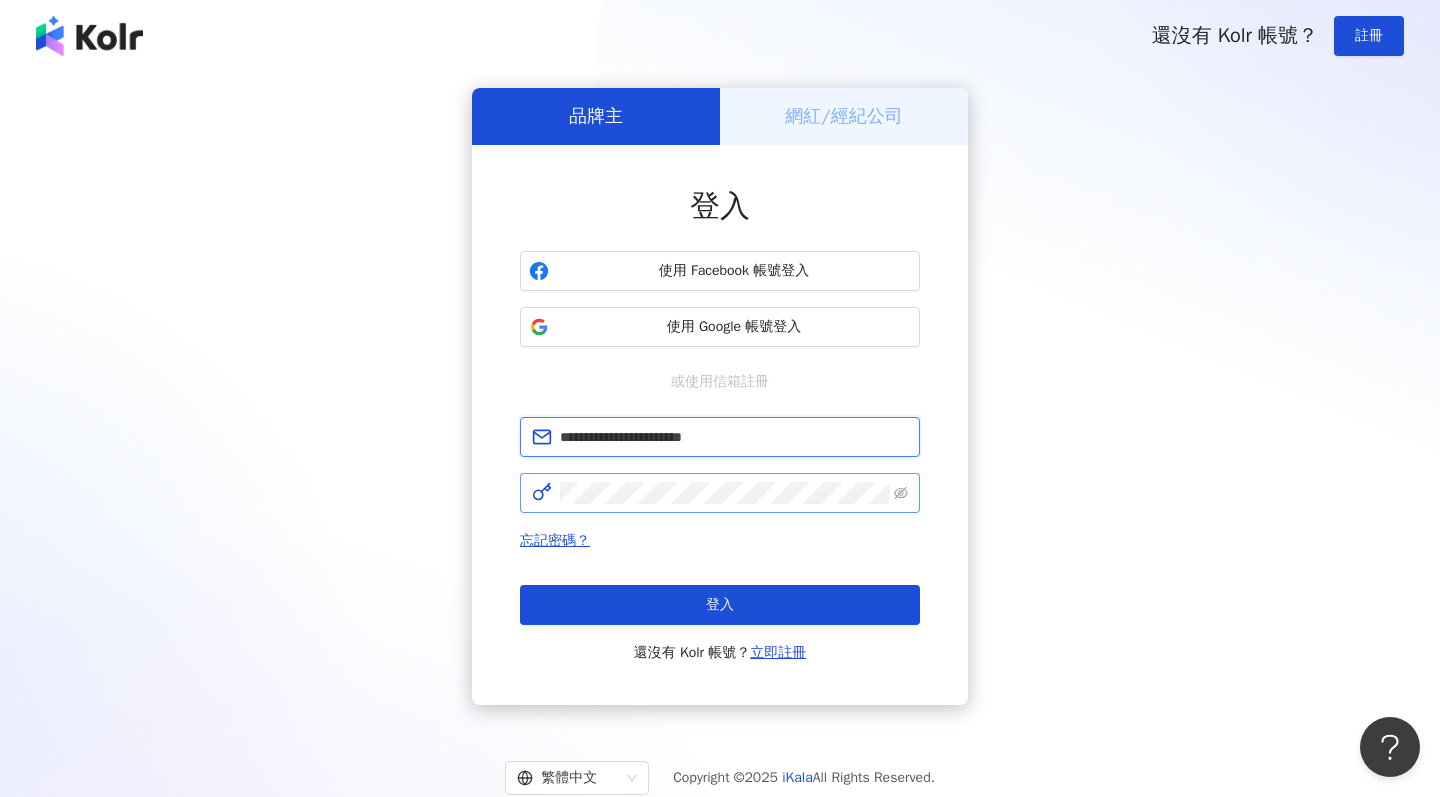type on "**********" 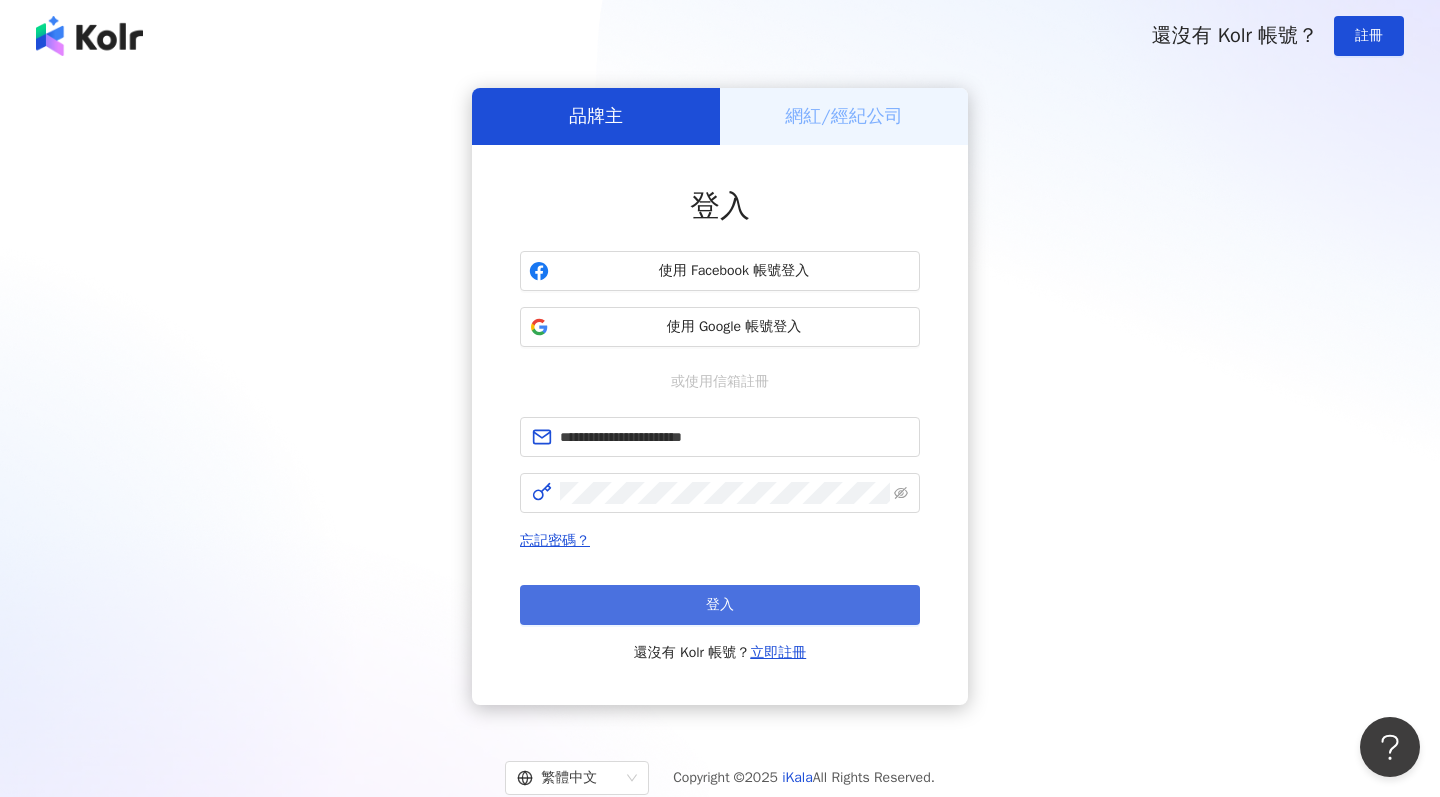 click on "登入" at bounding box center [720, 605] 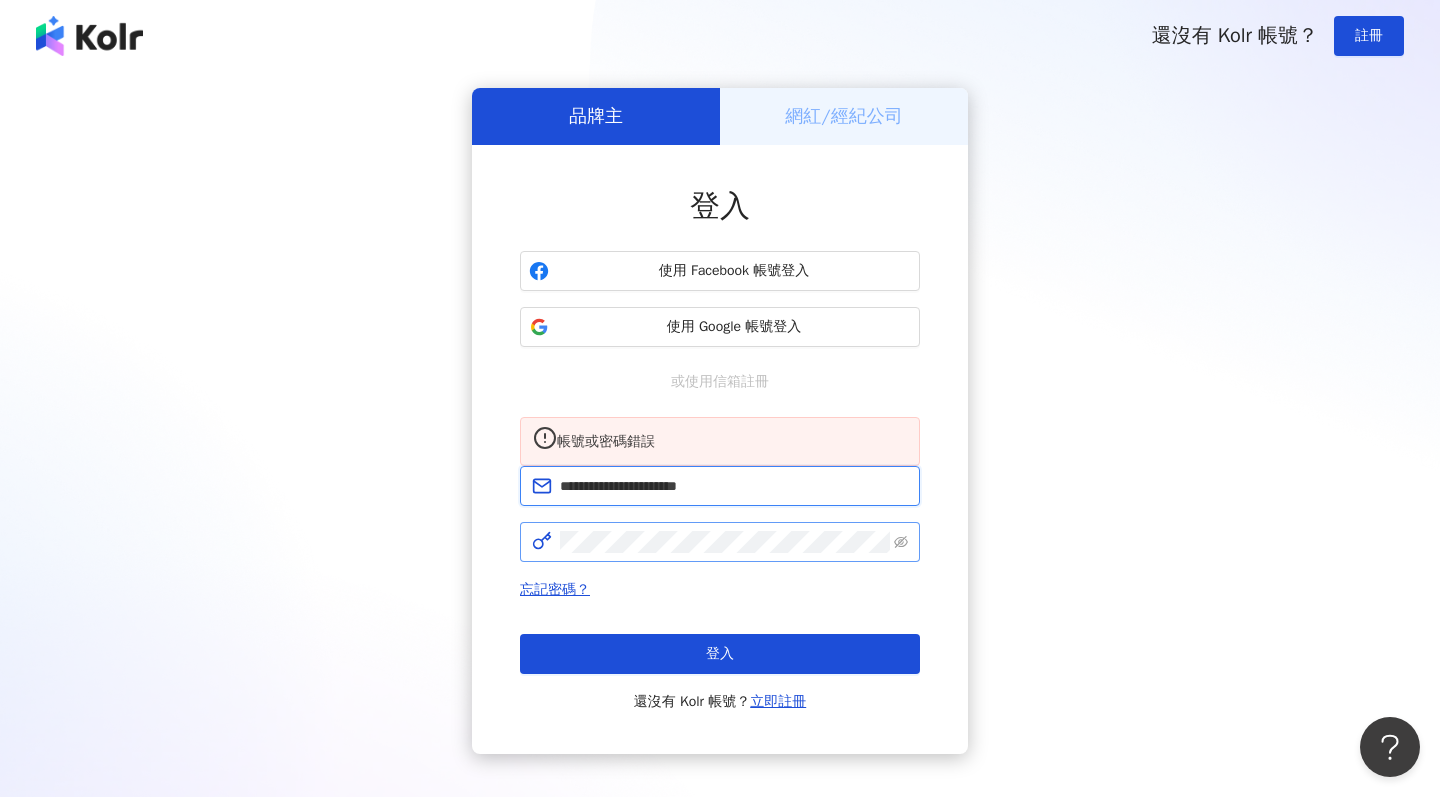type on "**********" 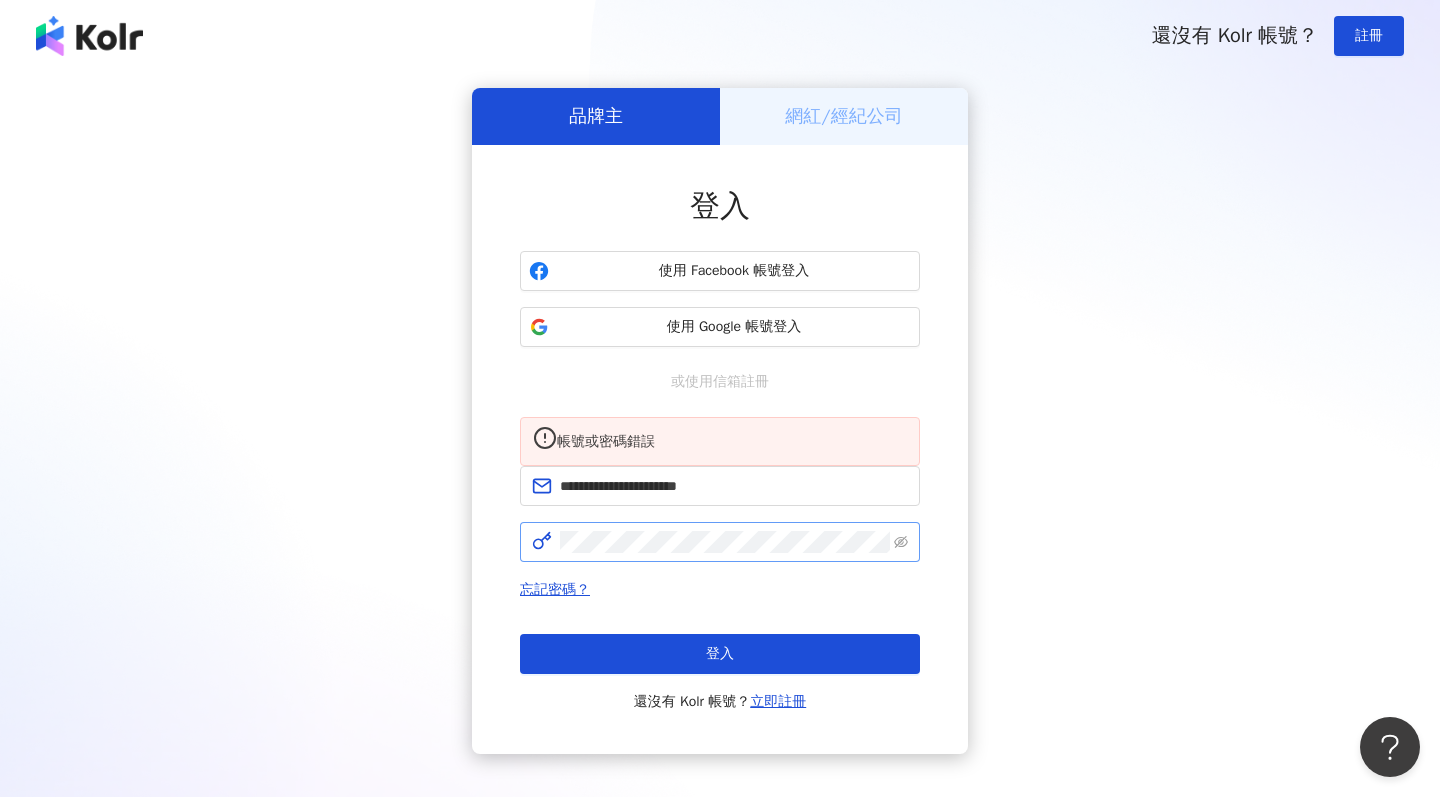 click at bounding box center (720, 542) 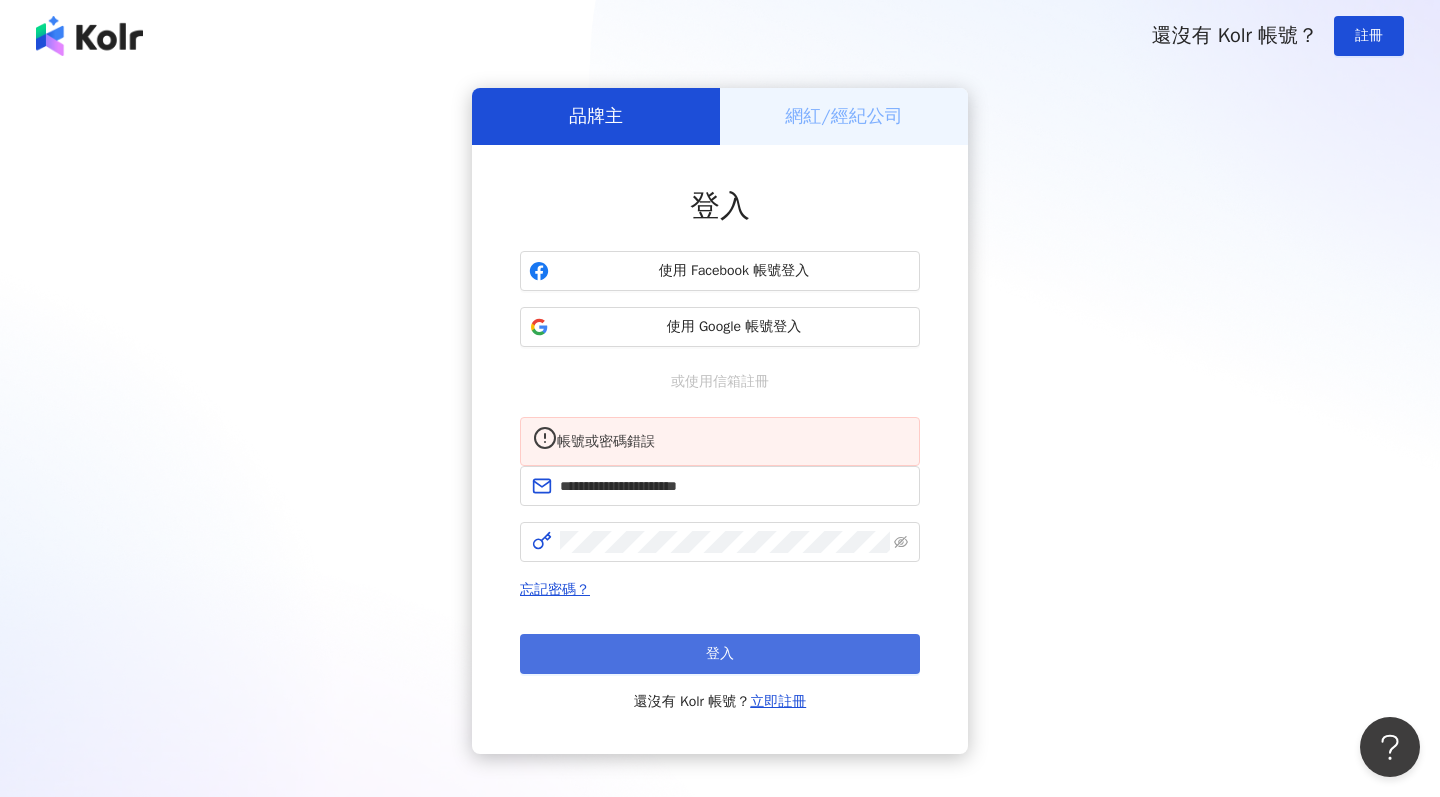 click on "登入" at bounding box center [720, 654] 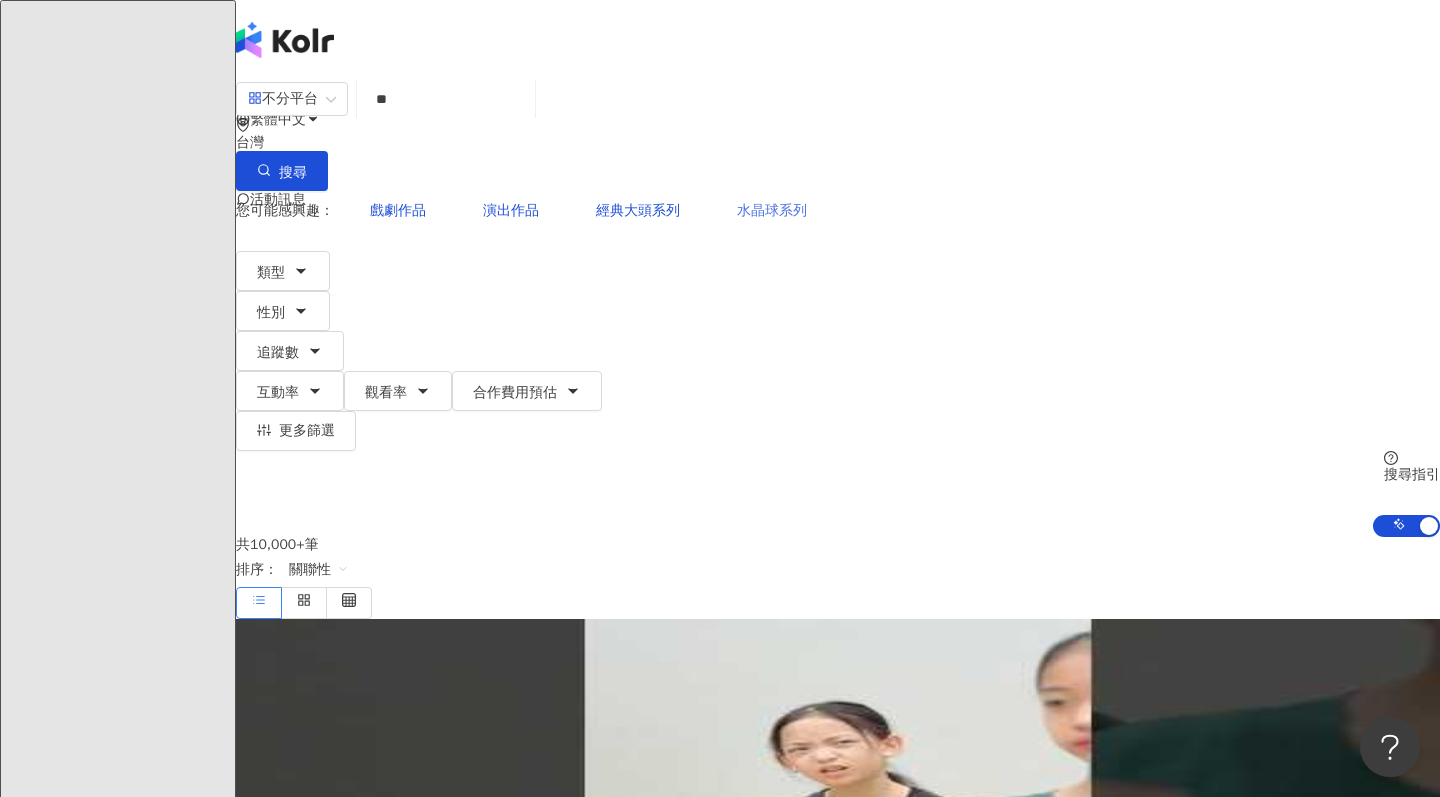 type on "*" 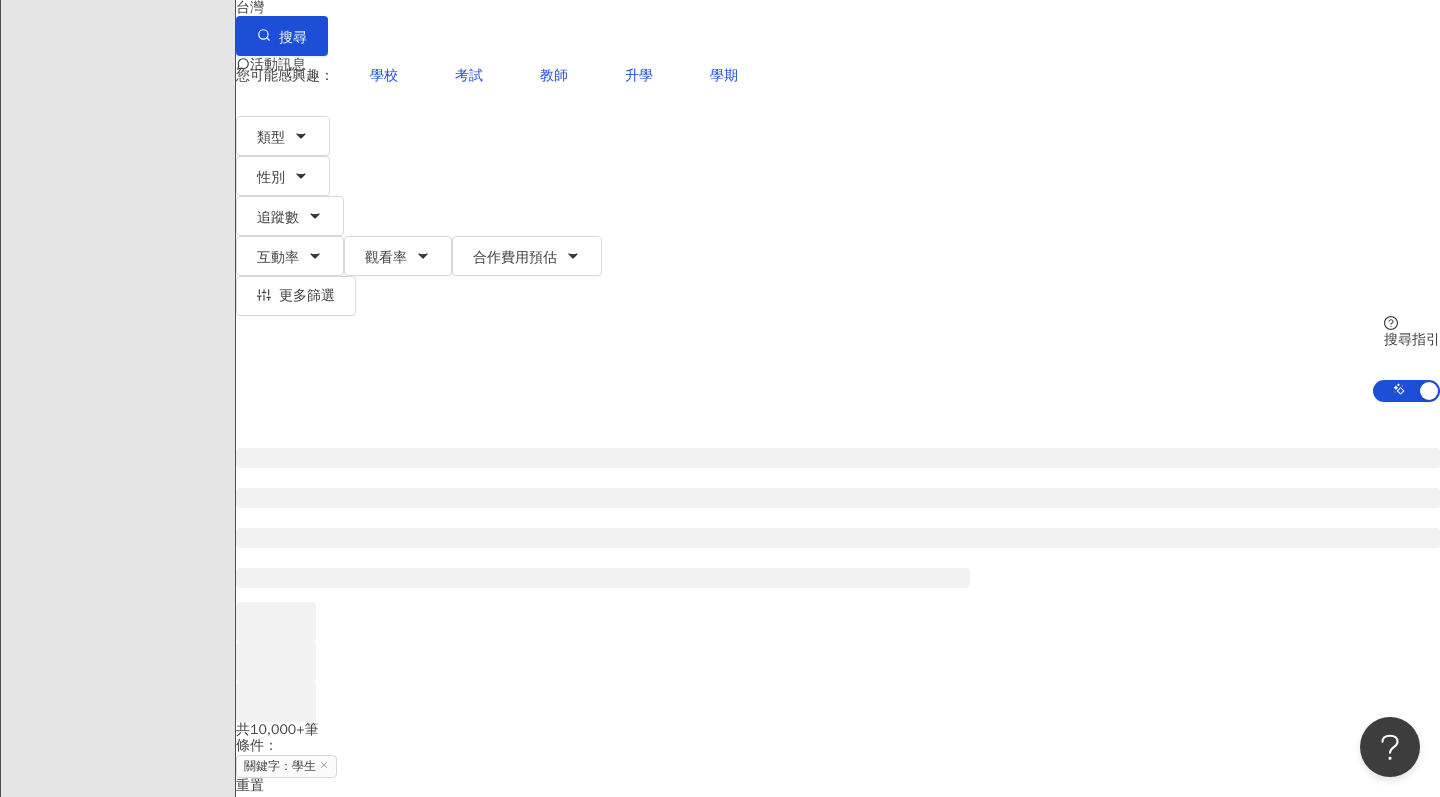 click on "共  10,000+  筆 條件 ： 關鍵字：學生 重置 排序： 關聯性" at bounding box center (838, 790) 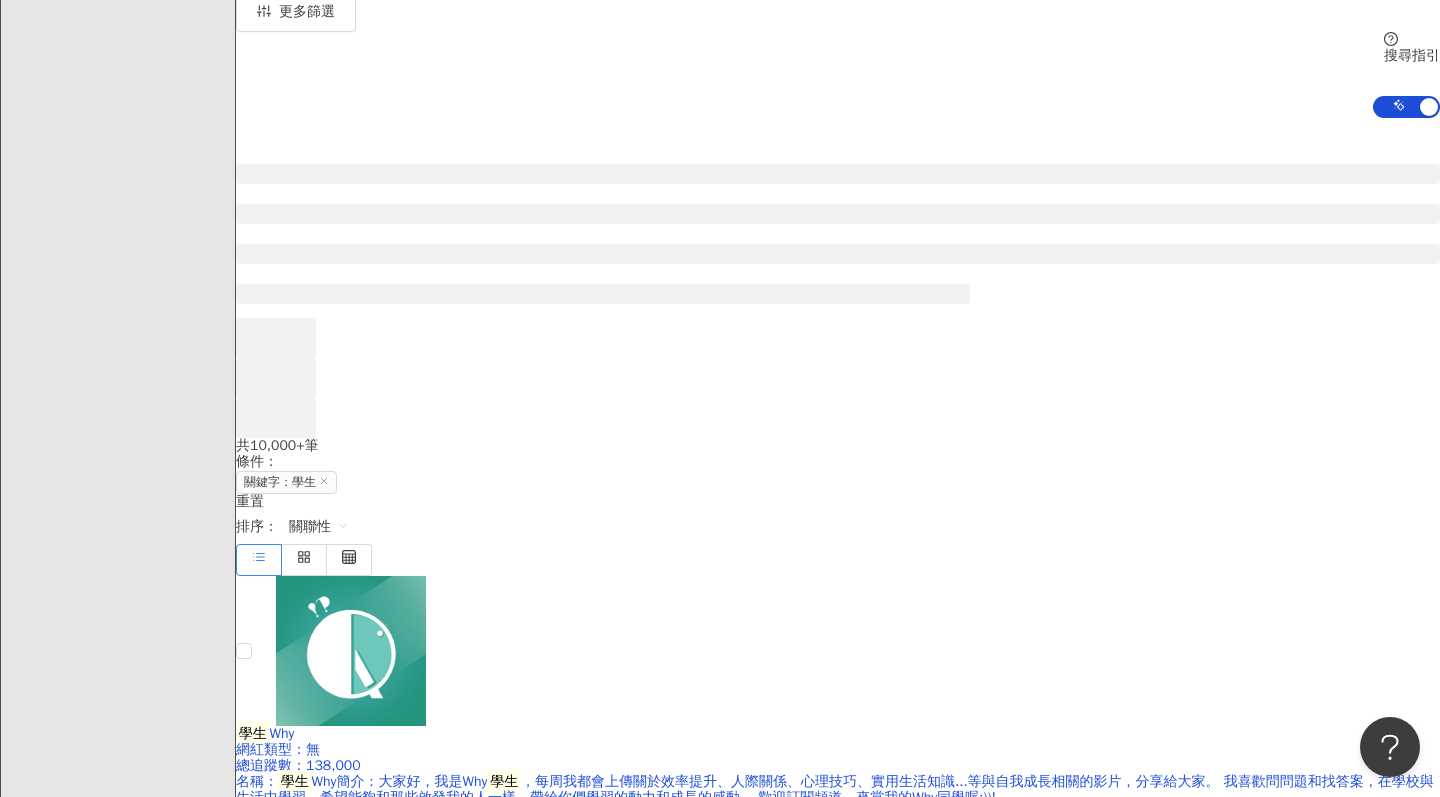 scroll, scrollTop: 0, scrollLeft: 0, axis: both 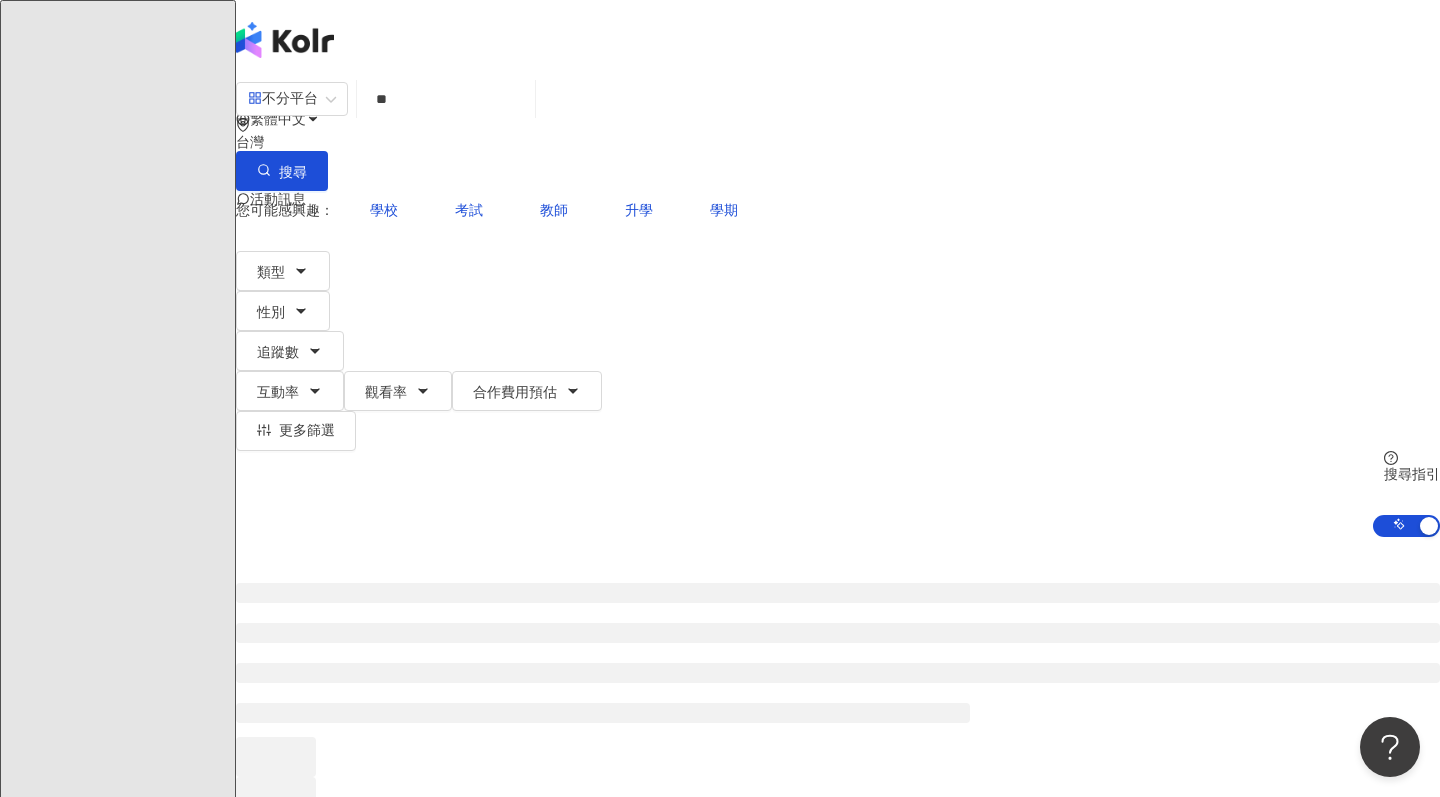 click on "**" at bounding box center (446, 99) 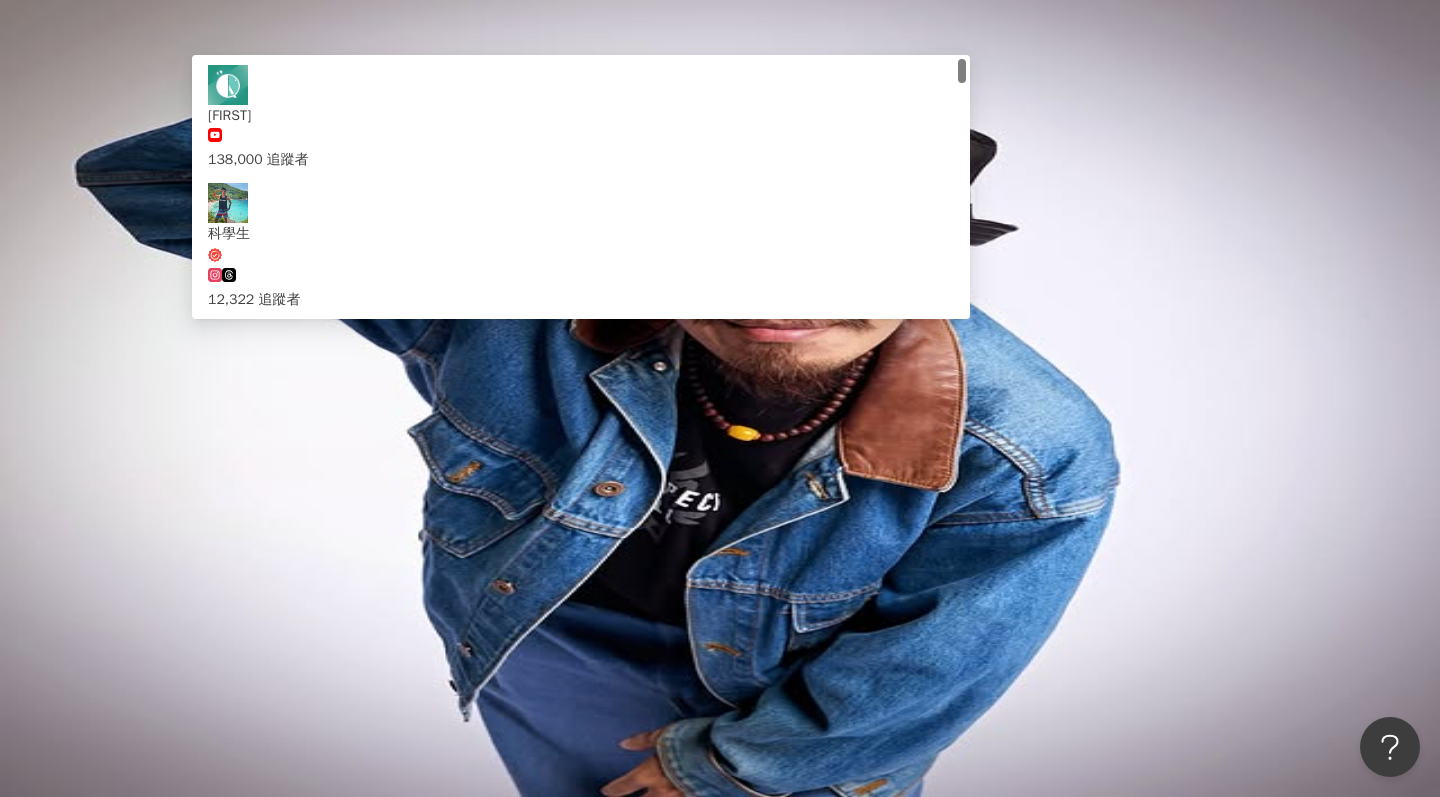 type on "*" 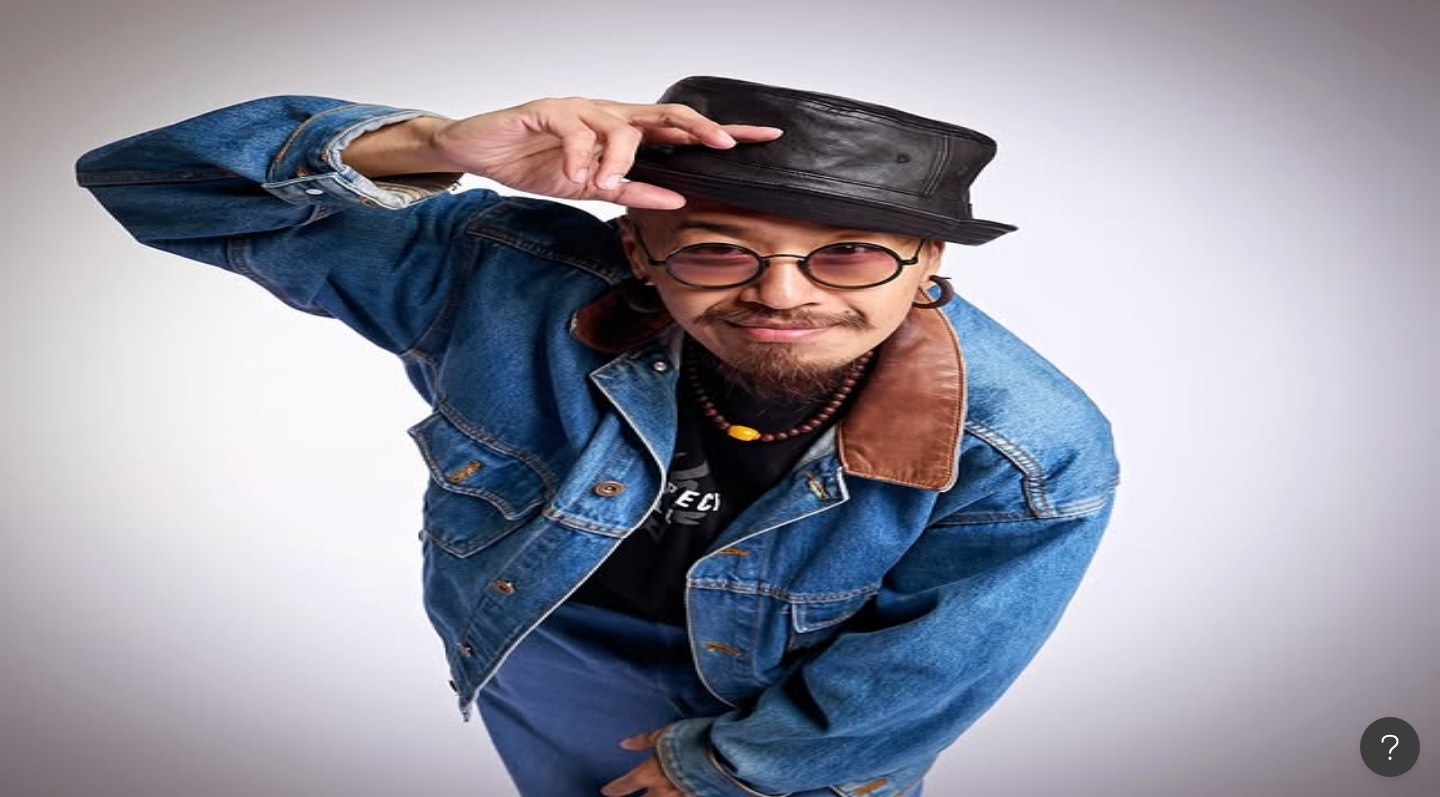 type on "*" 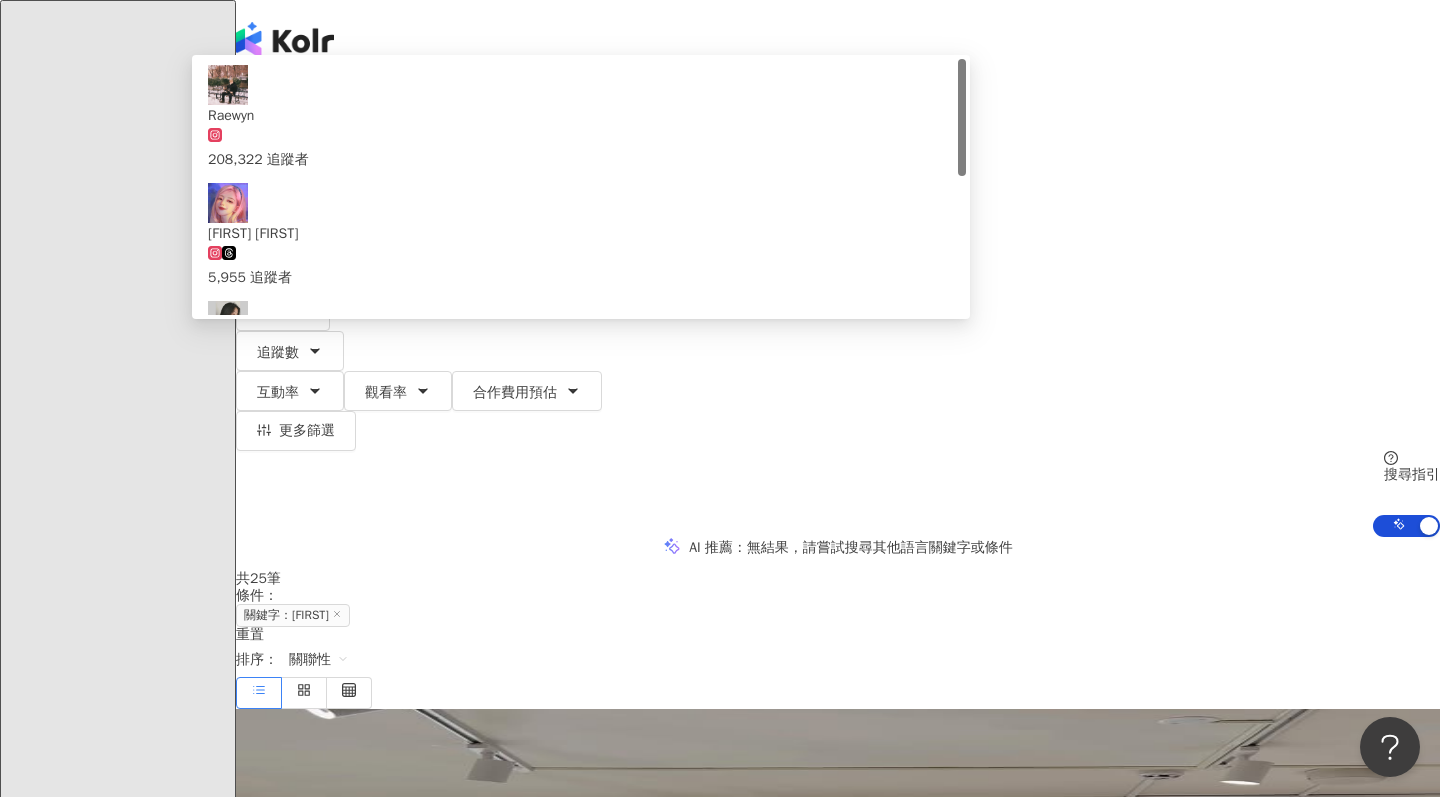 click on "[FIRST]'s spam acc 網紅類型 ： 日常話題  ·  家庭  ·  交通工具 總追蹤數 ： [NUMBER] [NUMBER] 找相似 互動率 [PERCENT]% 觀看率 [PERCENT]% 漲粉率 [PERCENT]%" at bounding box center (838, 903) 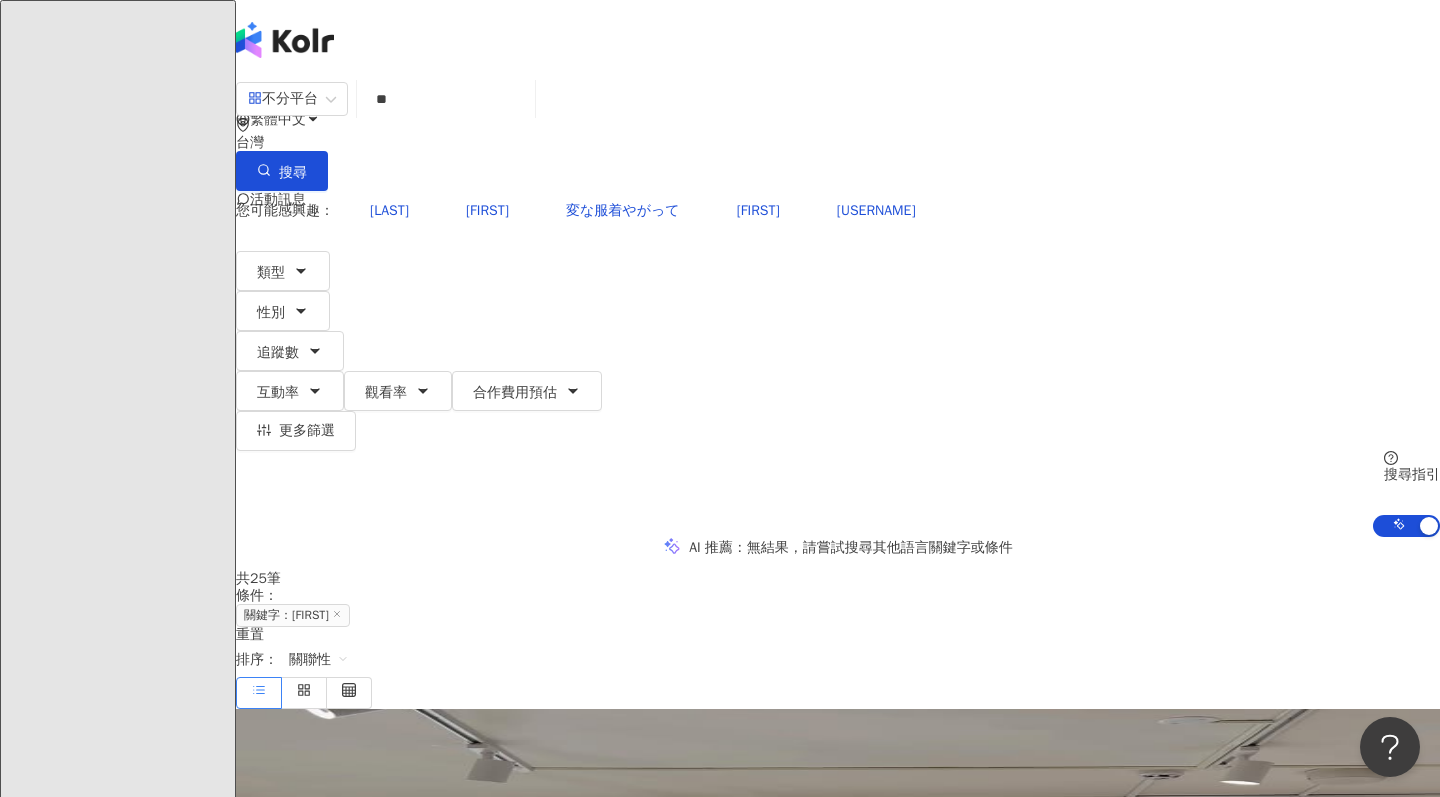 scroll, scrollTop: 0, scrollLeft: 0, axis: both 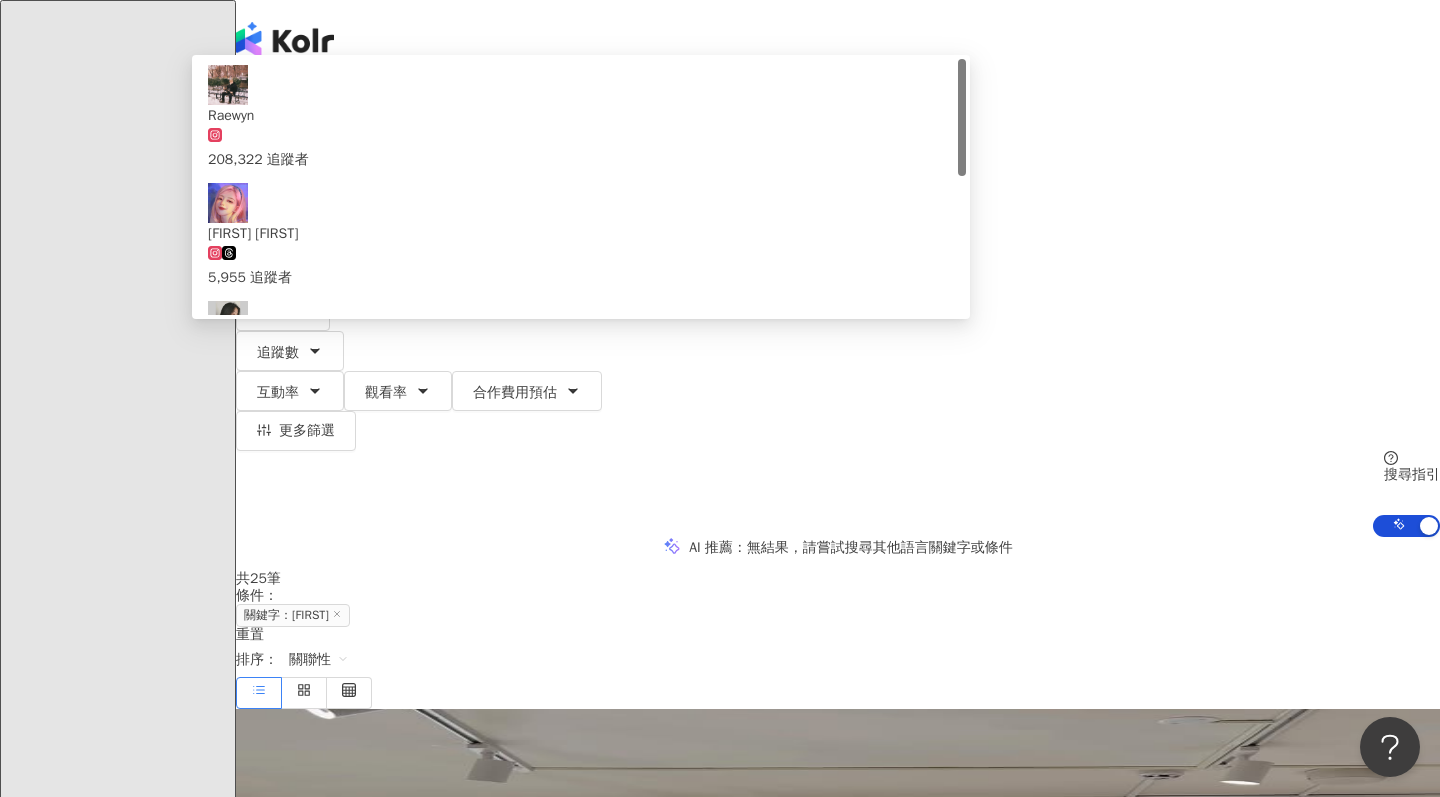 type on "*" 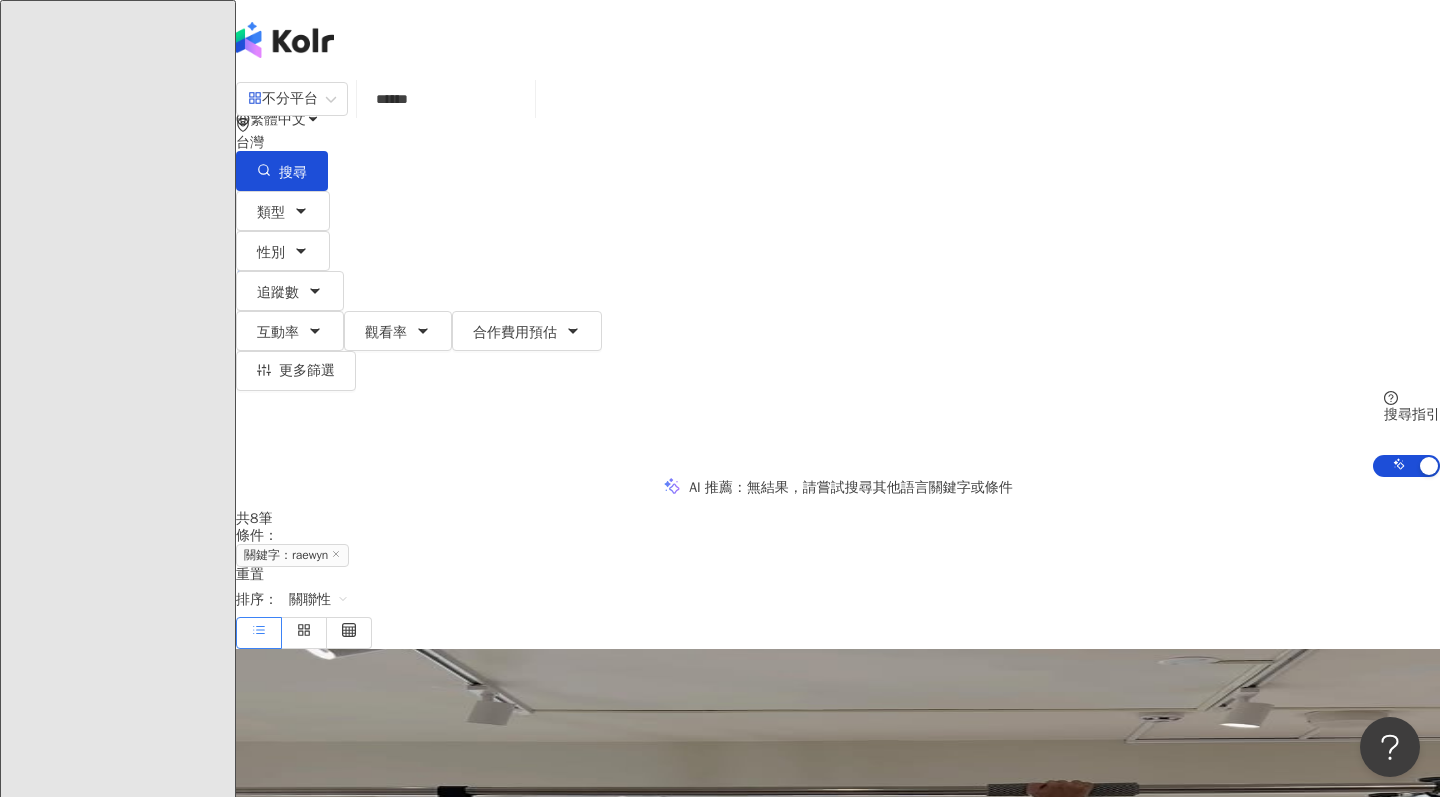 scroll, scrollTop: 0, scrollLeft: 0, axis: both 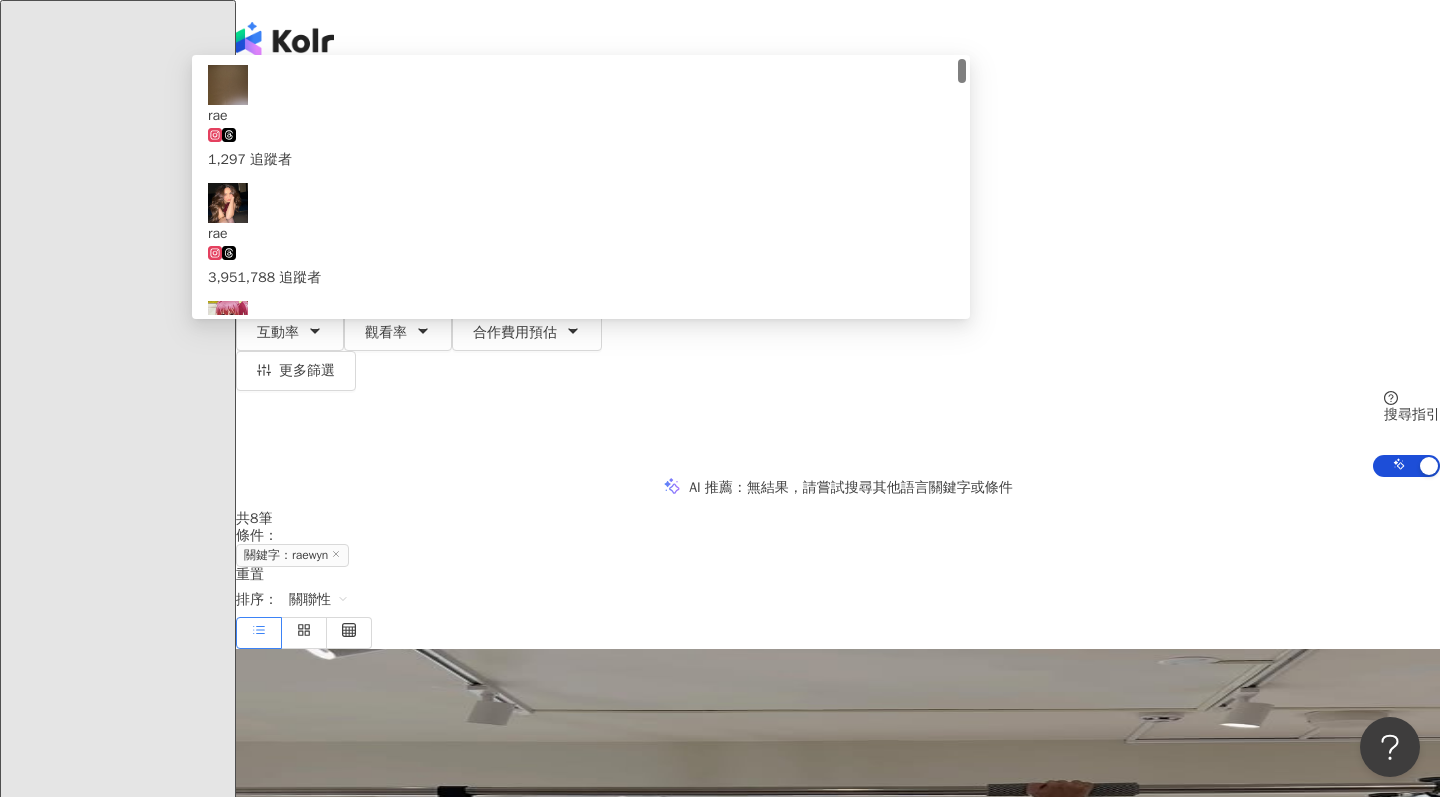 type on "*******" 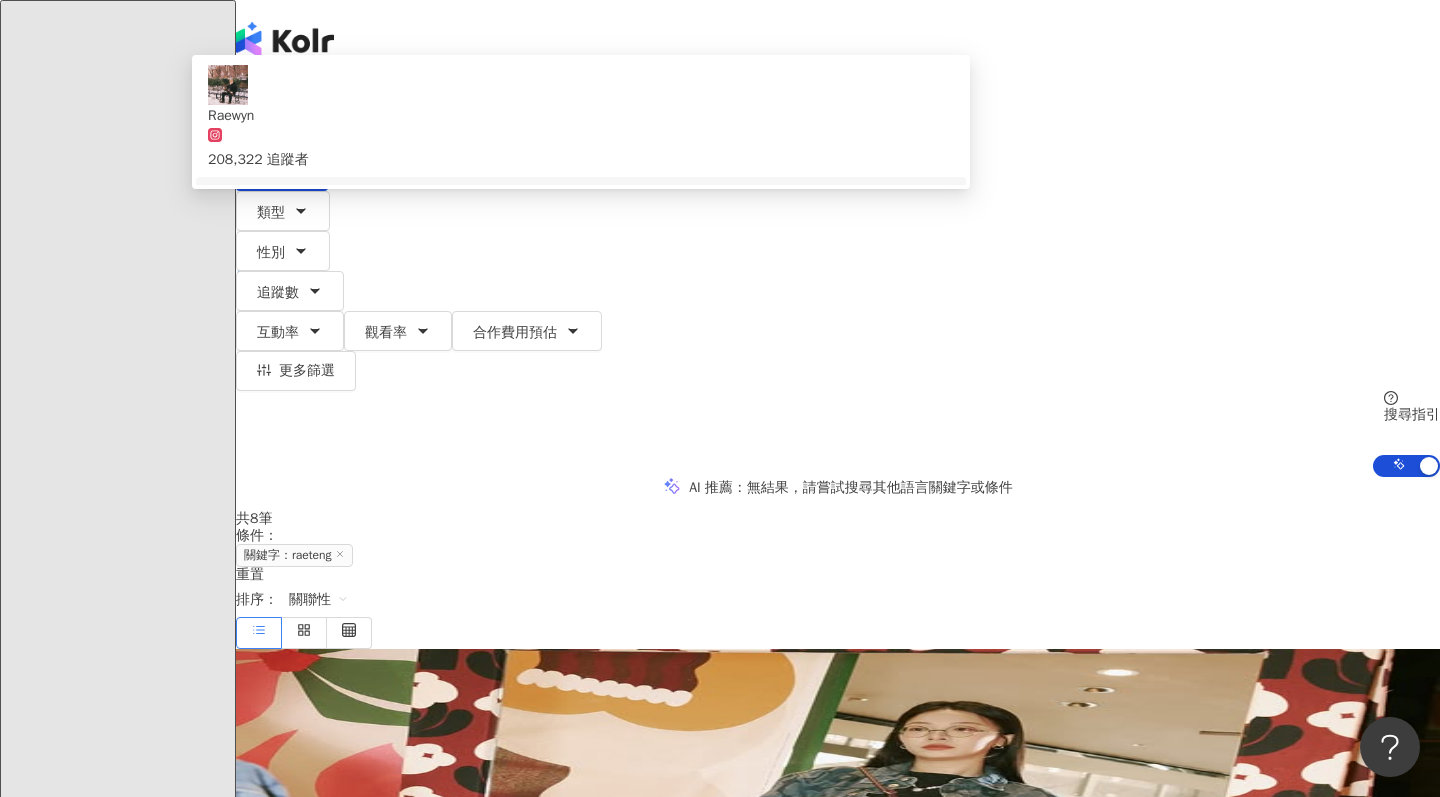 scroll, scrollTop: 97, scrollLeft: 0, axis: vertical 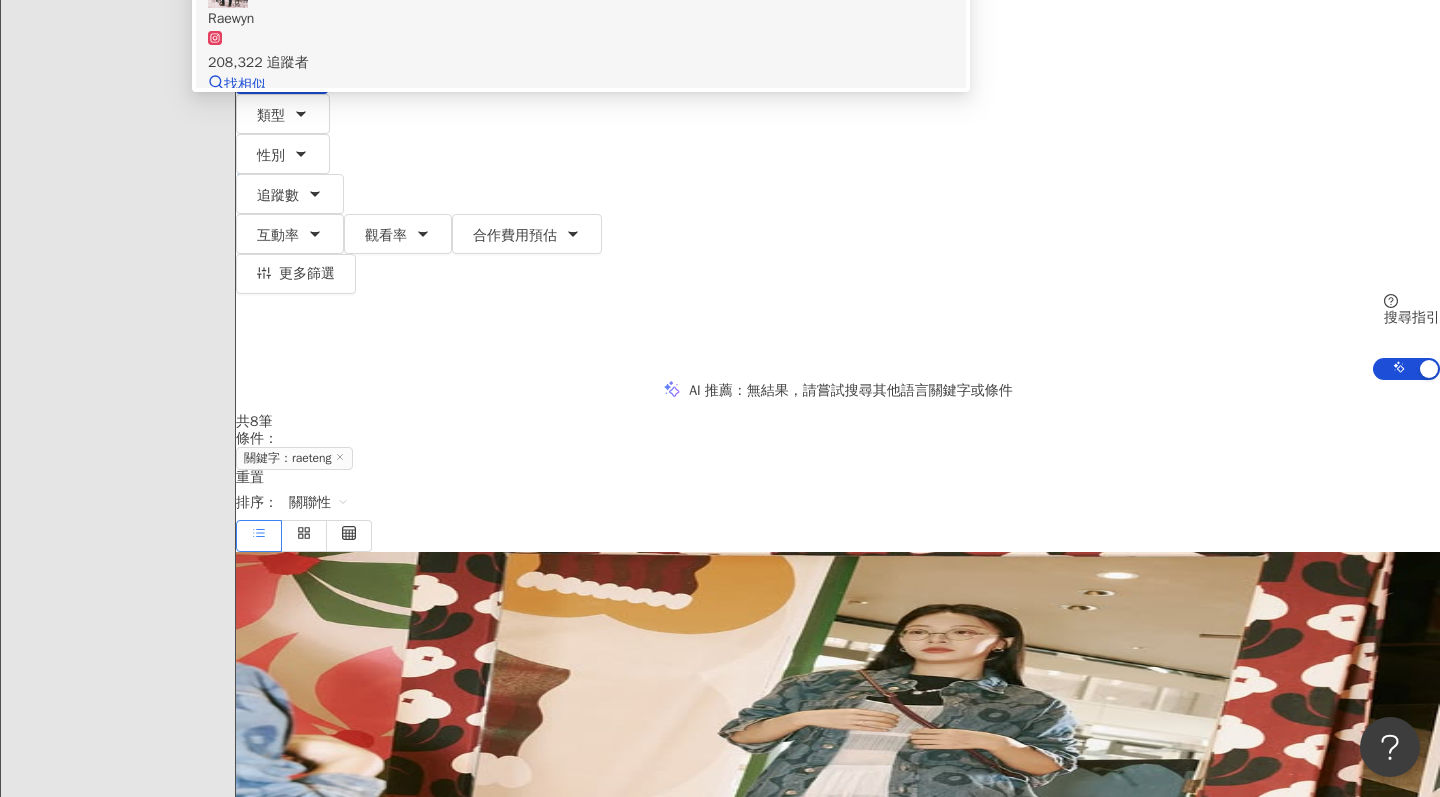 click on "208,322   追蹤者" at bounding box center [581, 63] 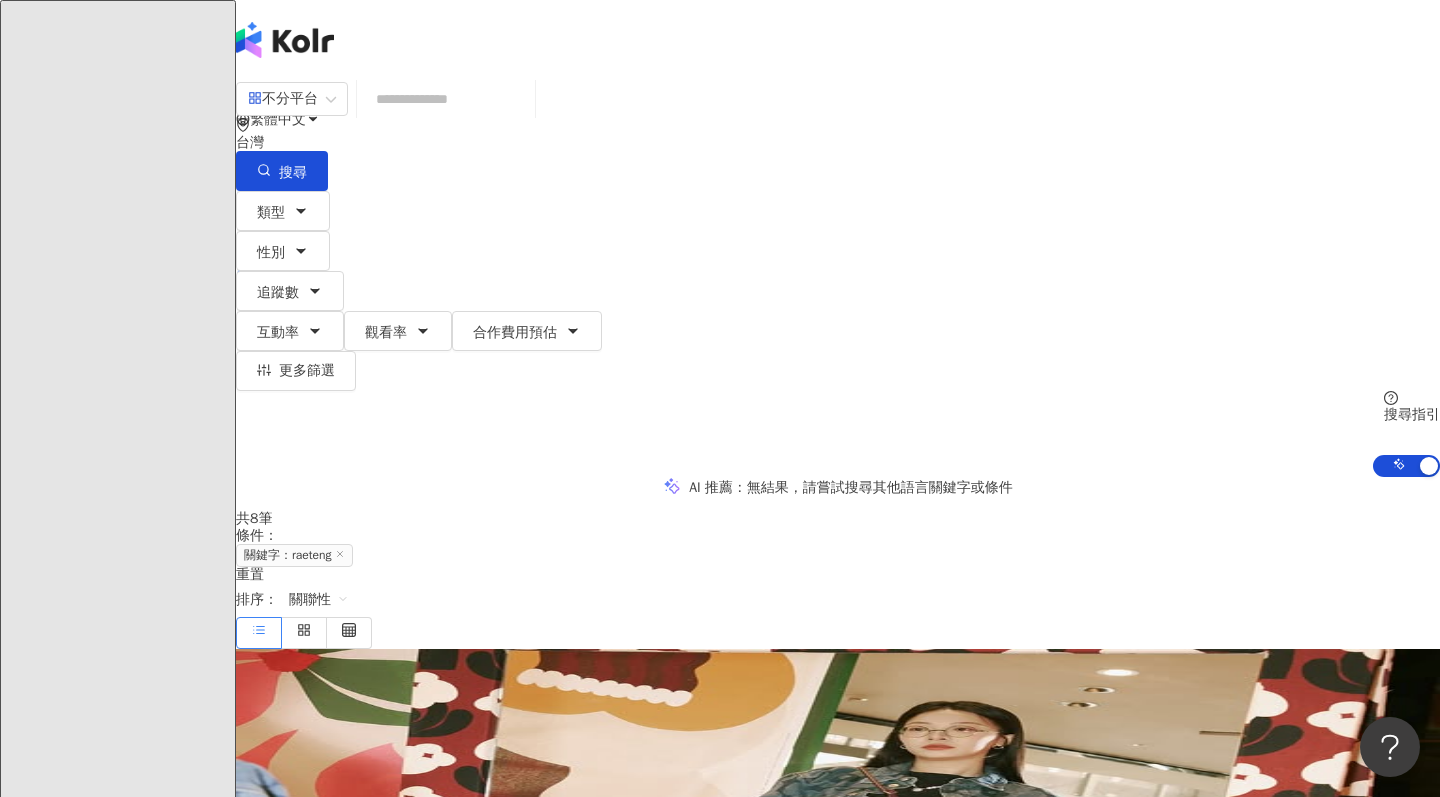scroll, scrollTop: 0, scrollLeft: 0, axis: both 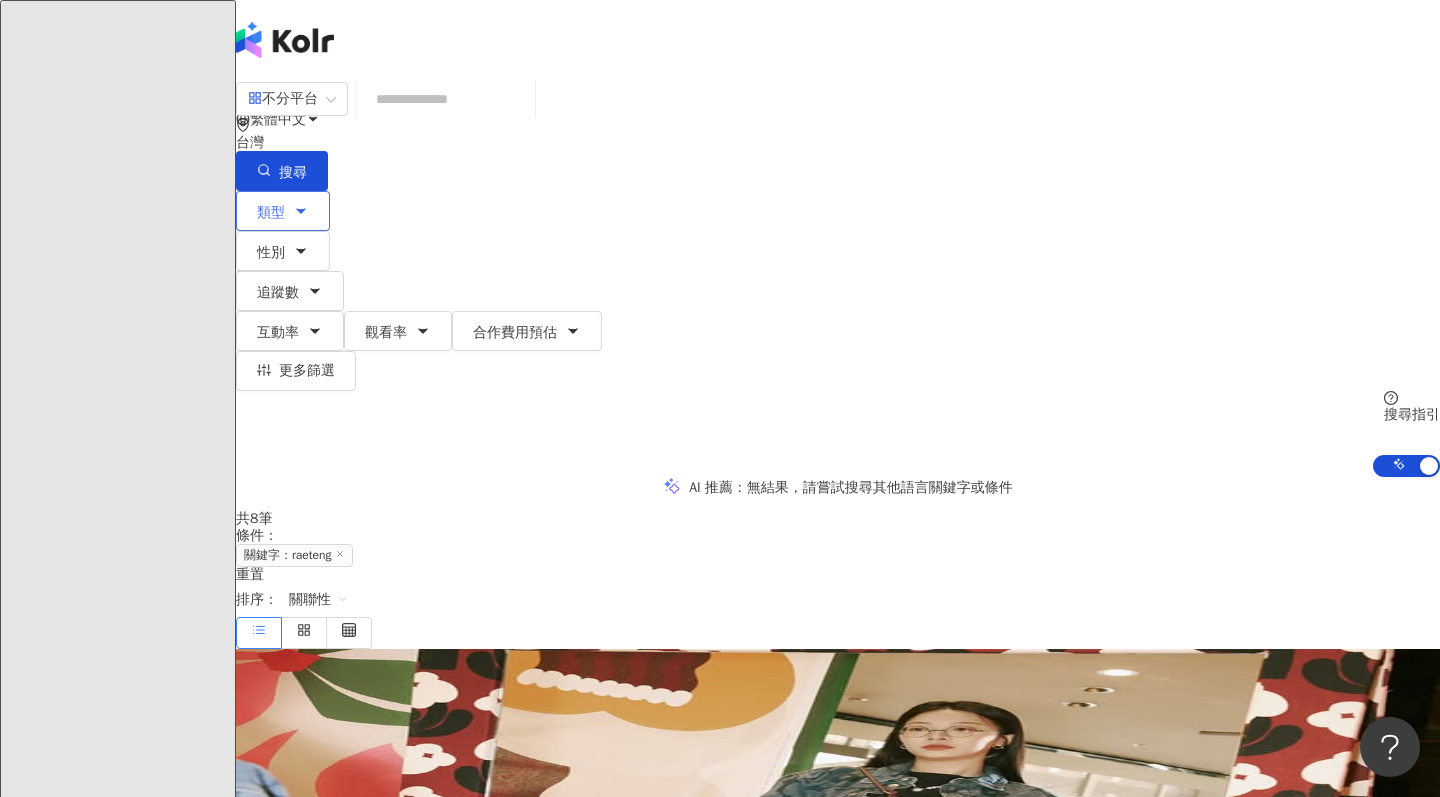 click on "類型" at bounding box center [283, 211] 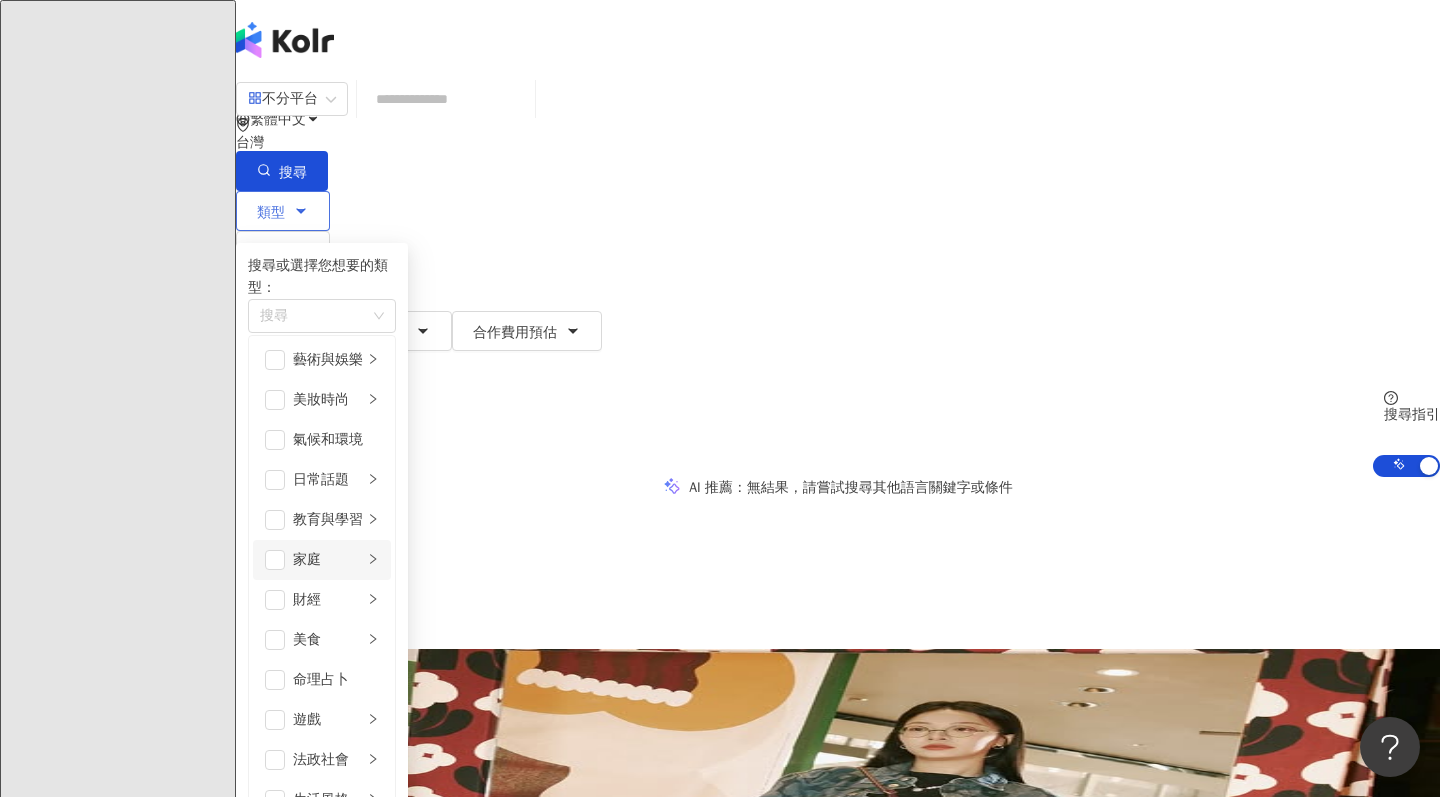 scroll, scrollTop: 100, scrollLeft: 0, axis: vertical 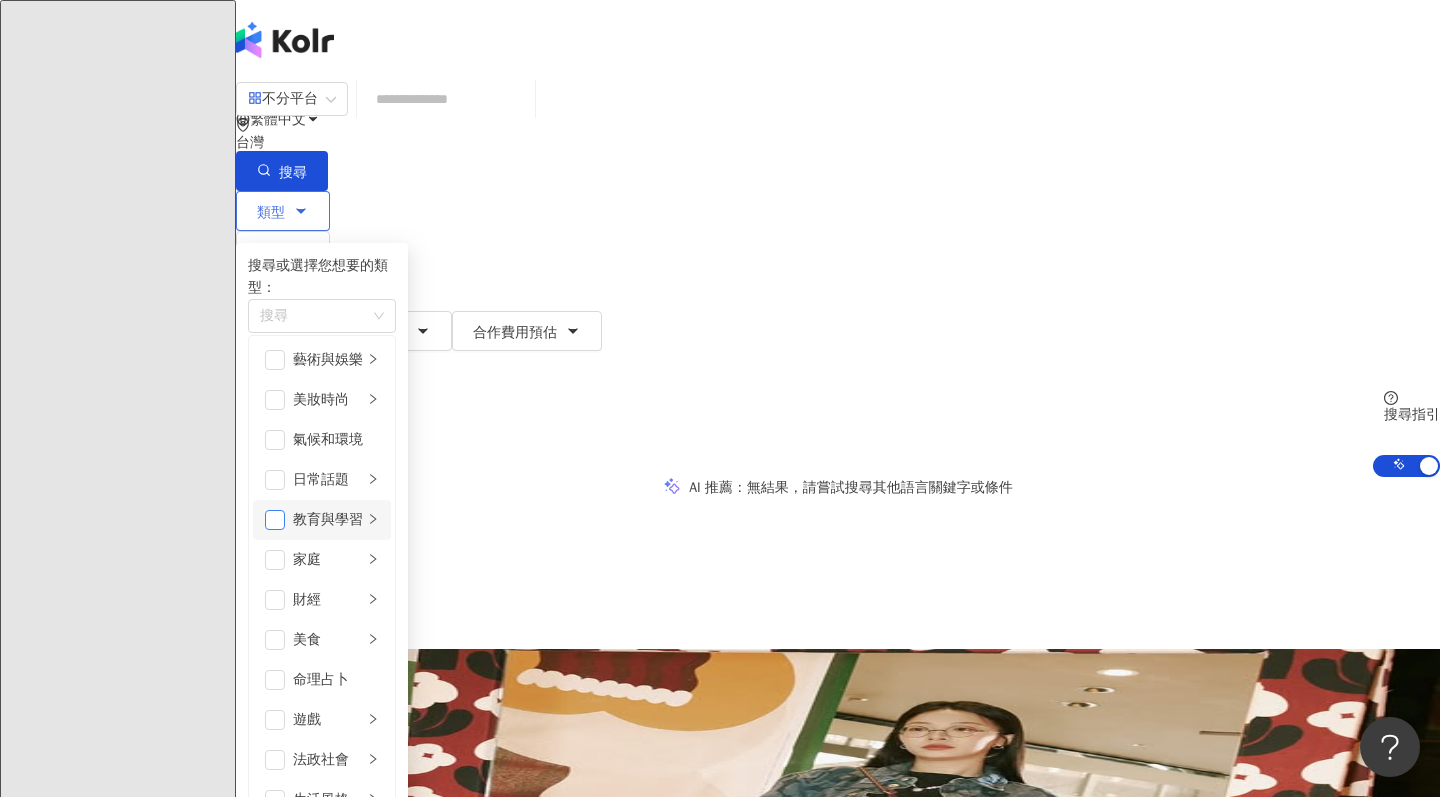 click at bounding box center (275, 520) 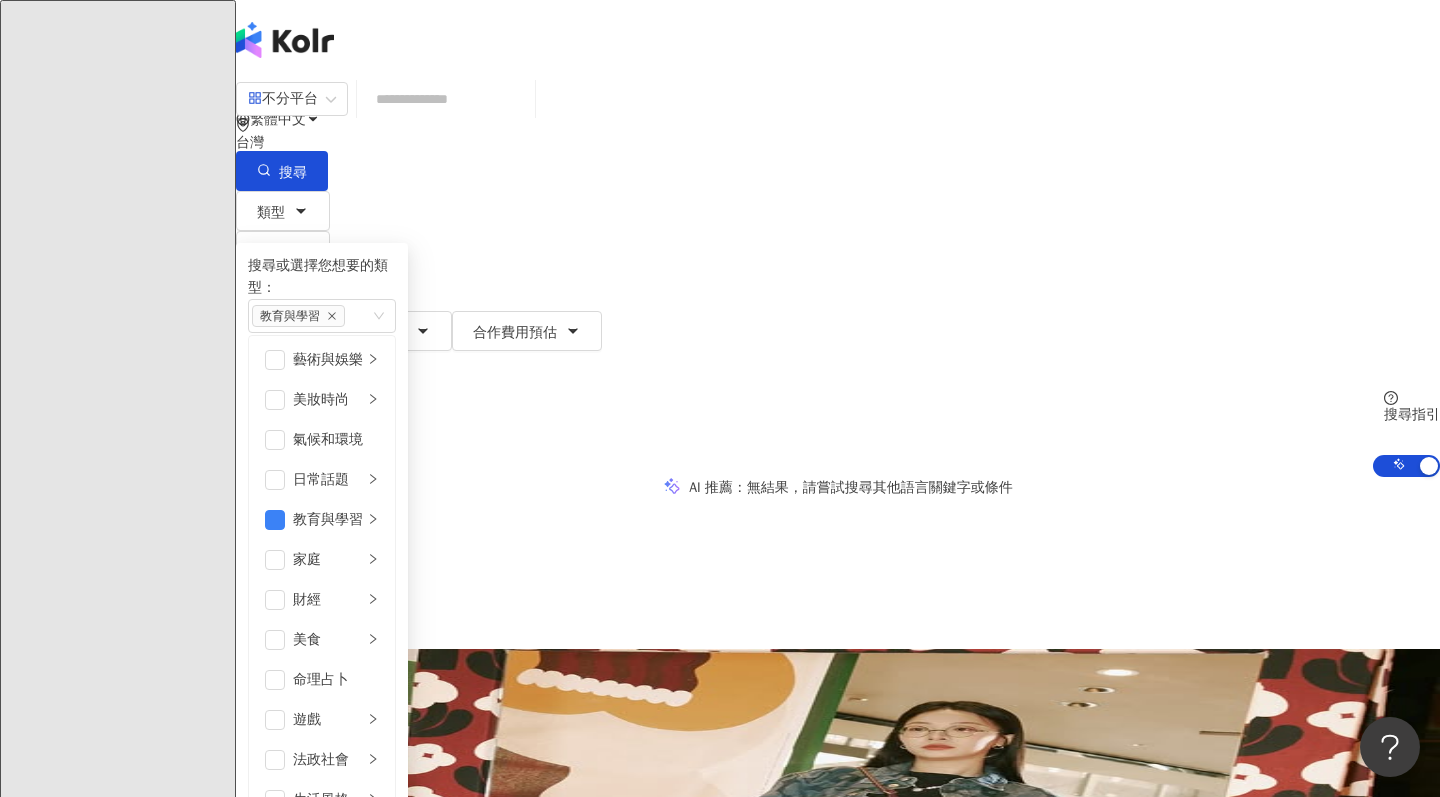 scroll, scrollTop: 693, scrollLeft: 0, axis: vertical 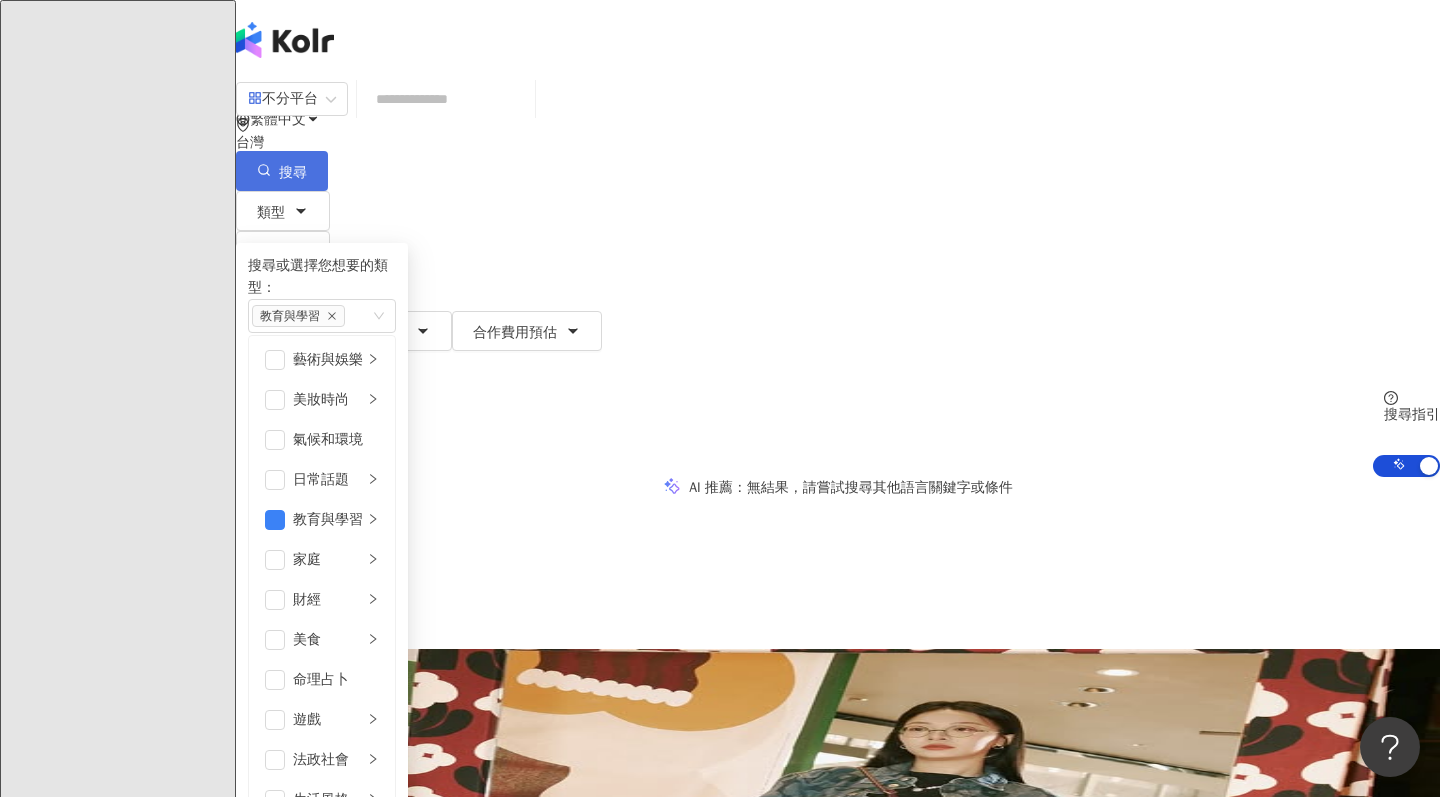 click on "搜尋" at bounding box center (282, 171) 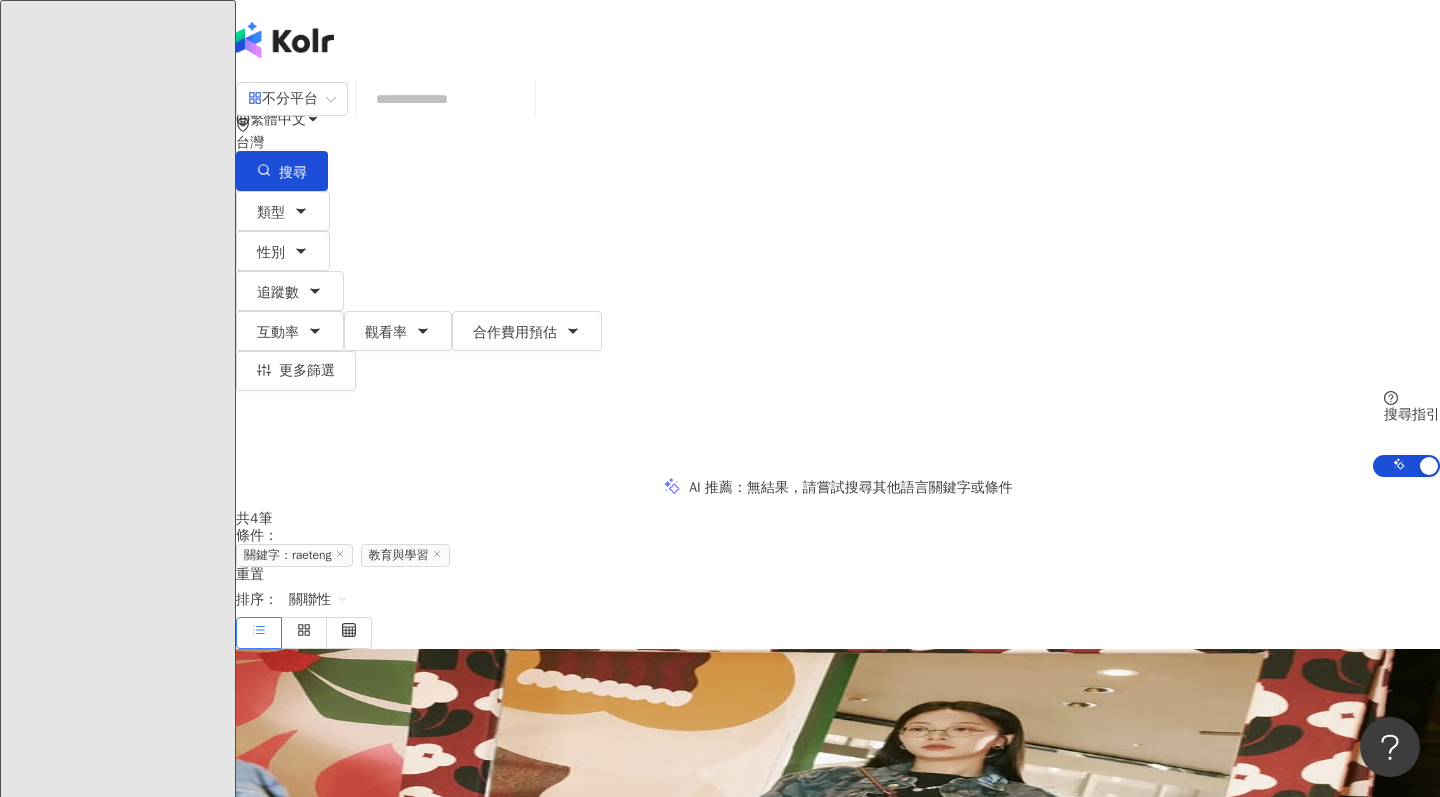 click 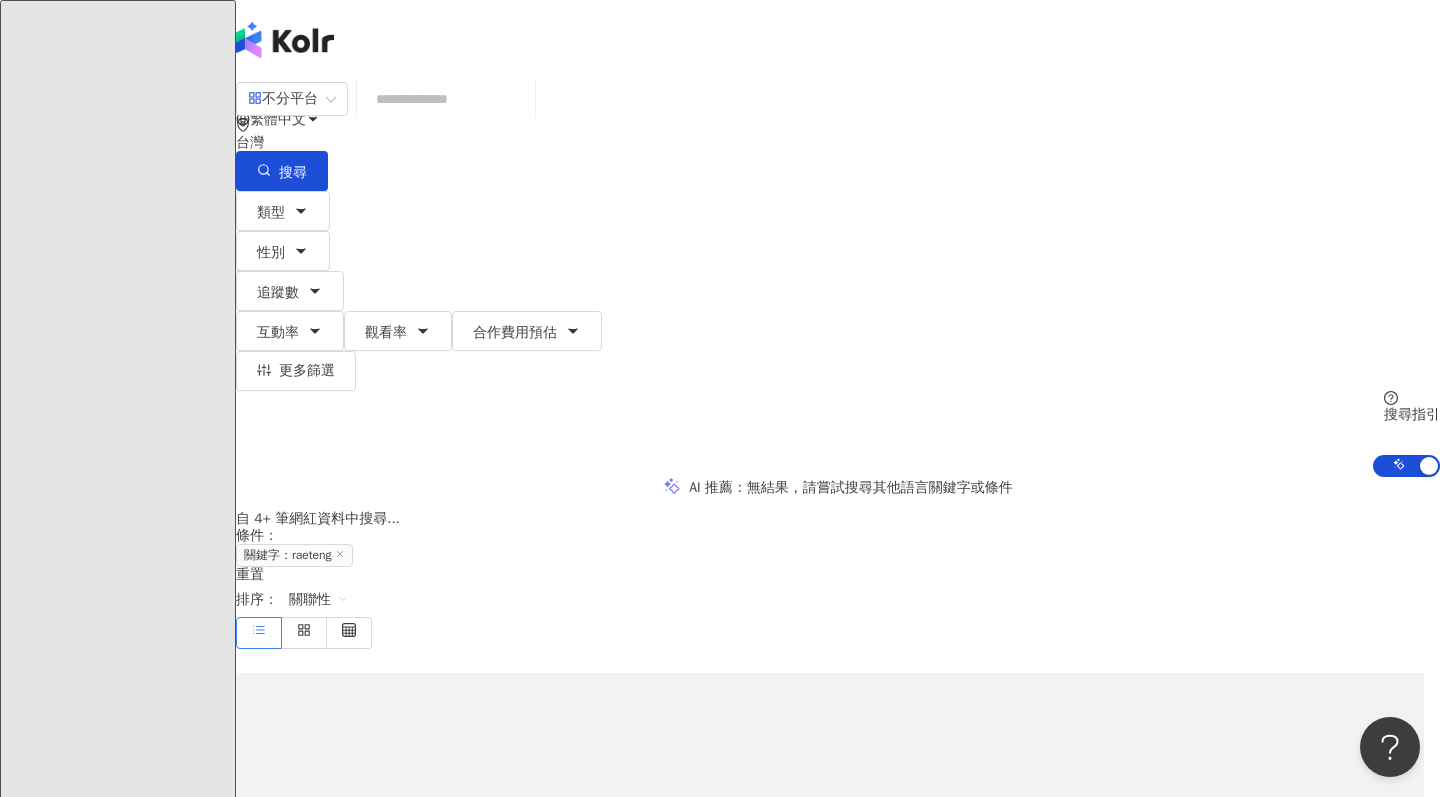 click 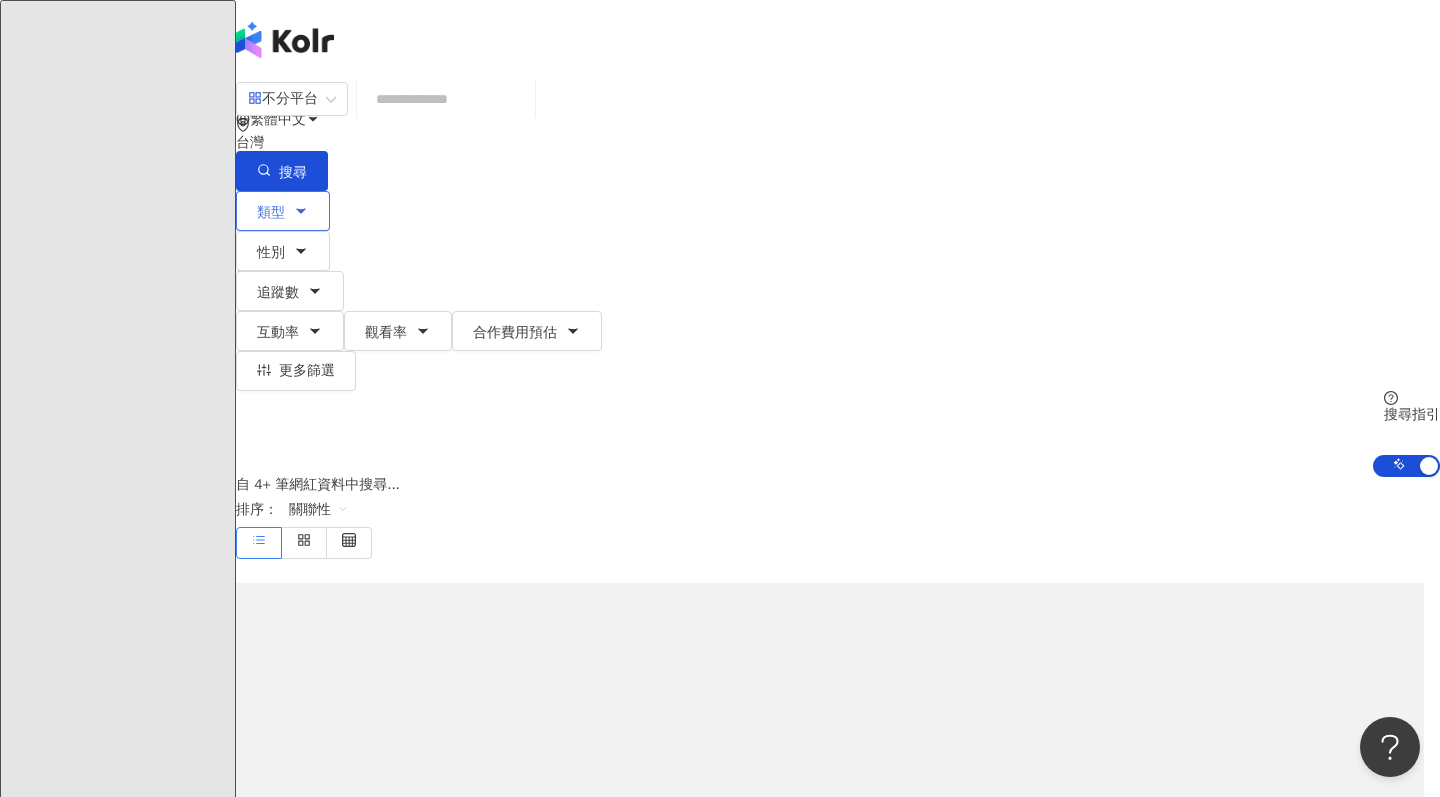 click 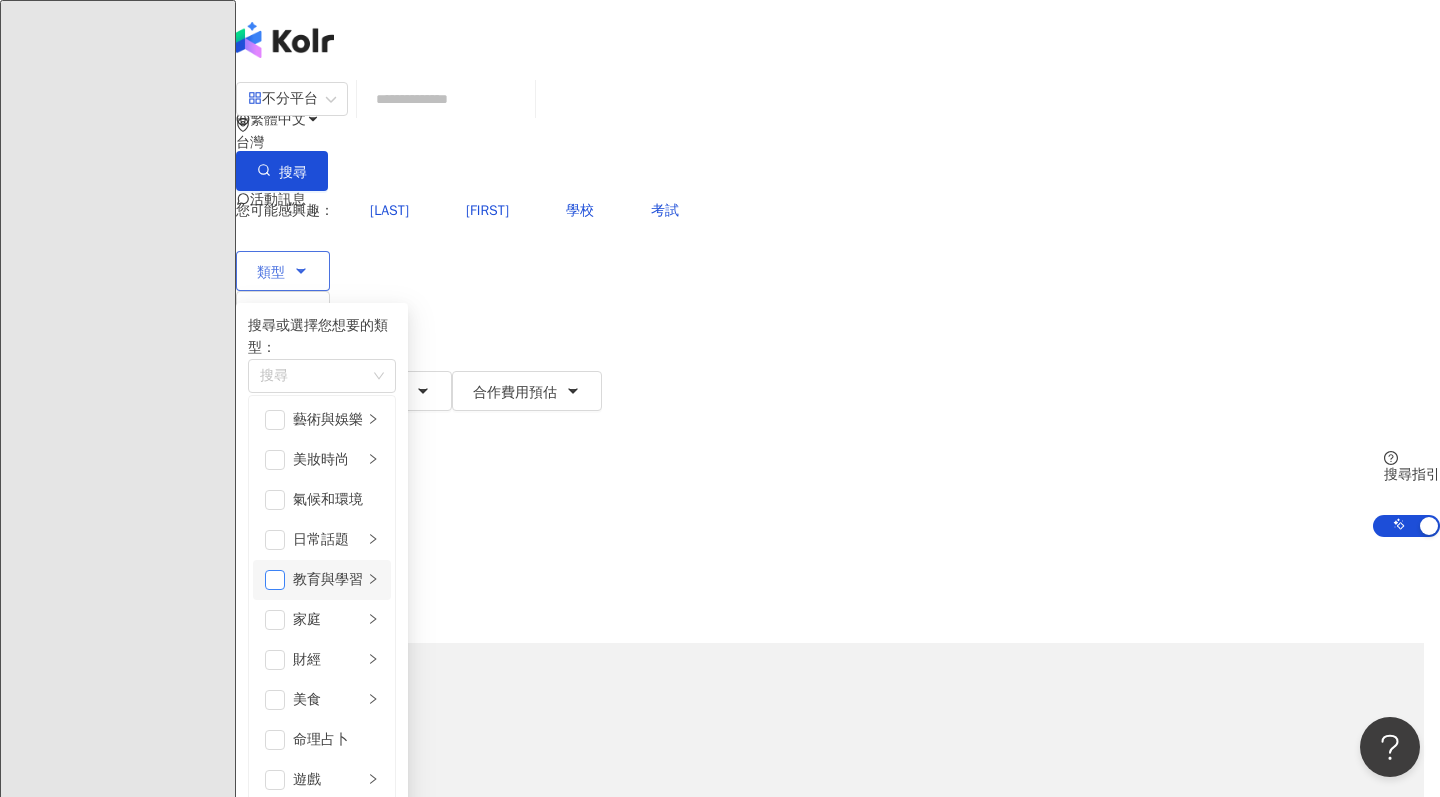 click at bounding box center [275, 580] 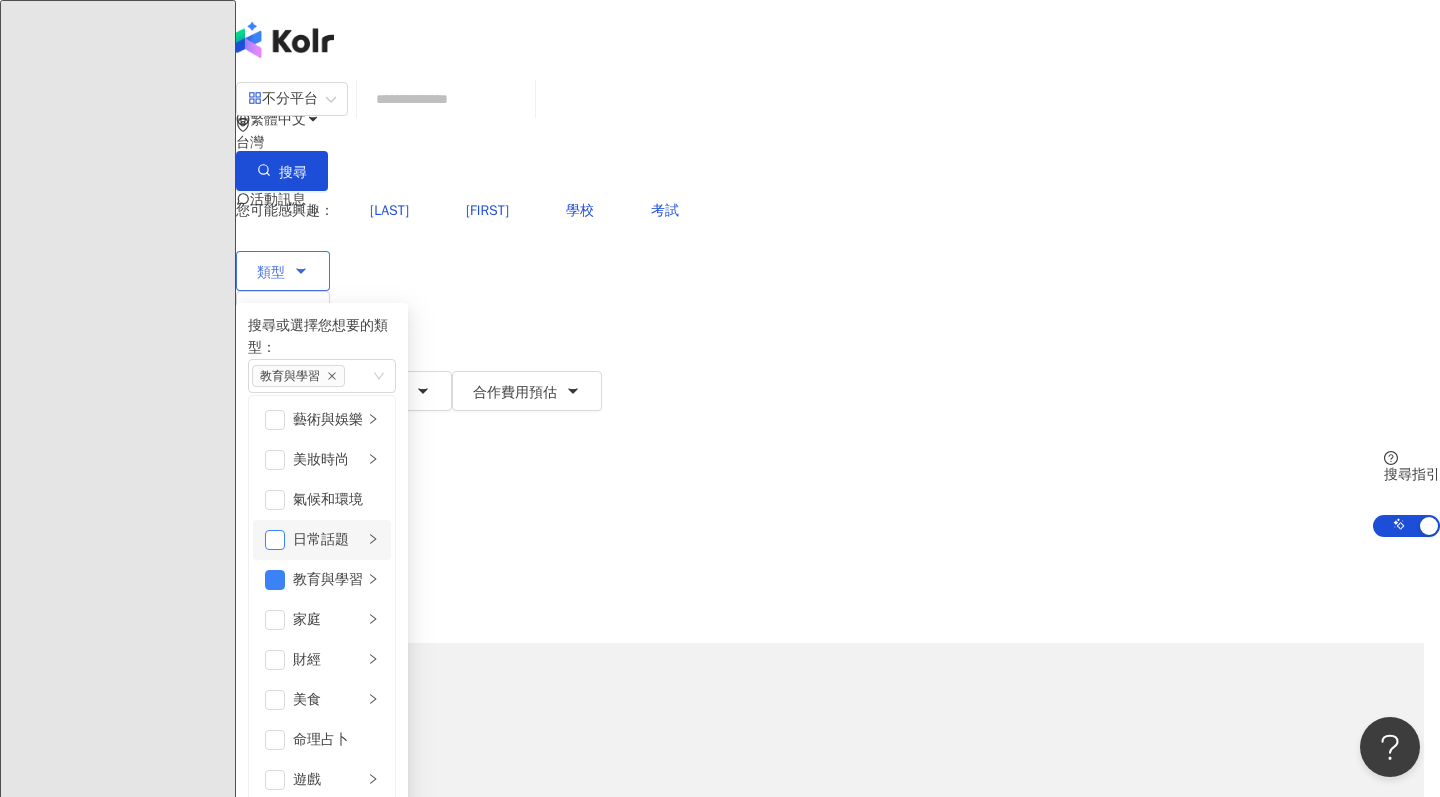 click at bounding box center (275, 540) 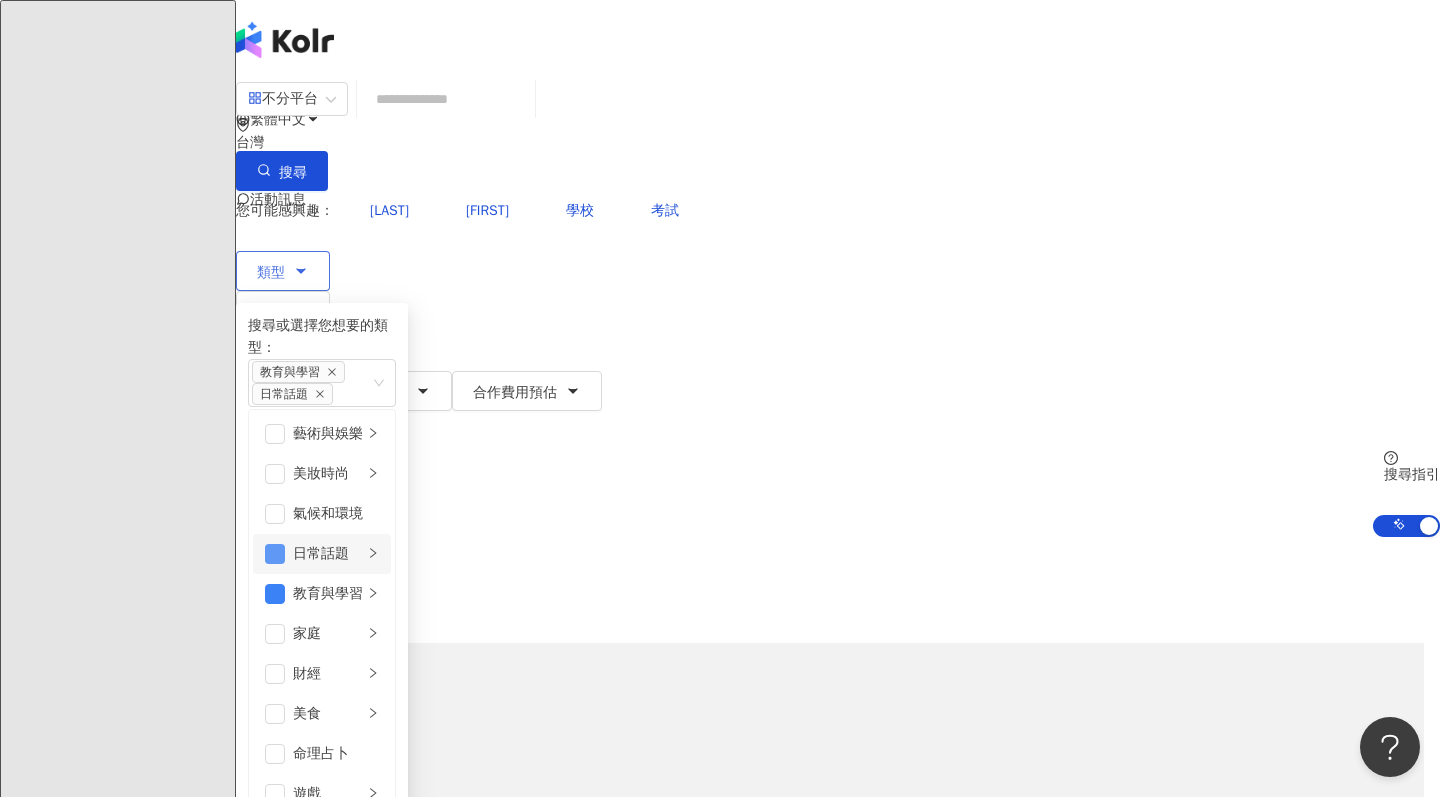 click at bounding box center (275, 554) 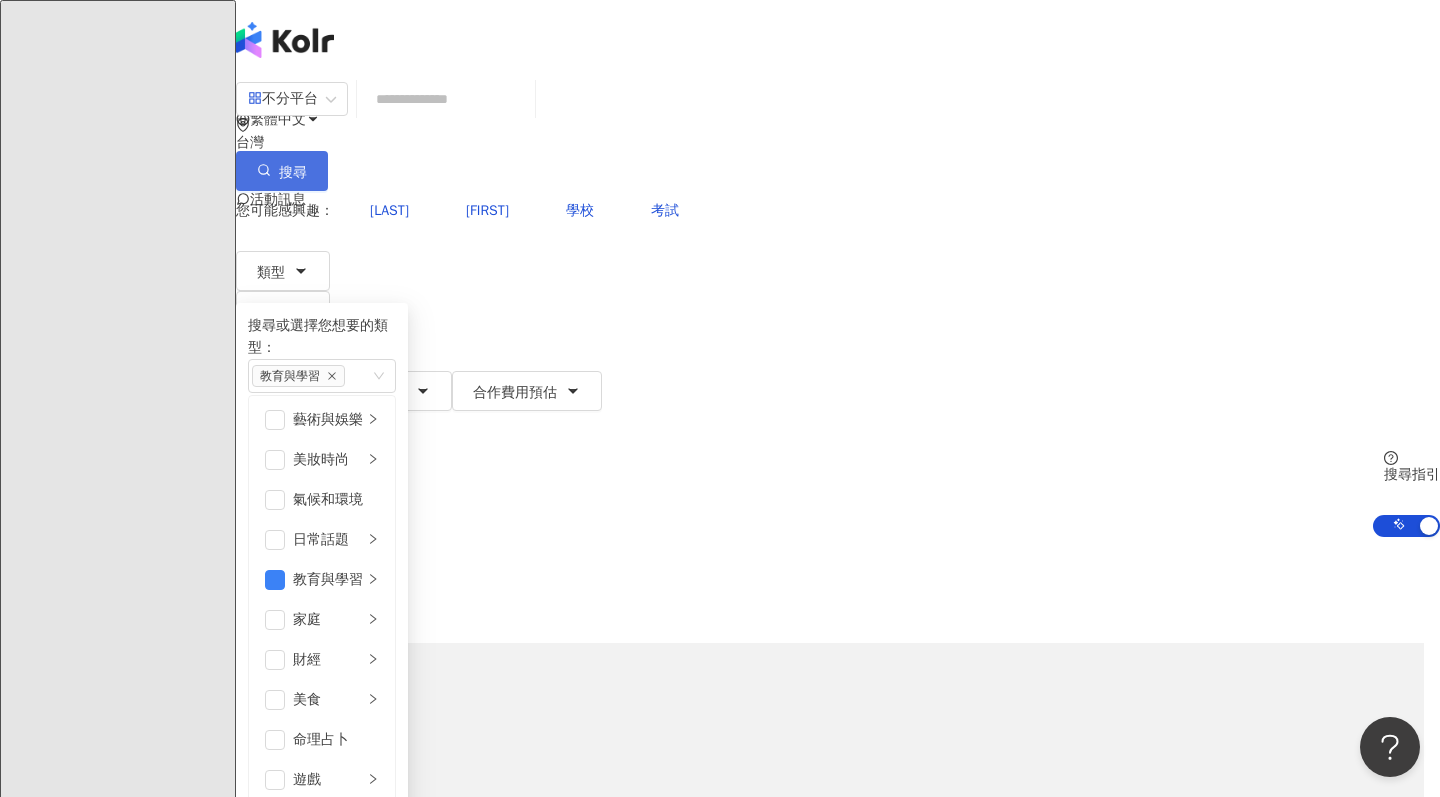 click on "搜尋" at bounding box center (293, 173) 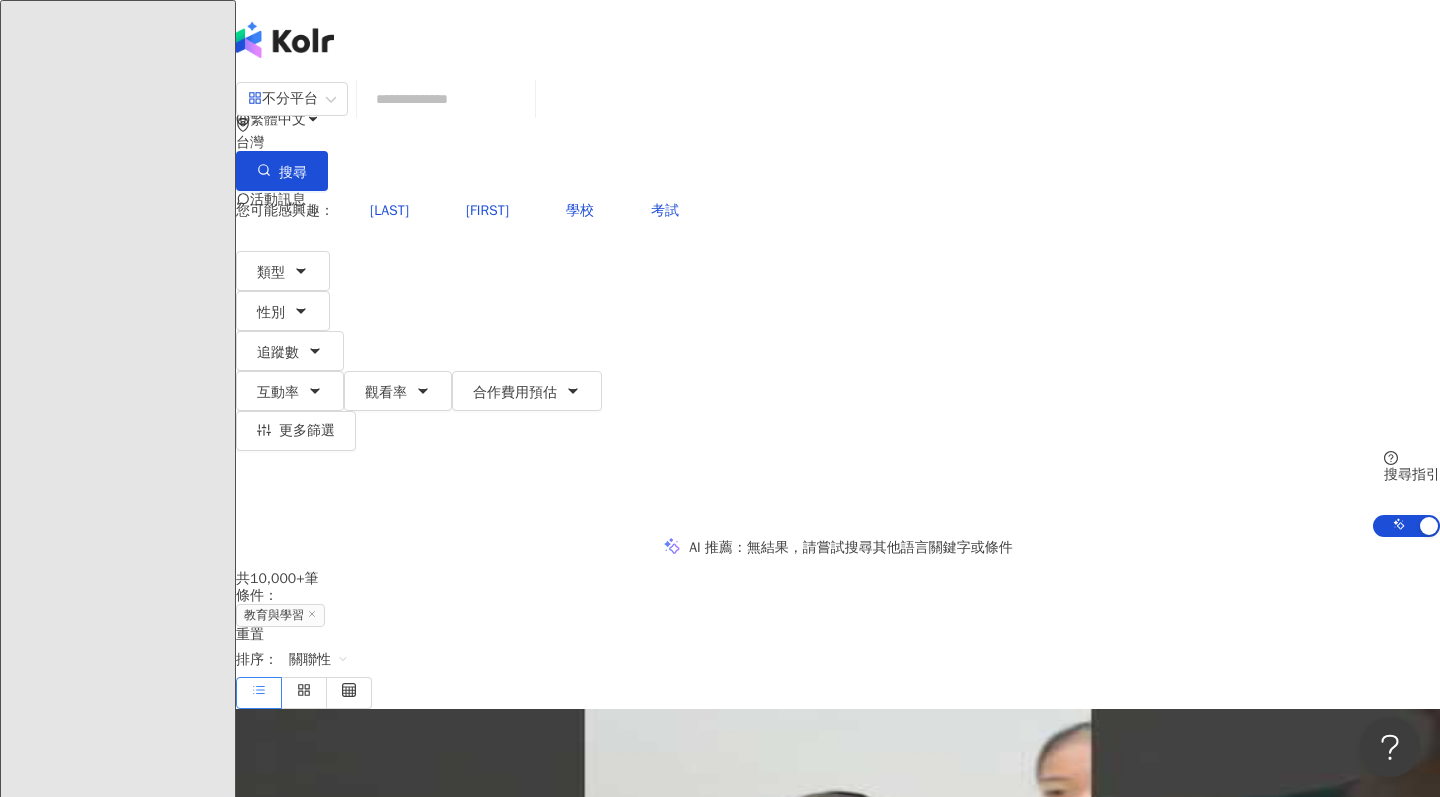 scroll, scrollTop: 0, scrollLeft: 0, axis: both 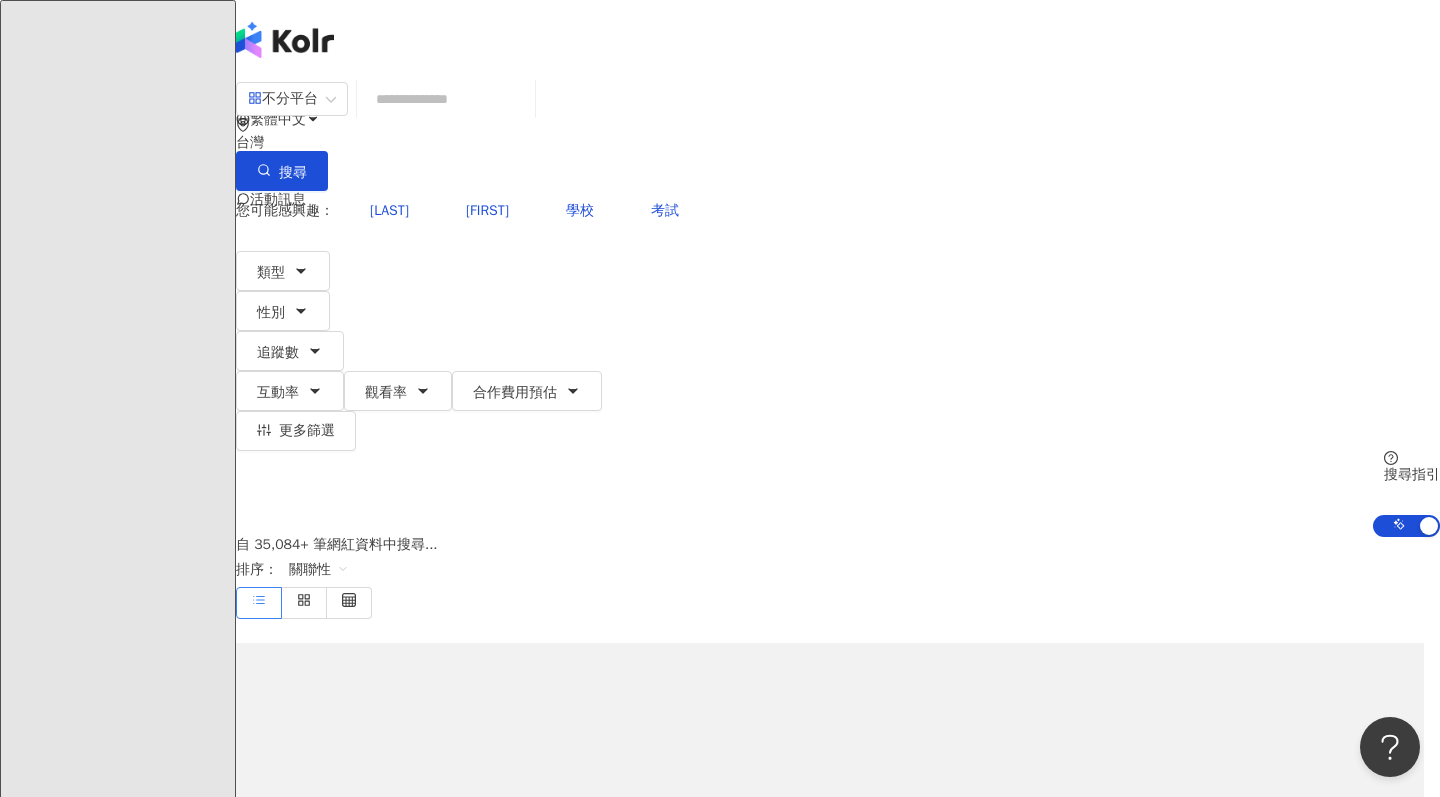 click at bounding box center [446, 99] 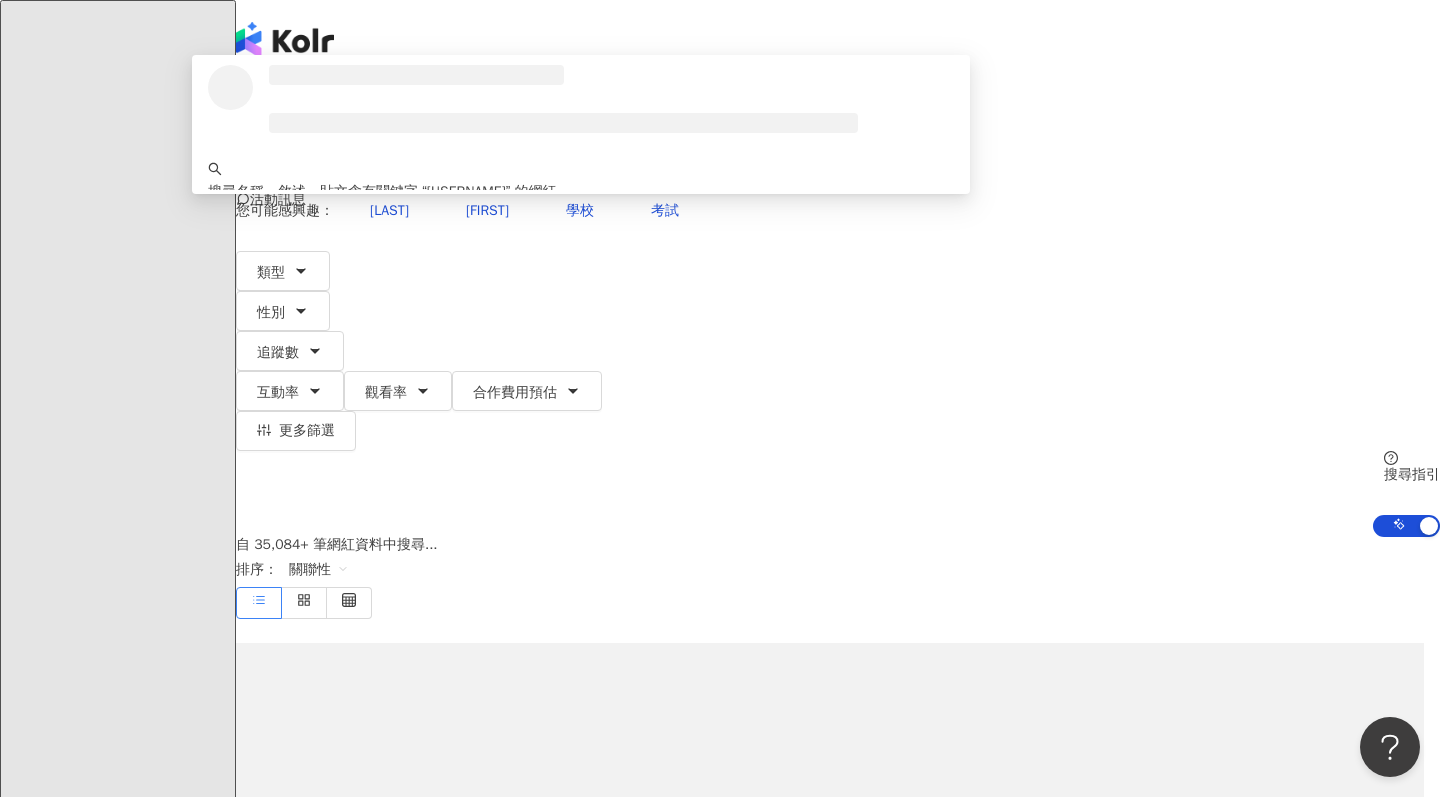type on "**********" 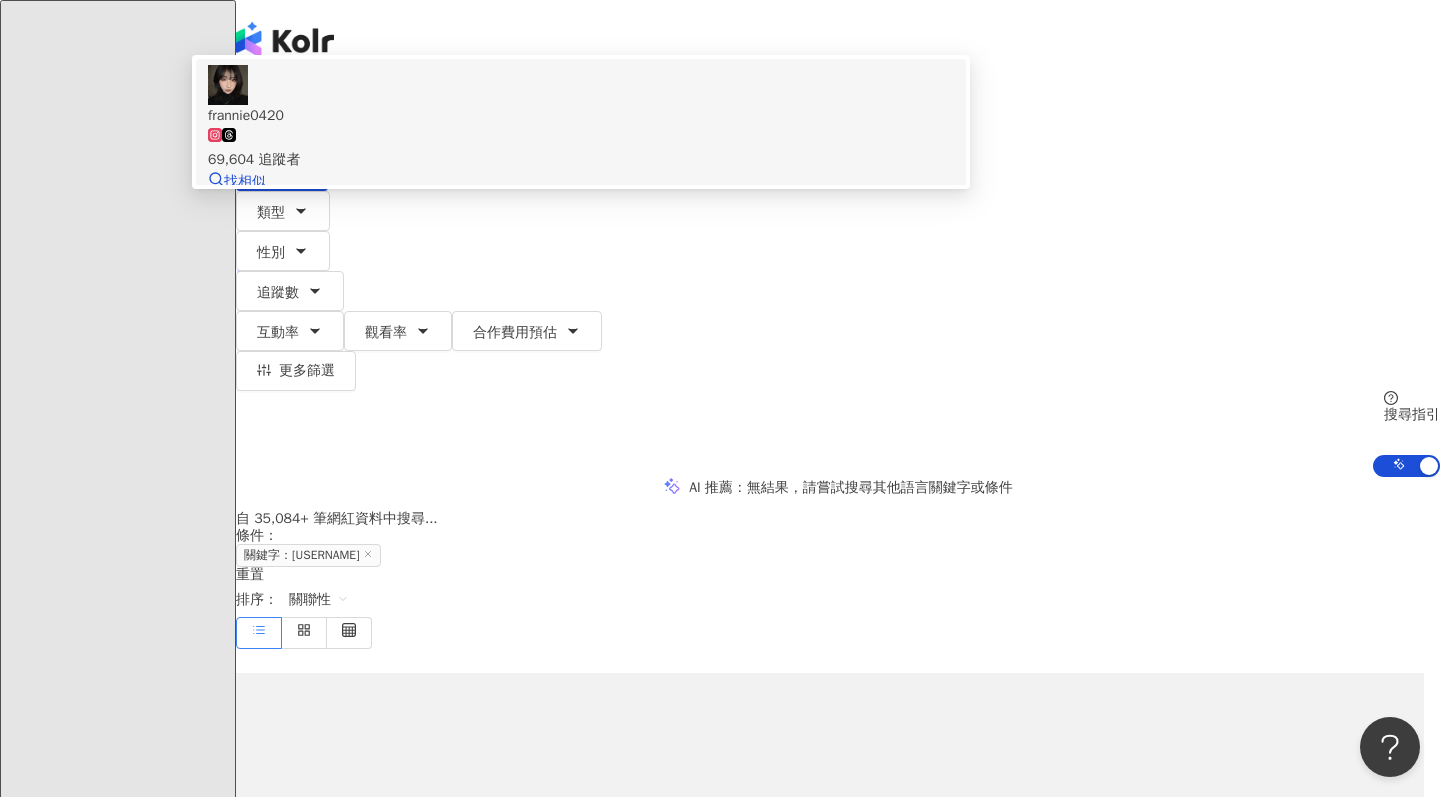 click on "[NUMBER]   追蹤者" at bounding box center [581, 160] 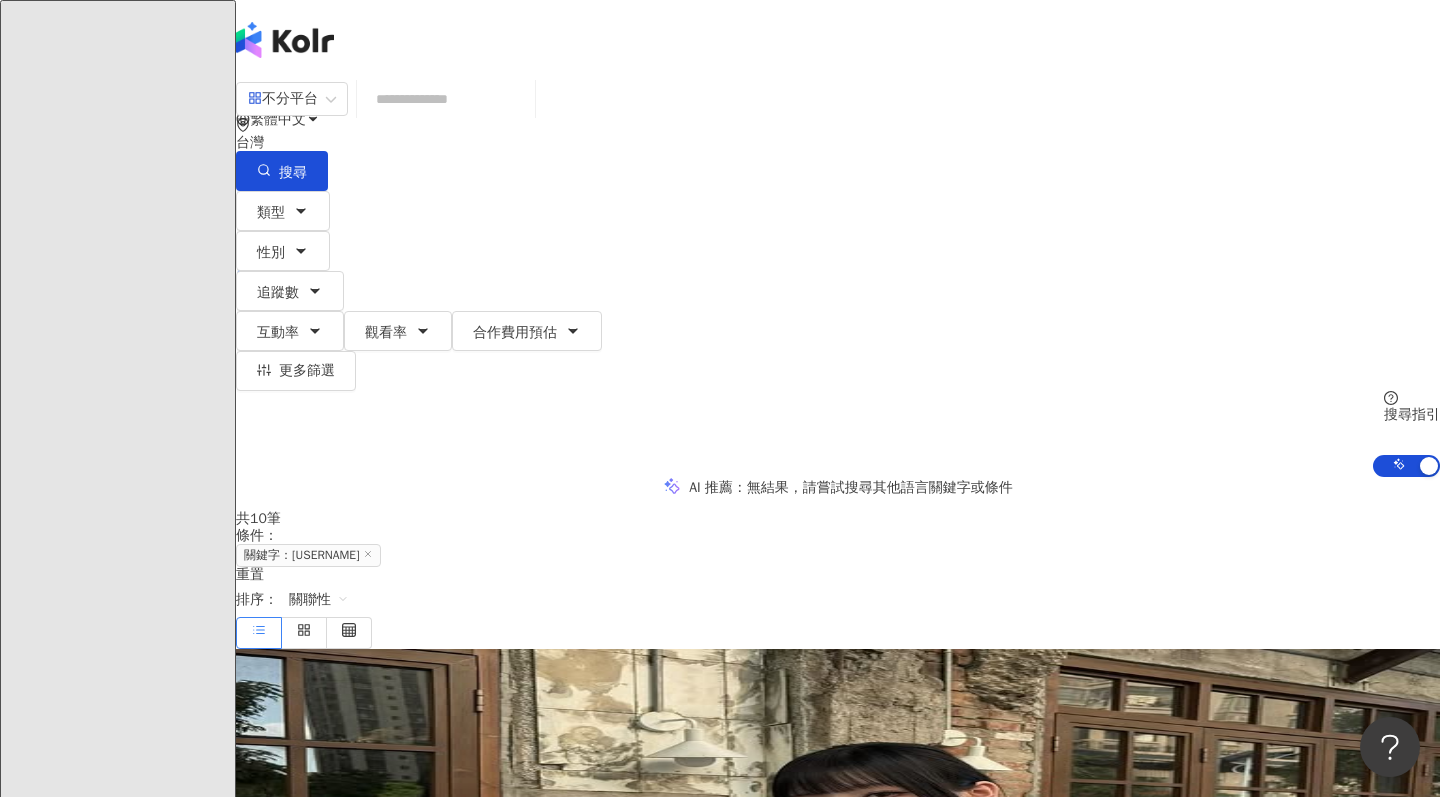 type on "*" 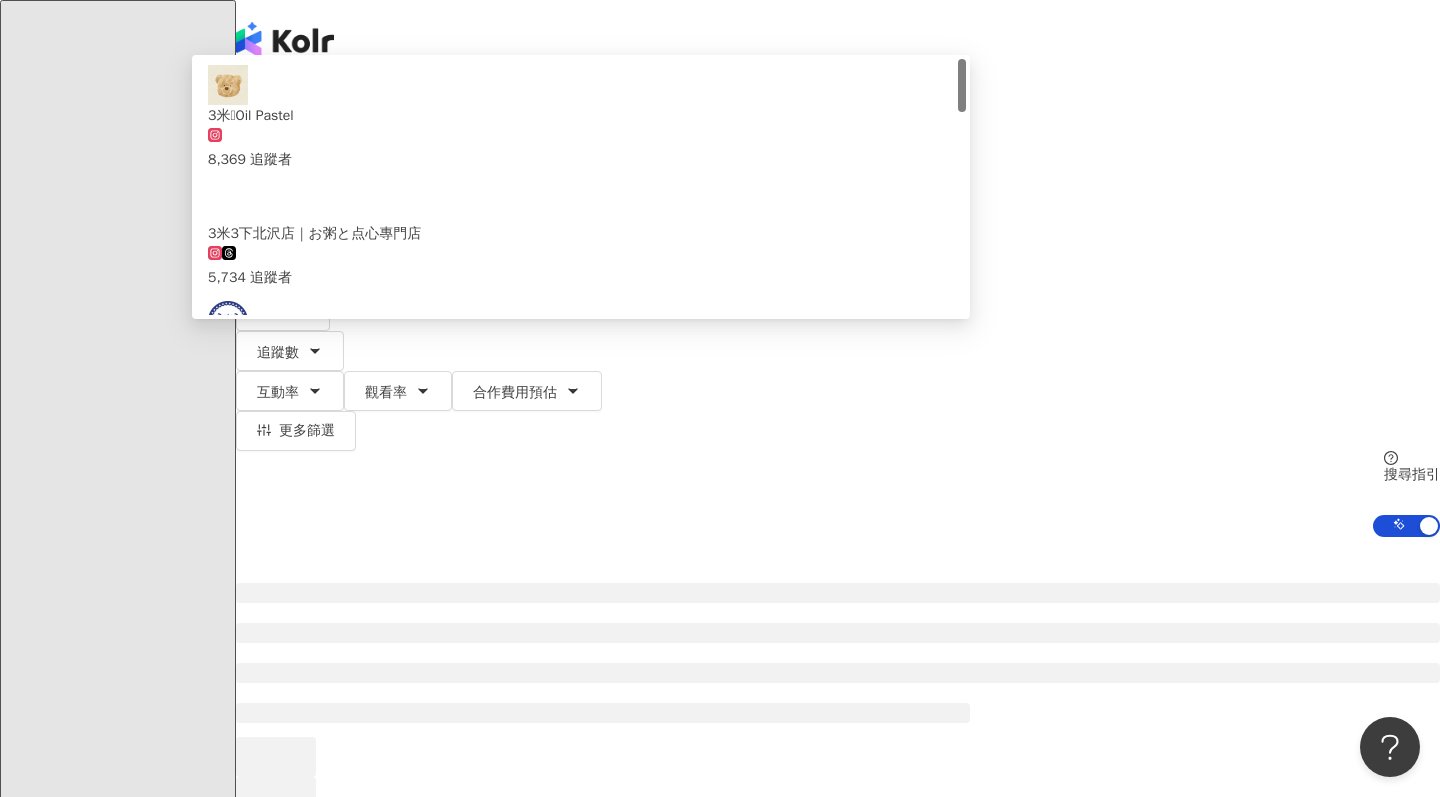 type on "*****" 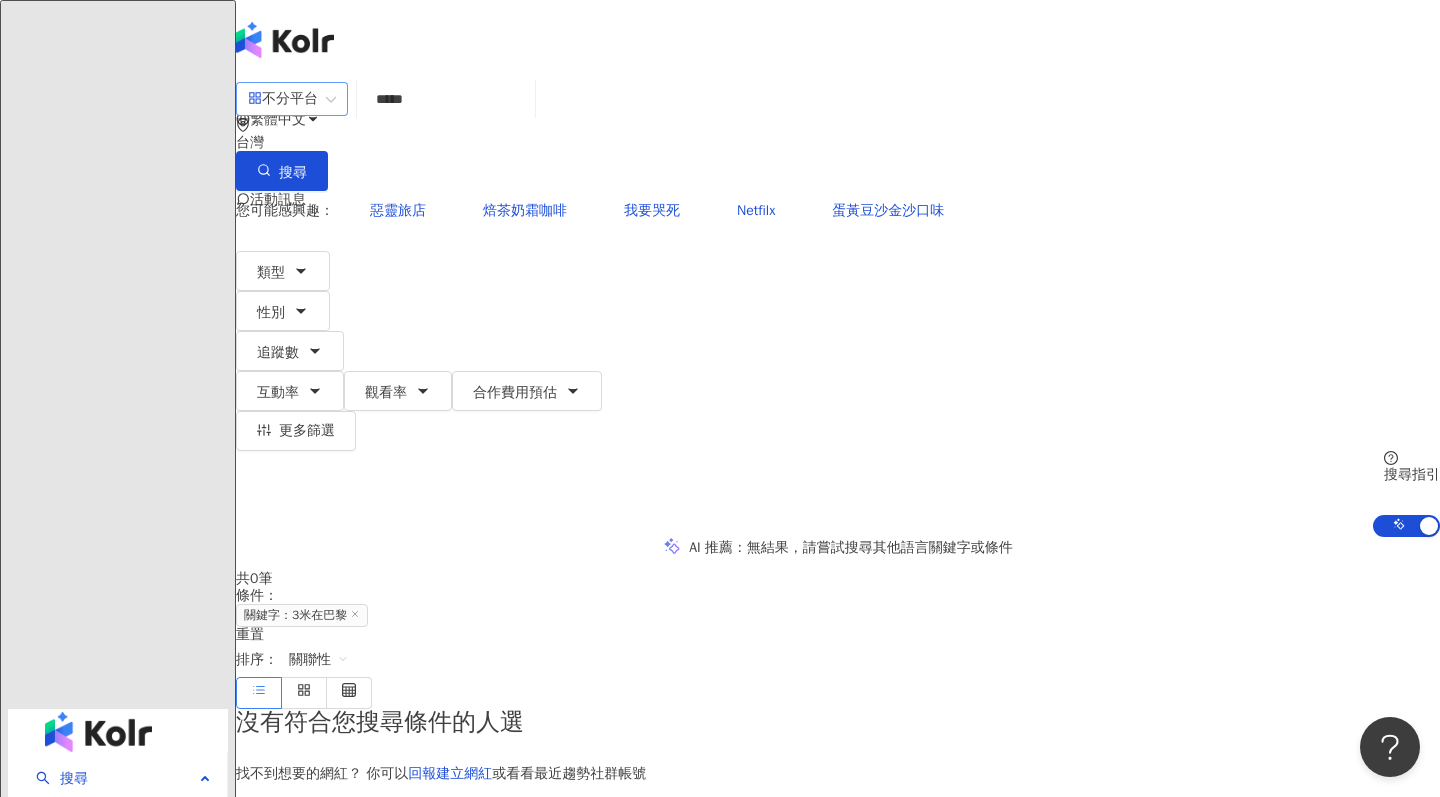 drag, startPoint x: 535, startPoint y: 113, endPoint x: 360, endPoint y: 108, distance: 175.07141 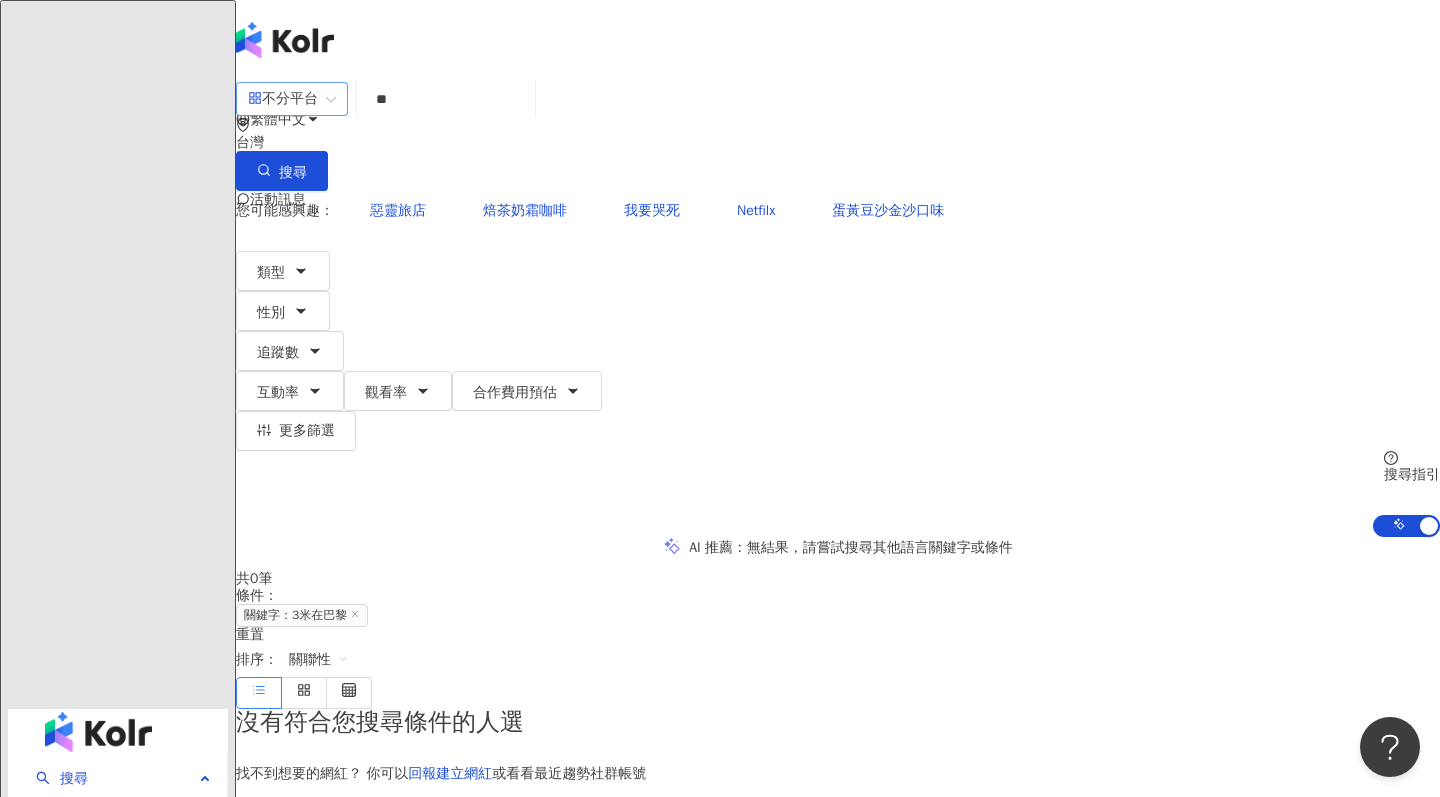 type on "**" 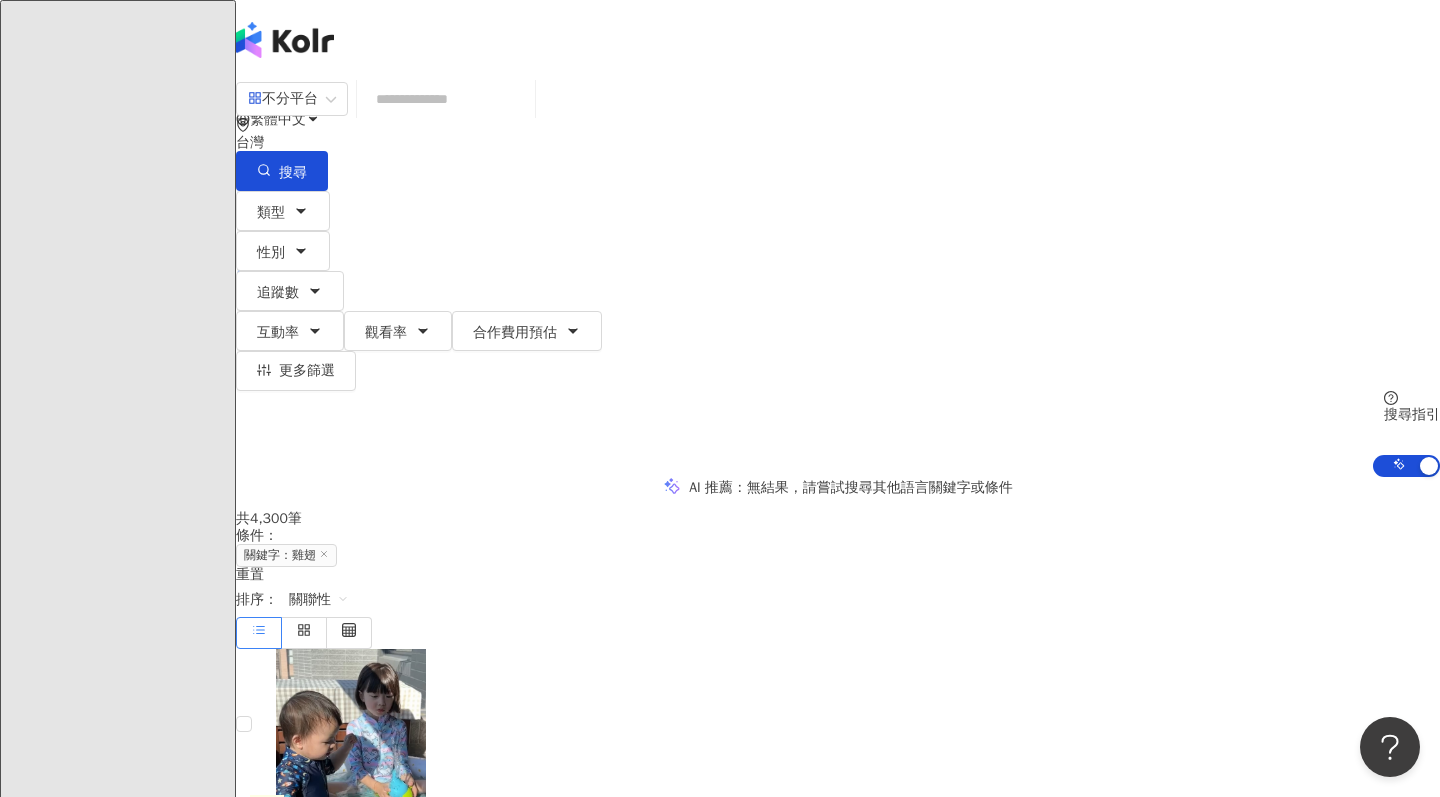 scroll, scrollTop: 0, scrollLeft: 0, axis: both 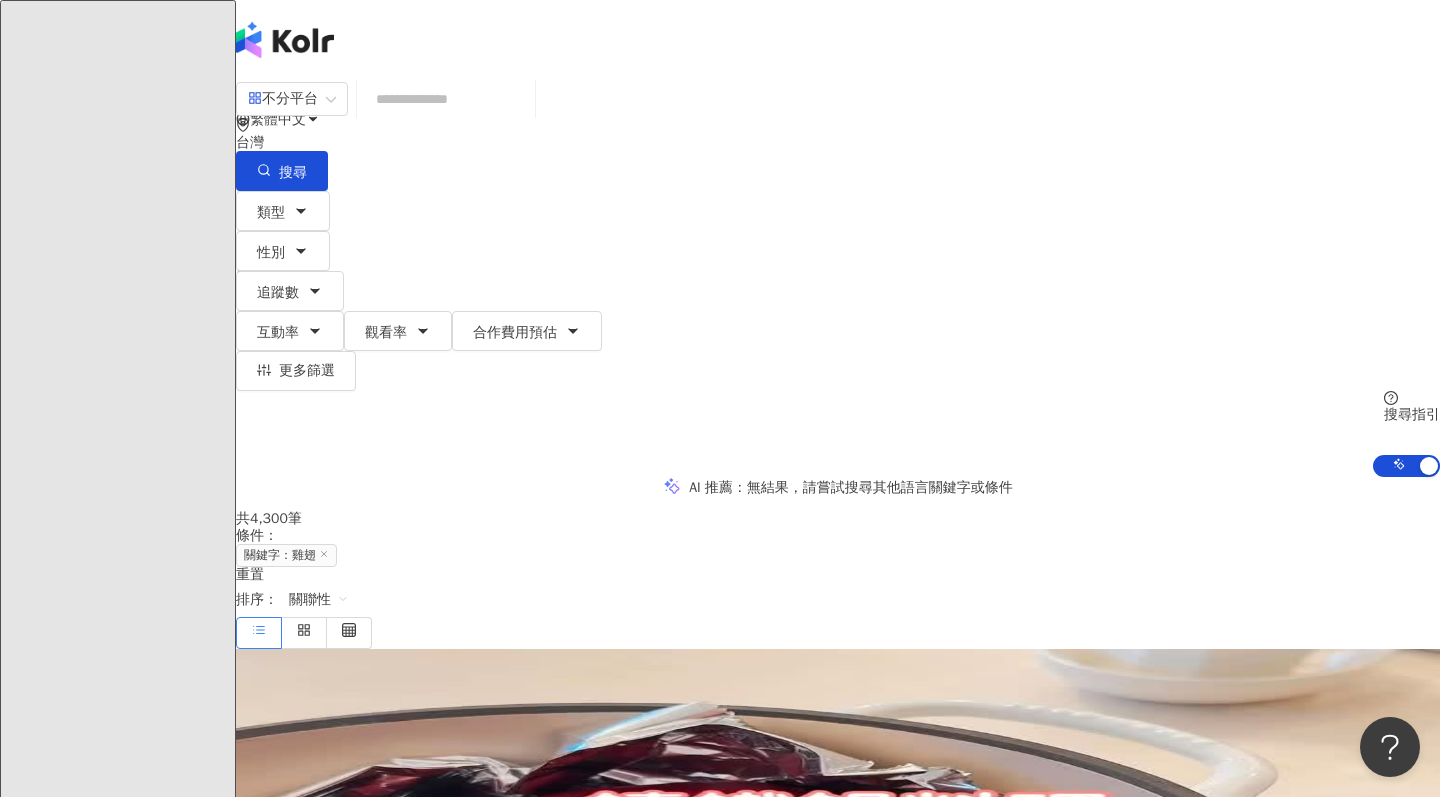 click 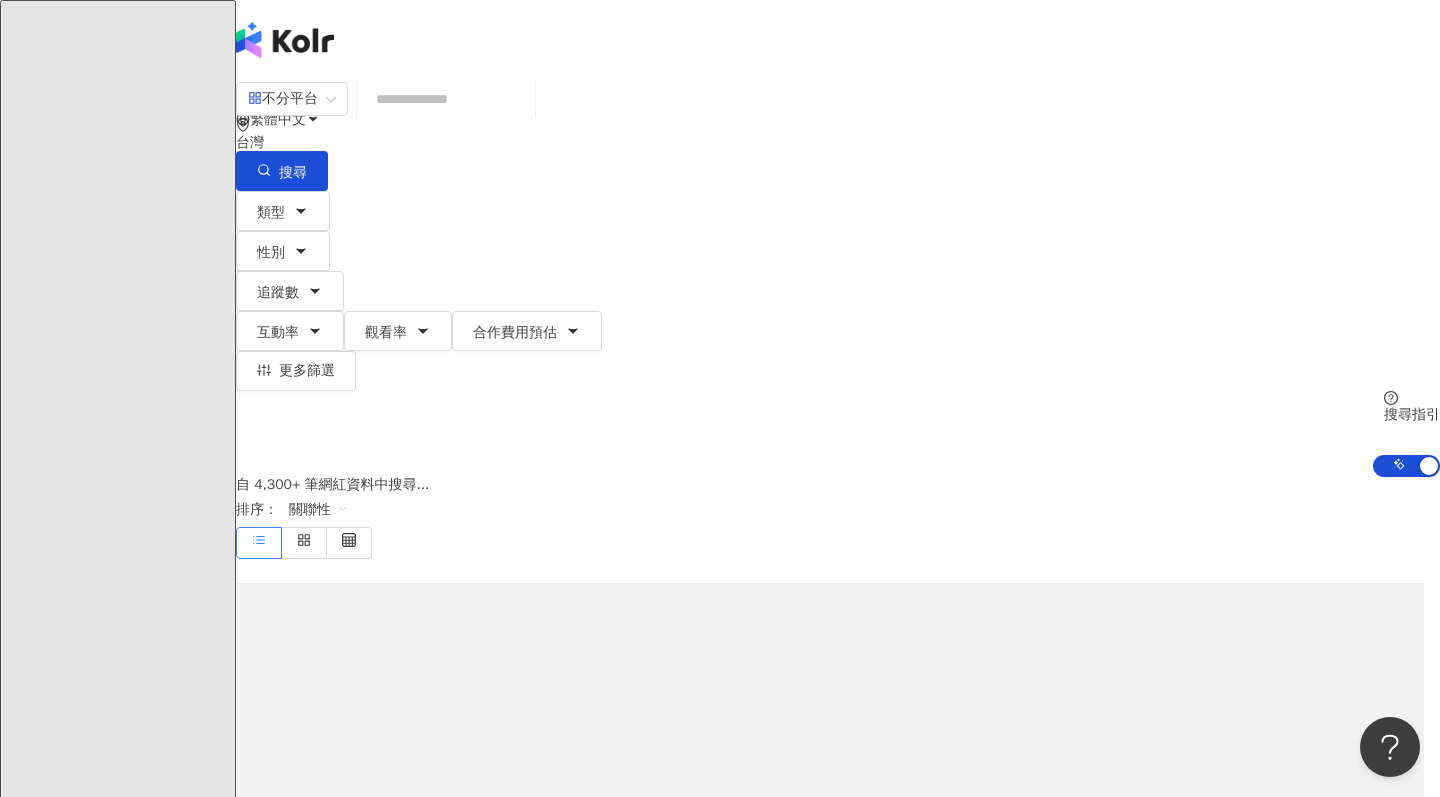 click at bounding box center (446, 99) 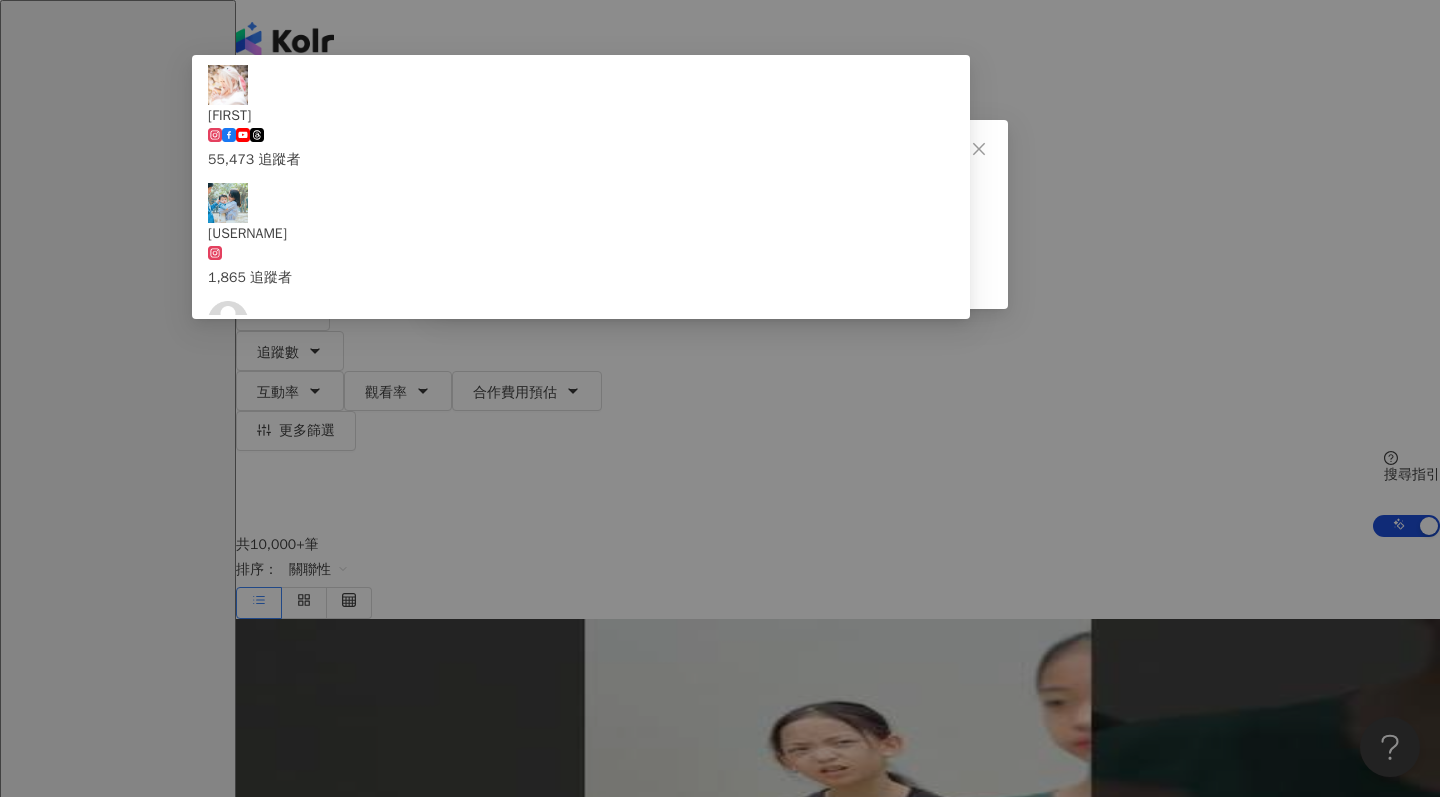 type on "****" 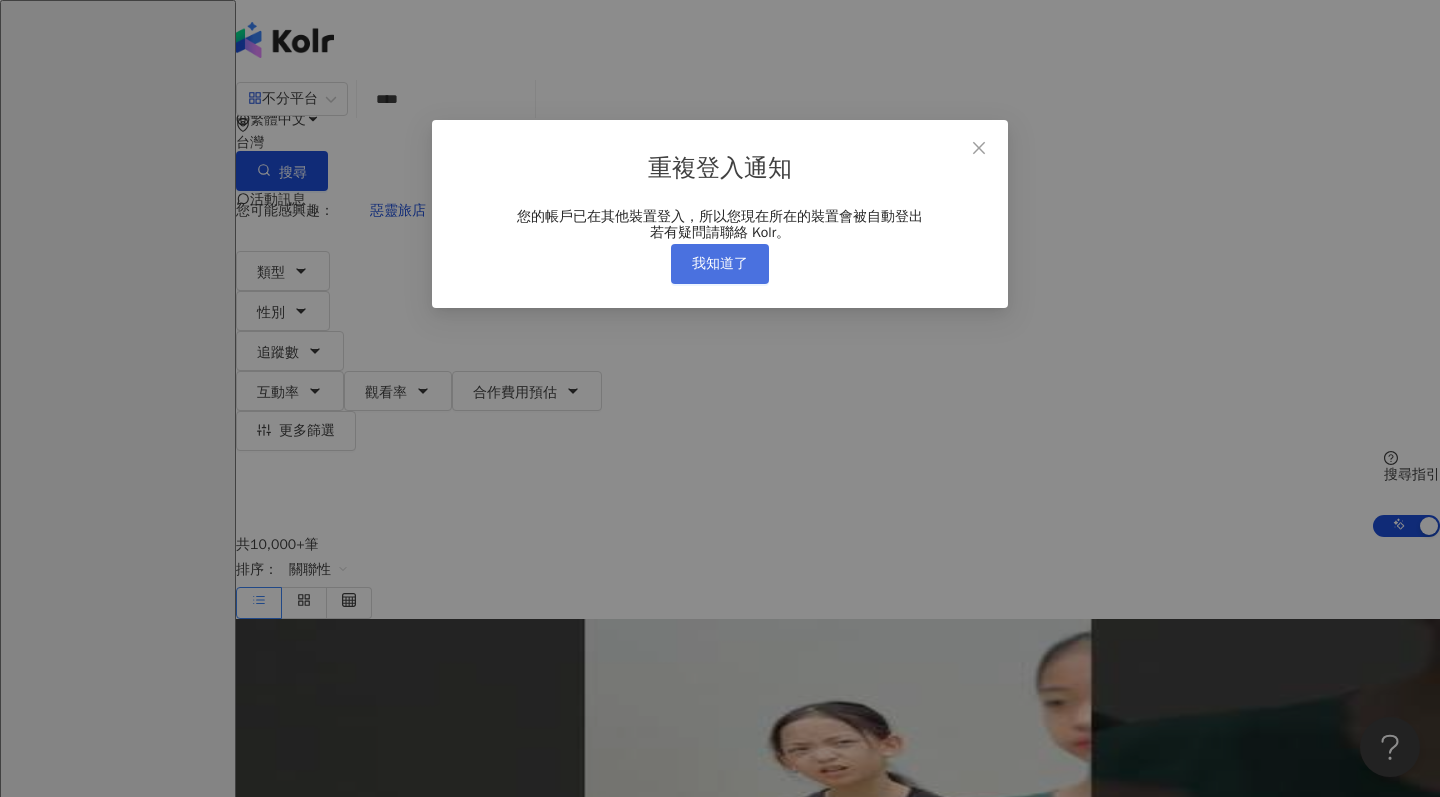 click on "我知道了" at bounding box center (720, 264) 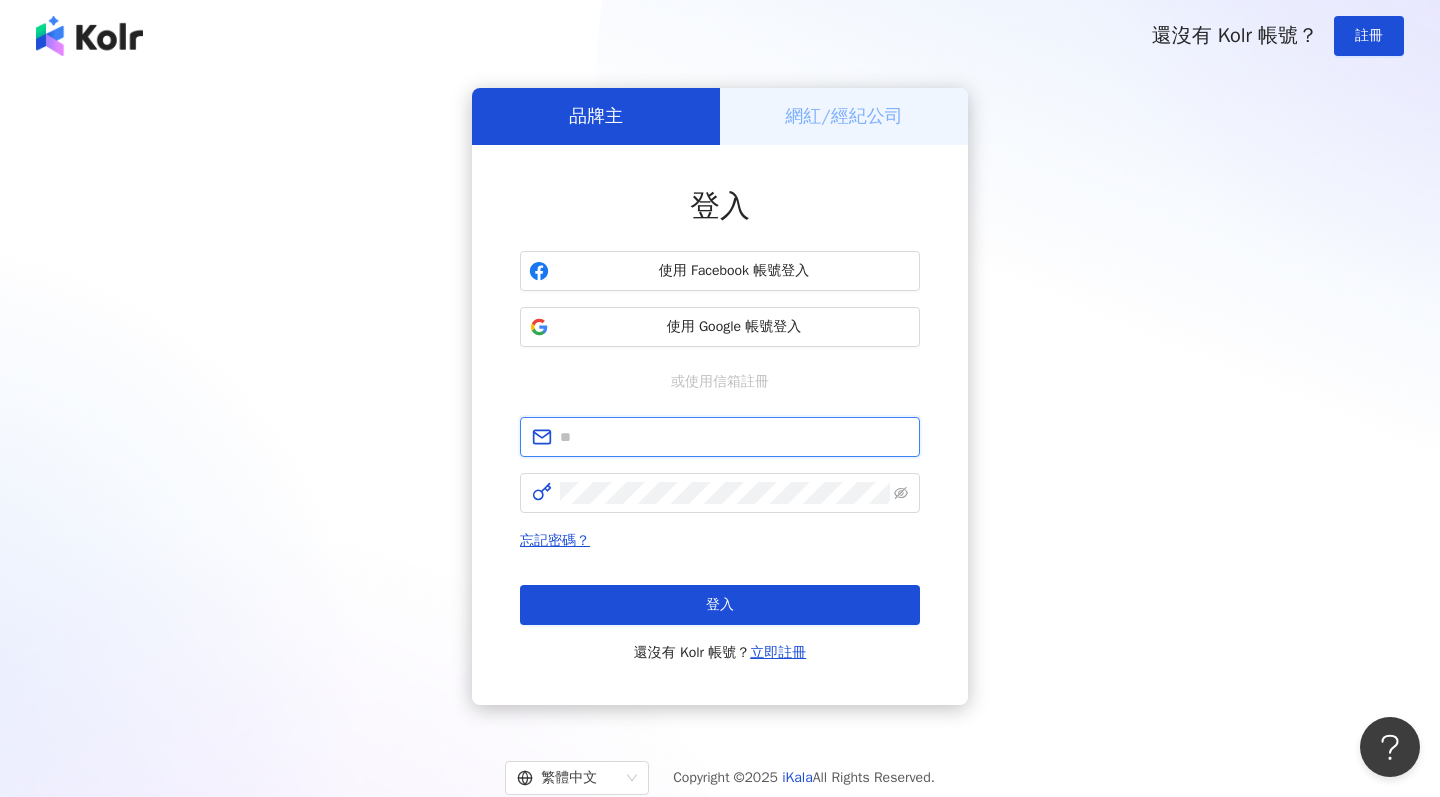 click at bounding box center [734, 437] 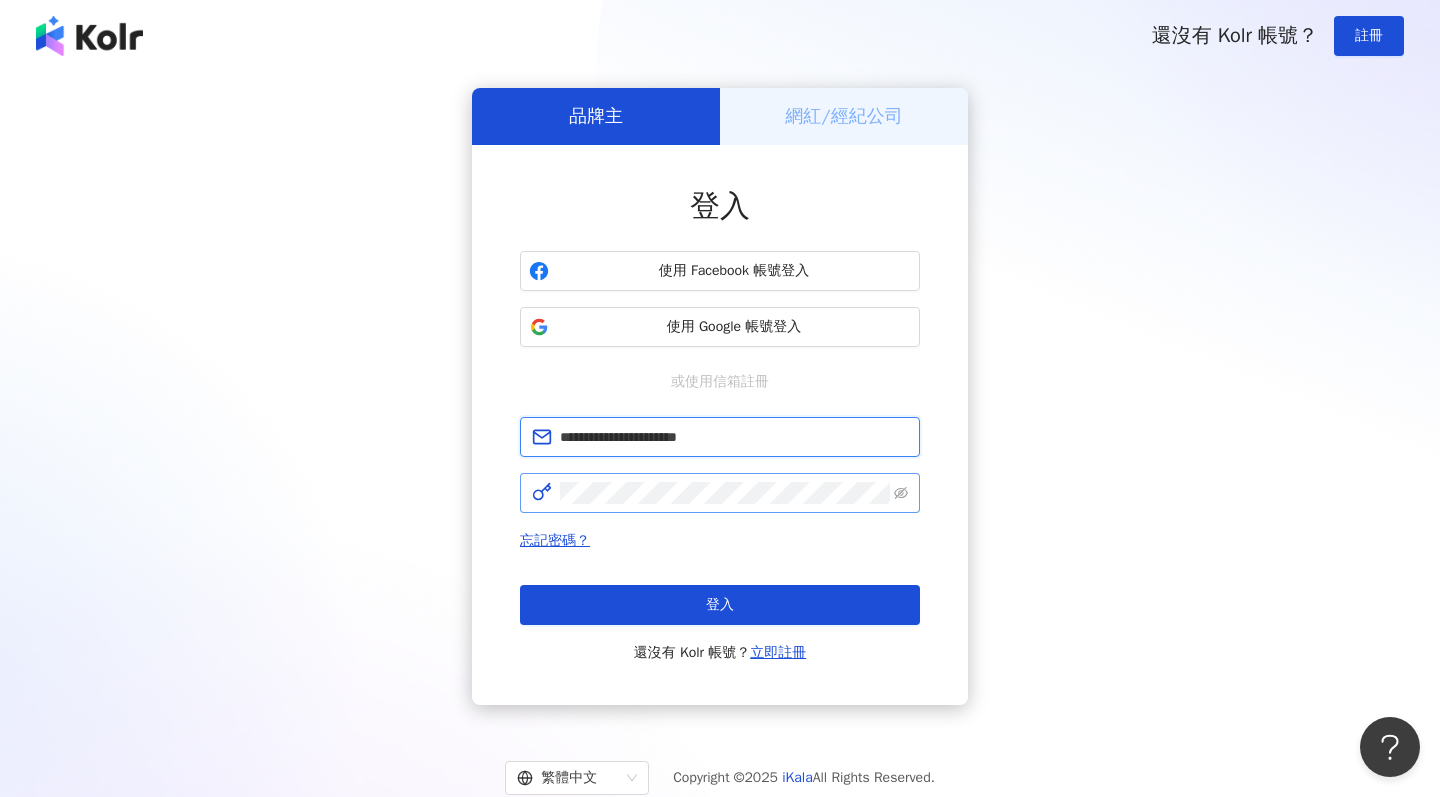 type on "**********" 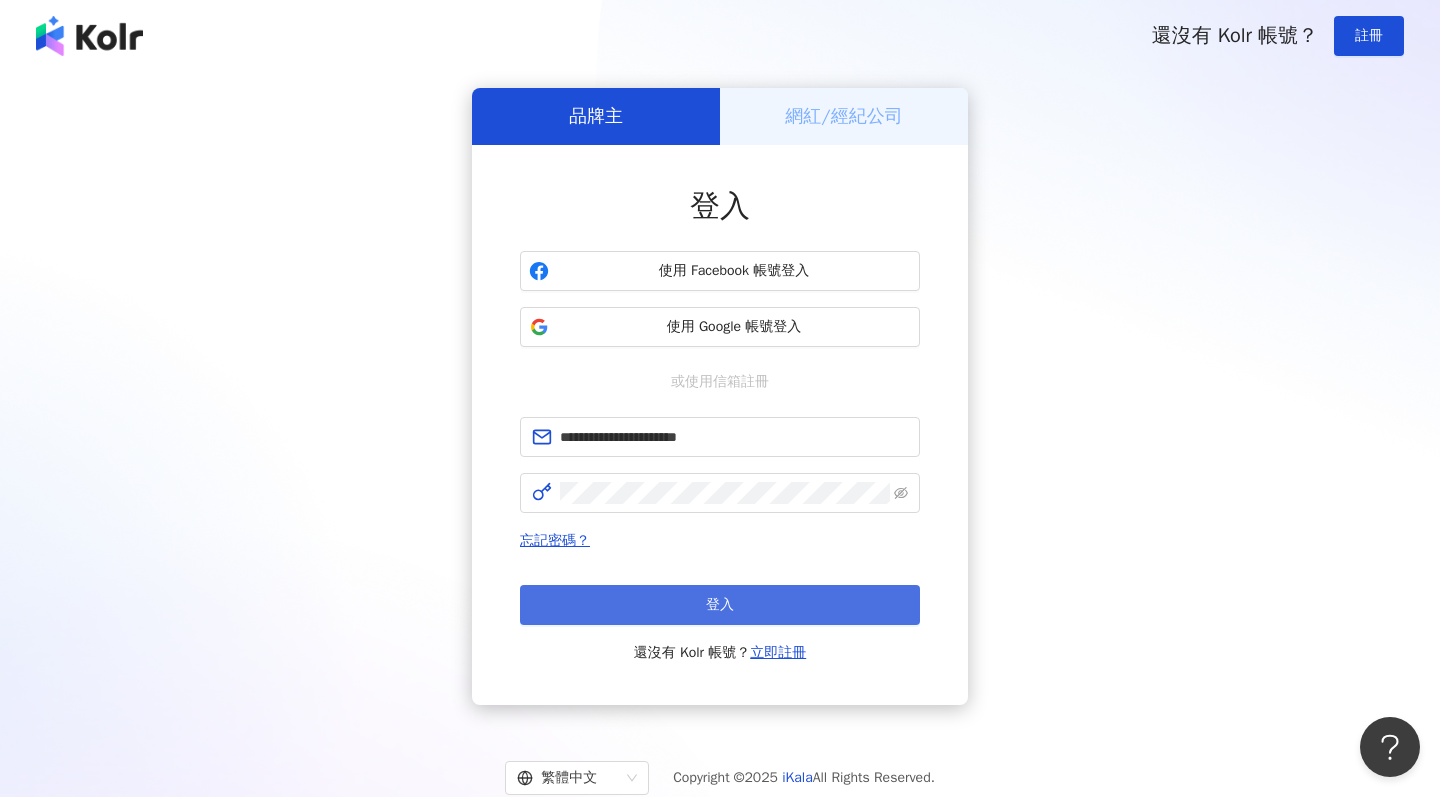click on "登入" at bounding box center (720, 605) 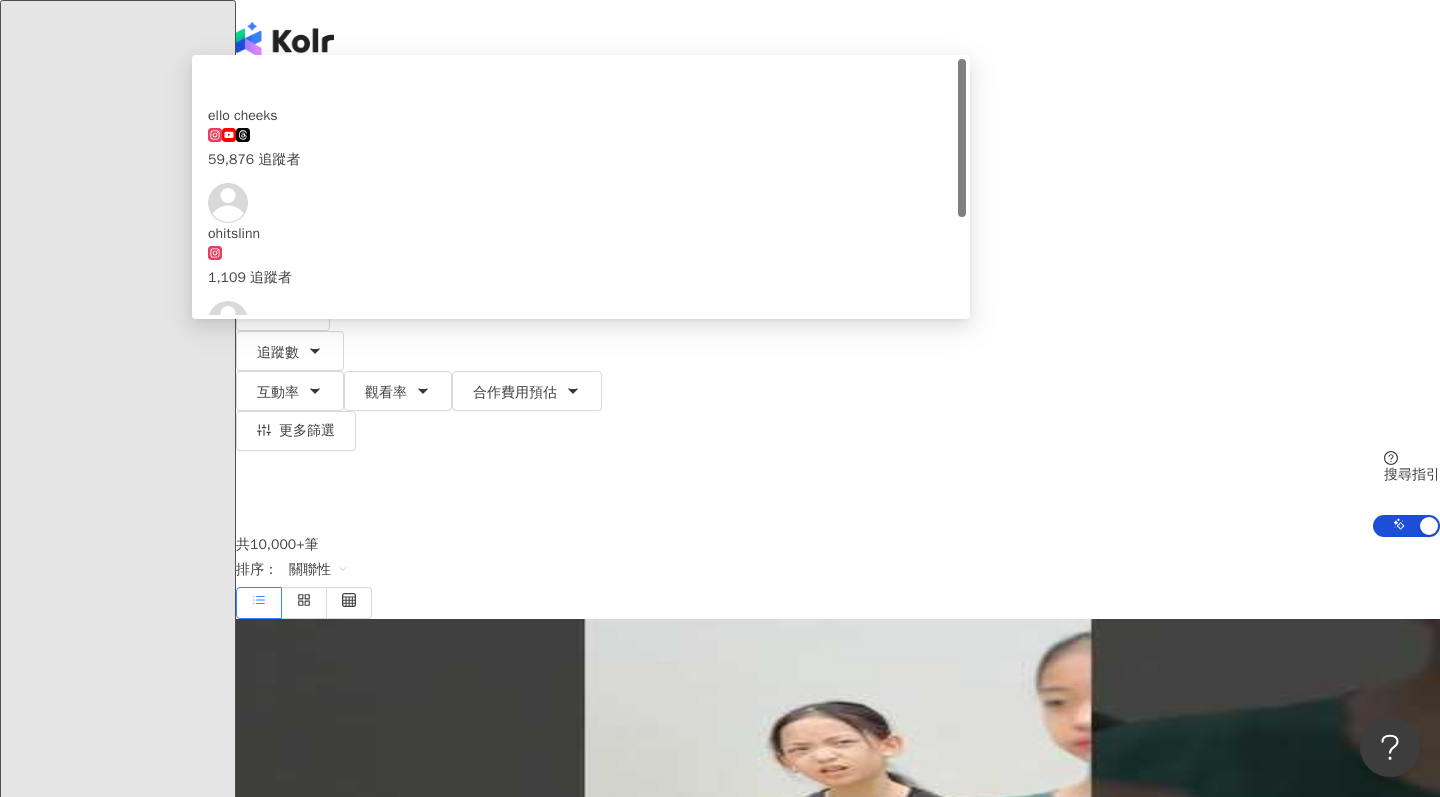 type on "**********" 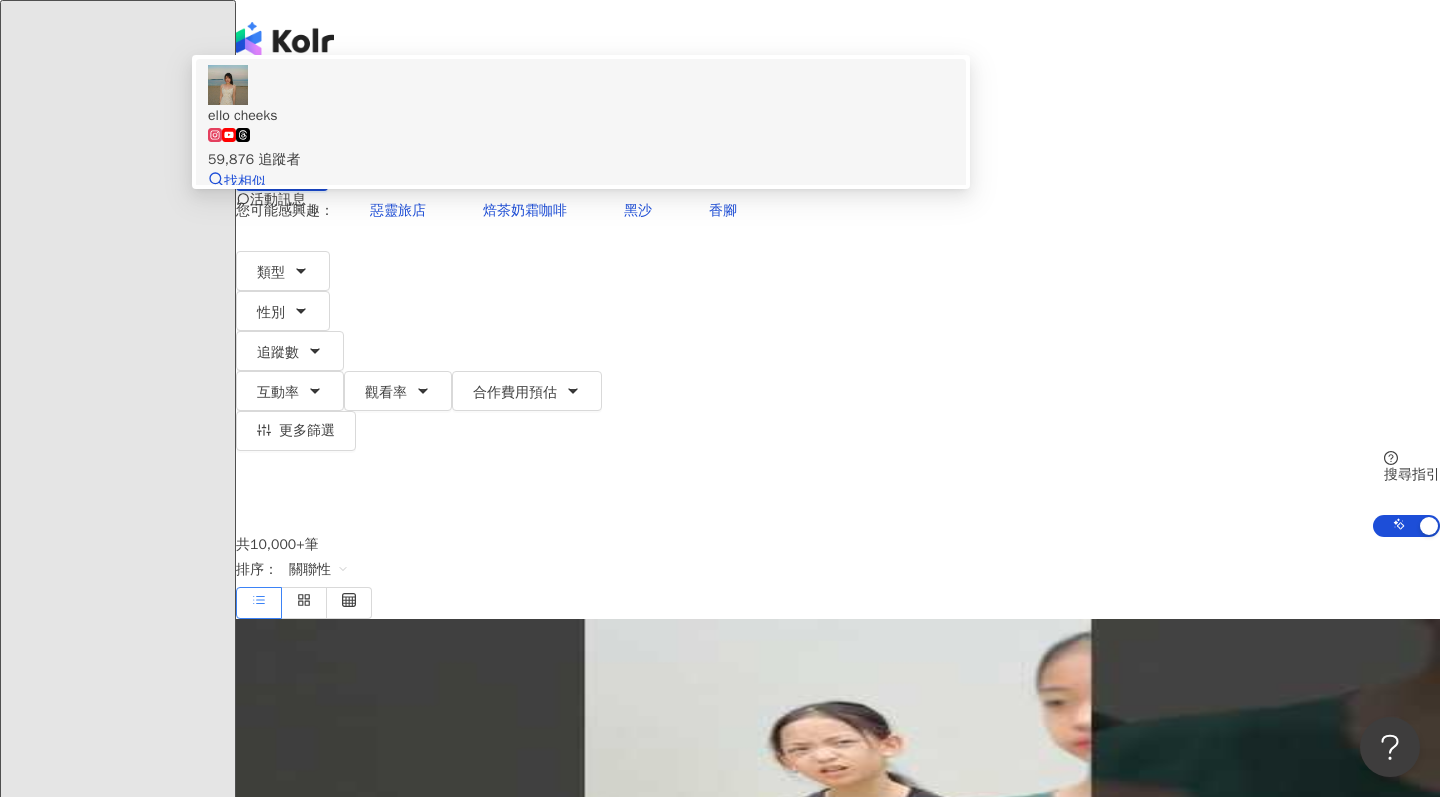 click on "ello cheeks" at bounding box center (581, 116) 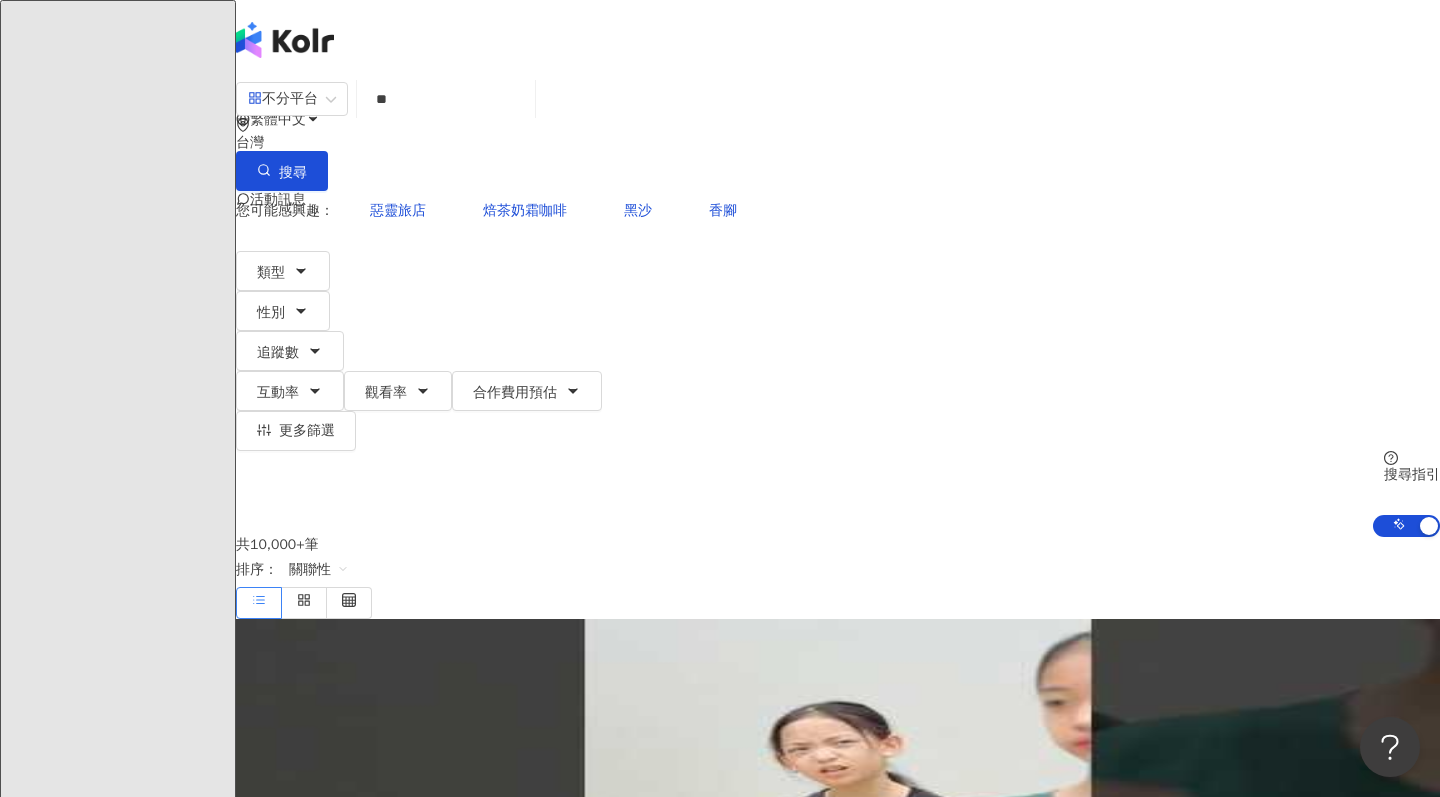 type on "*" 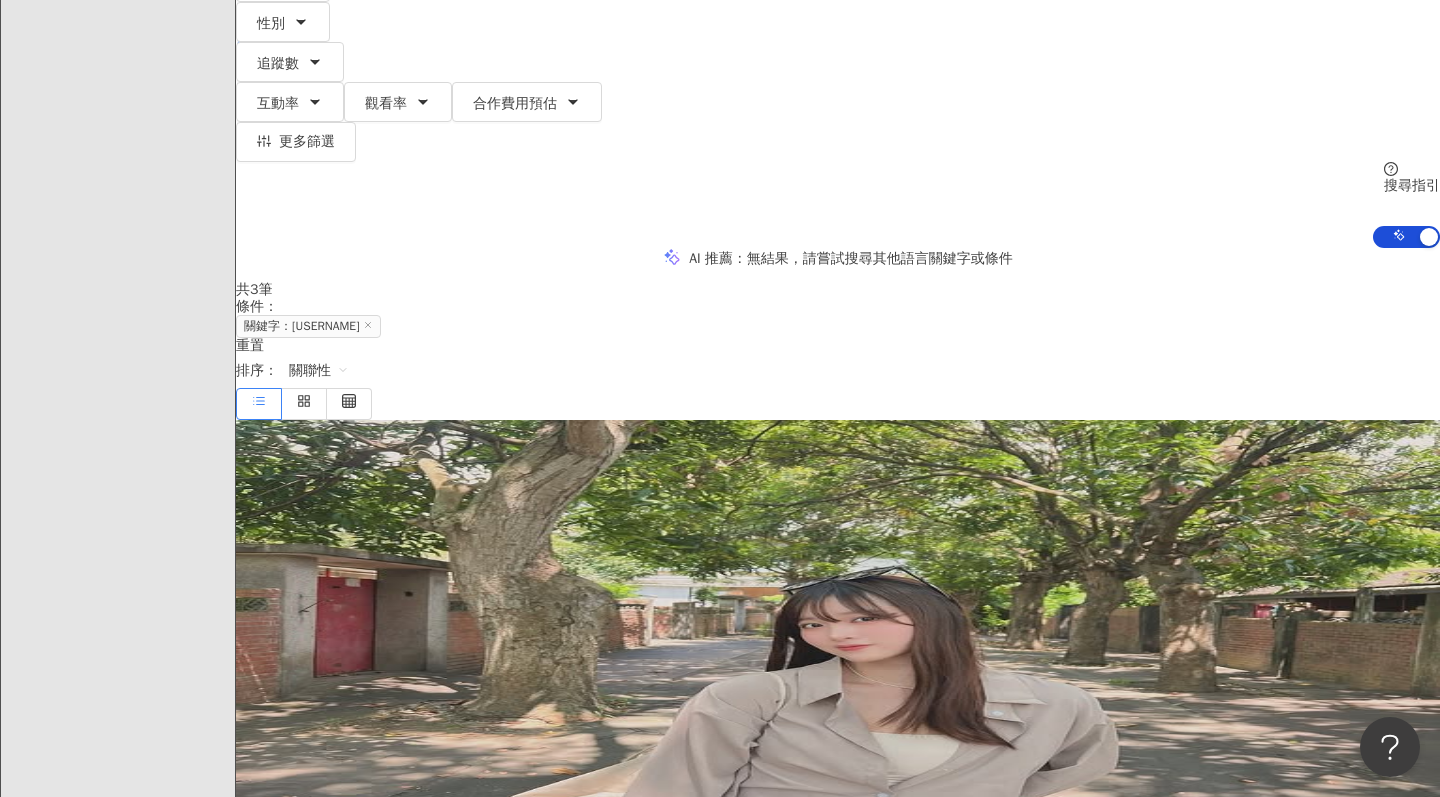 scroll, scrollTop: 267, scrollLeft: 0, axis: vertical 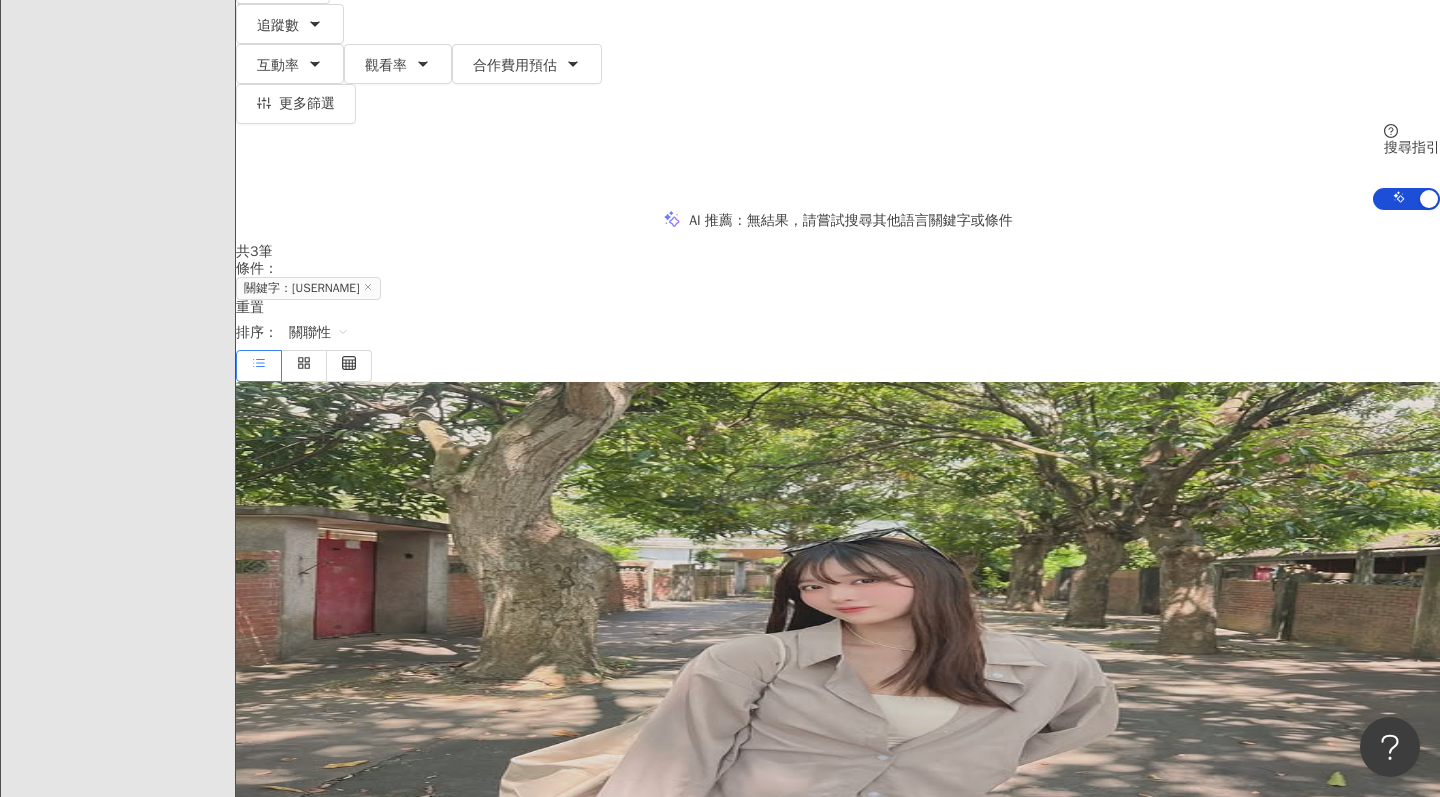 type on "**********" 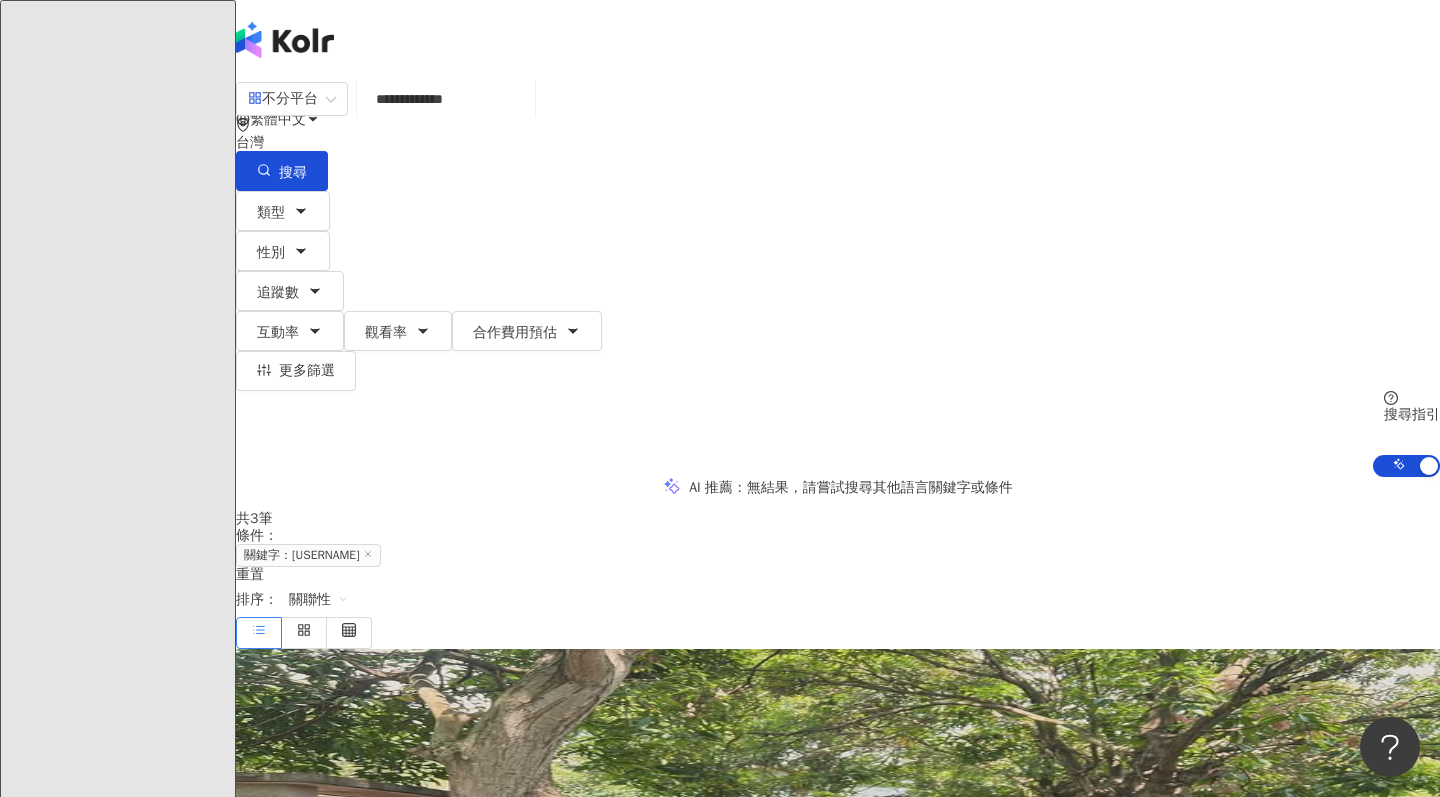 scroll, scrollTop: 0, scrollLeft: 0, axis: both 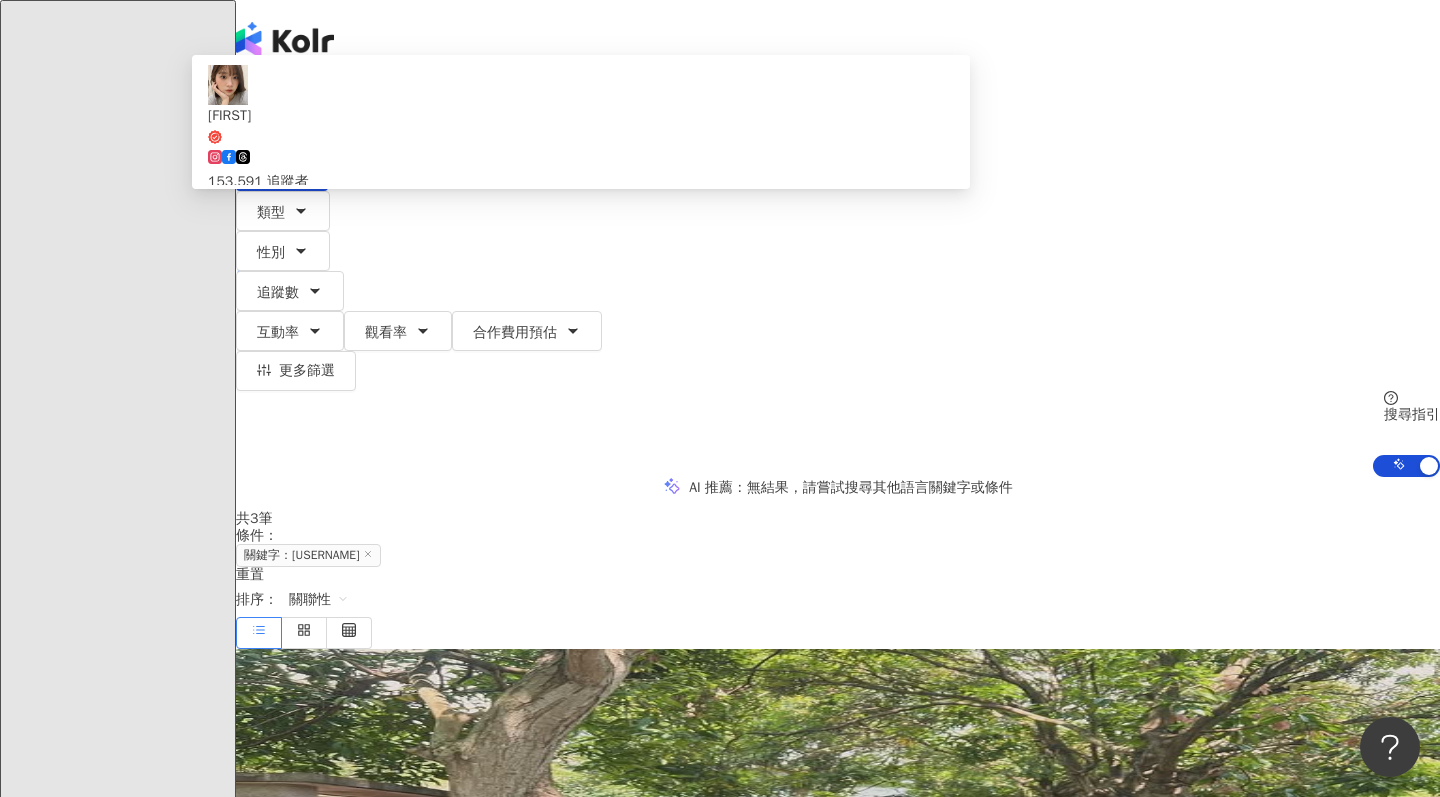 drag, startPoint x: 634, startPoint y: 119, endPoint x: 349, endPoint y: 119, distance: 285 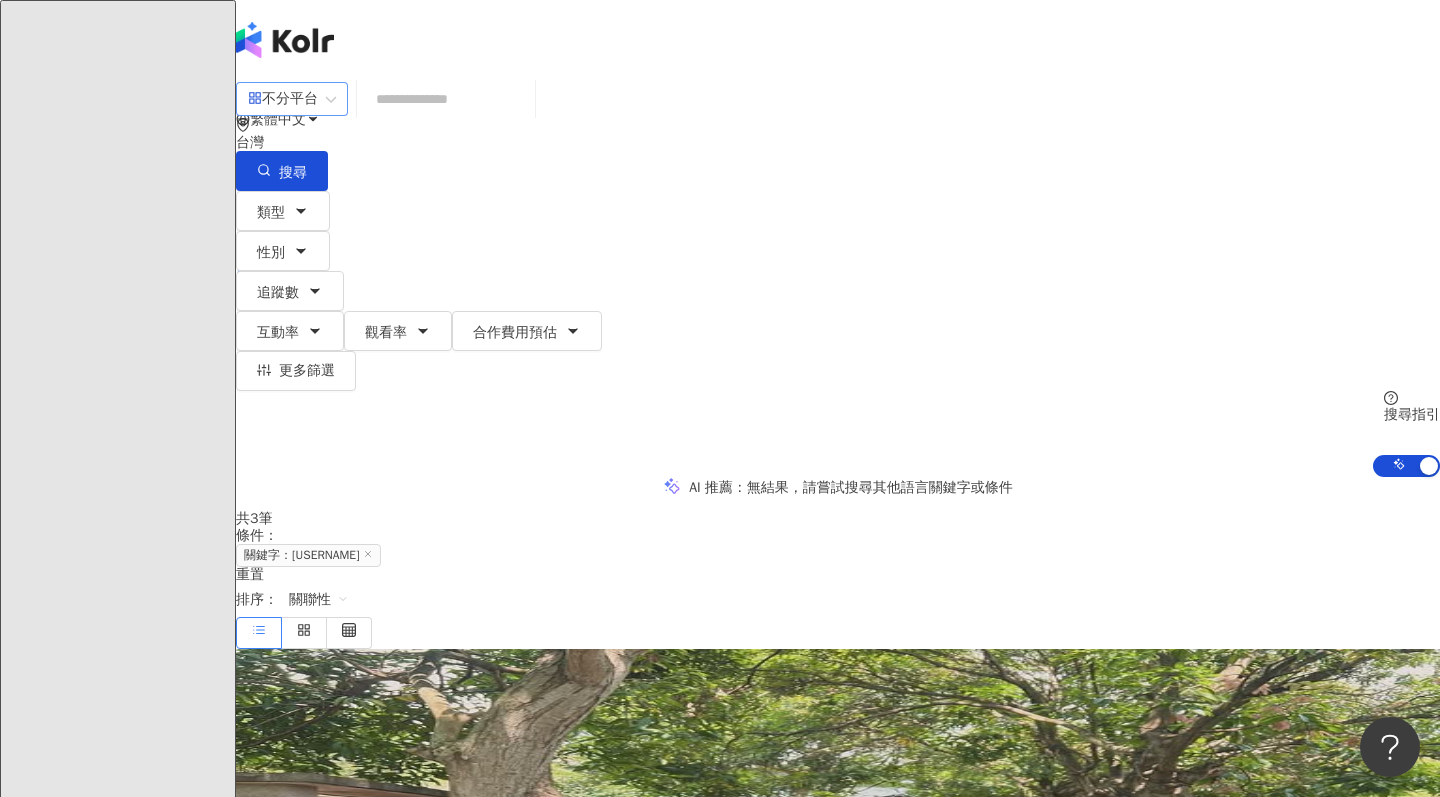 type on "*" 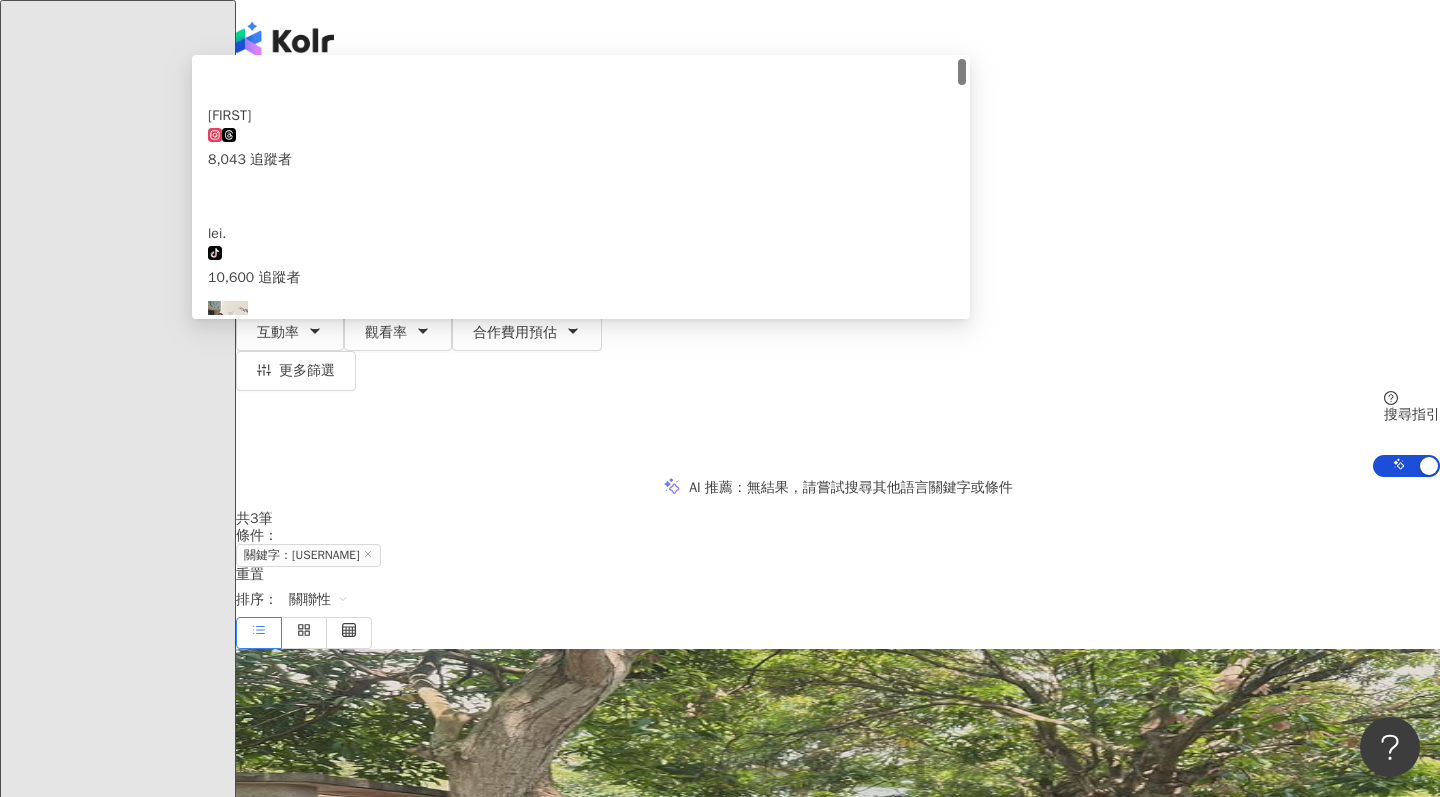 type on "********" 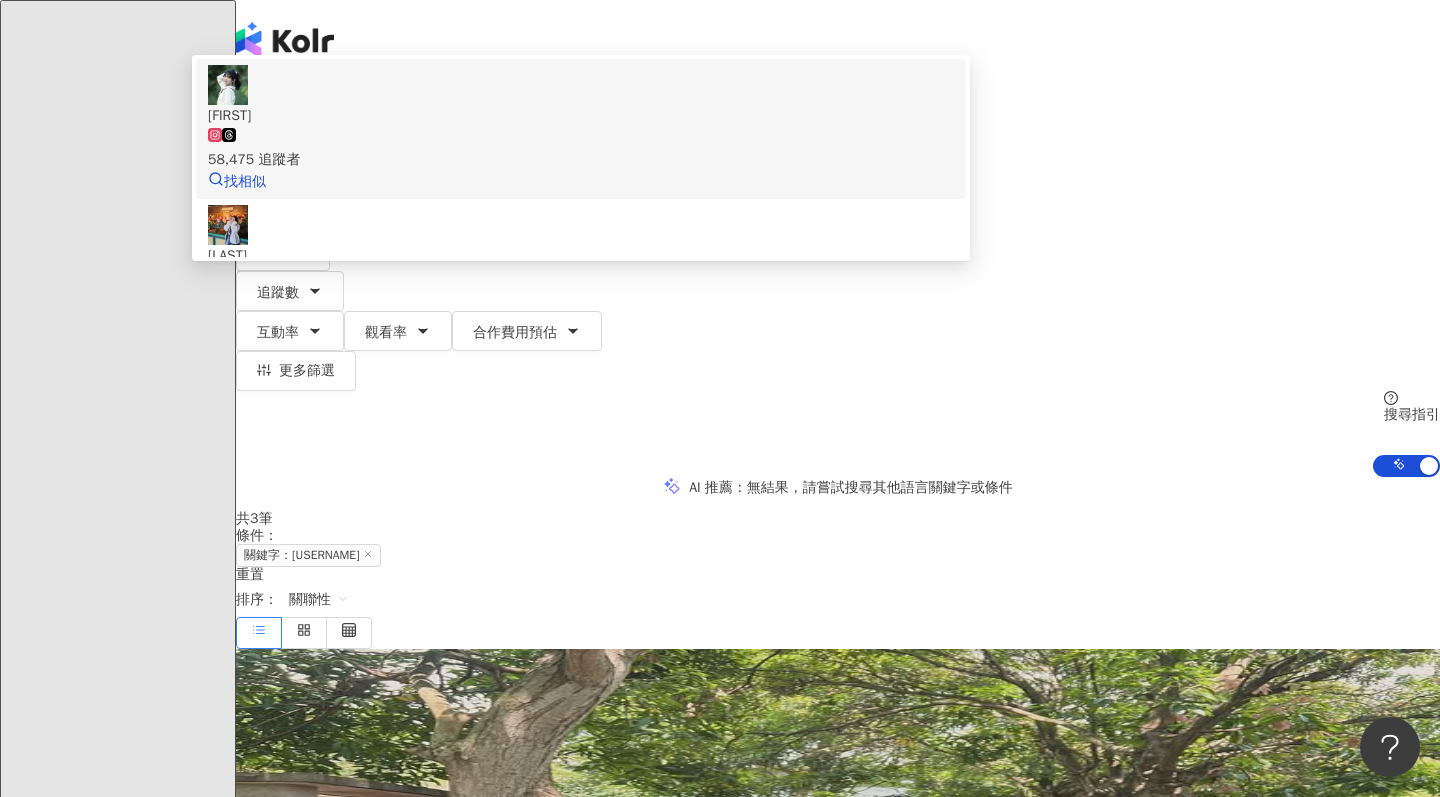 click on "[NUMBER]   追蹤者" at bounding box center [581, 160] 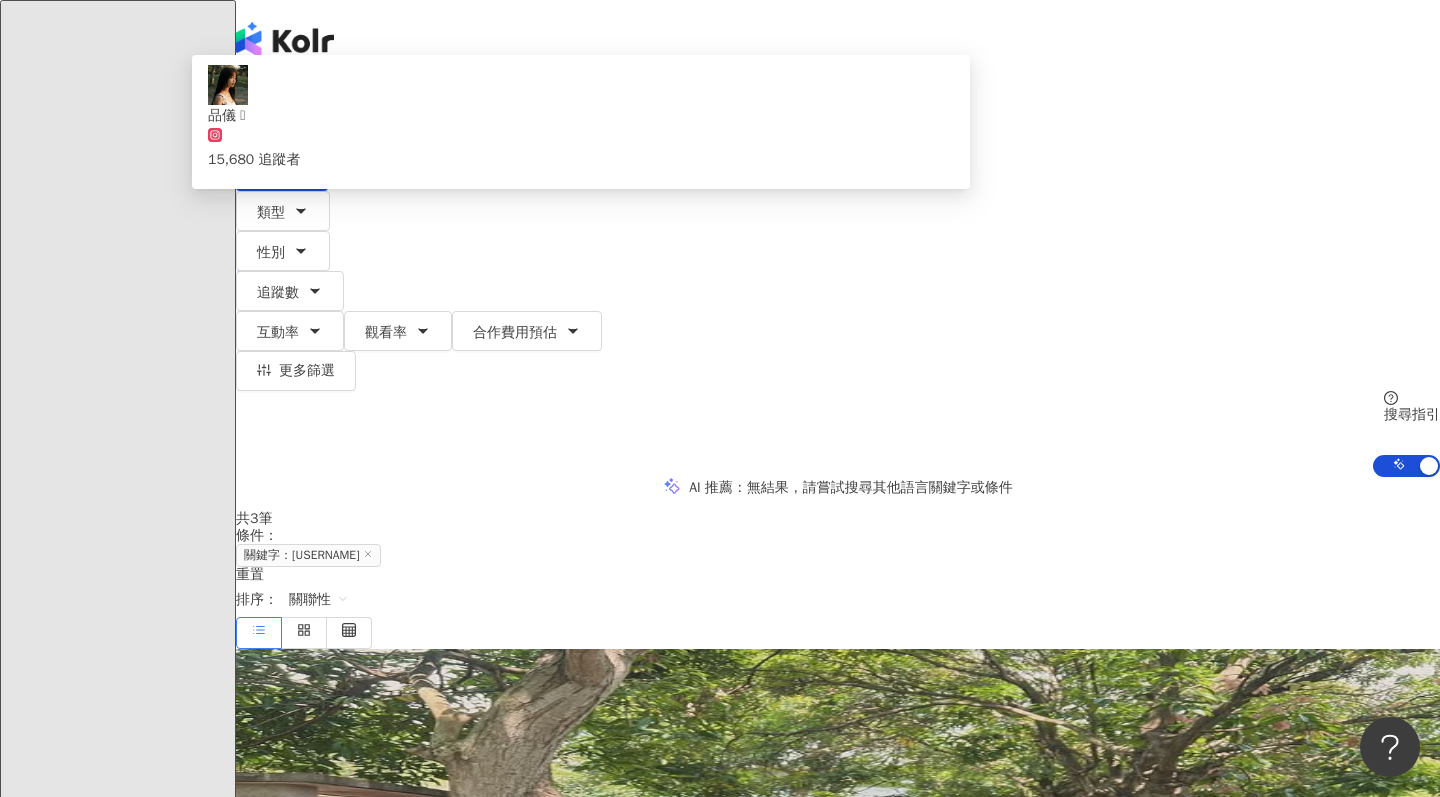type on "*********" 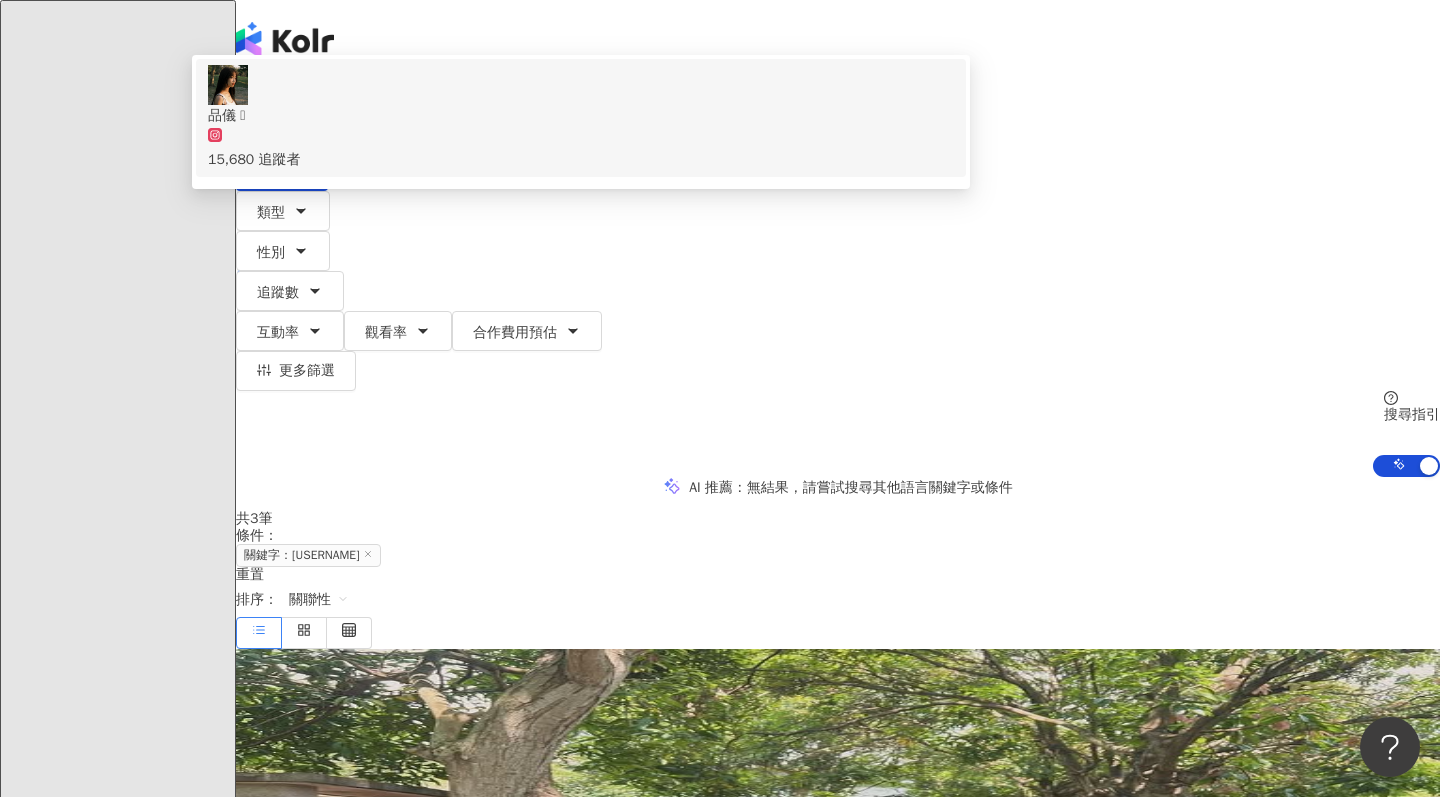 click on "品儀 🫚" at bounding box center [581, 116] 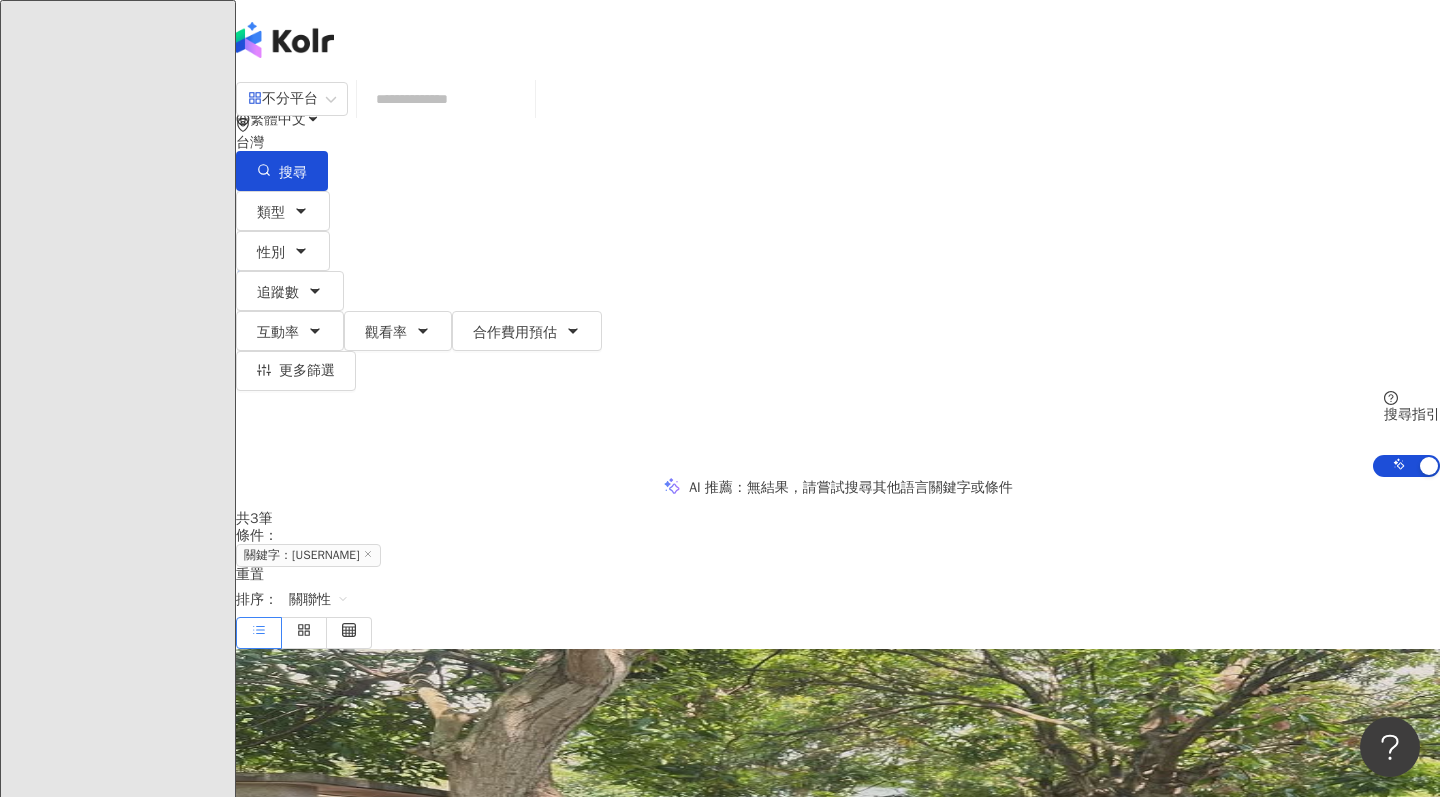 click at bounding box center (446, 99) 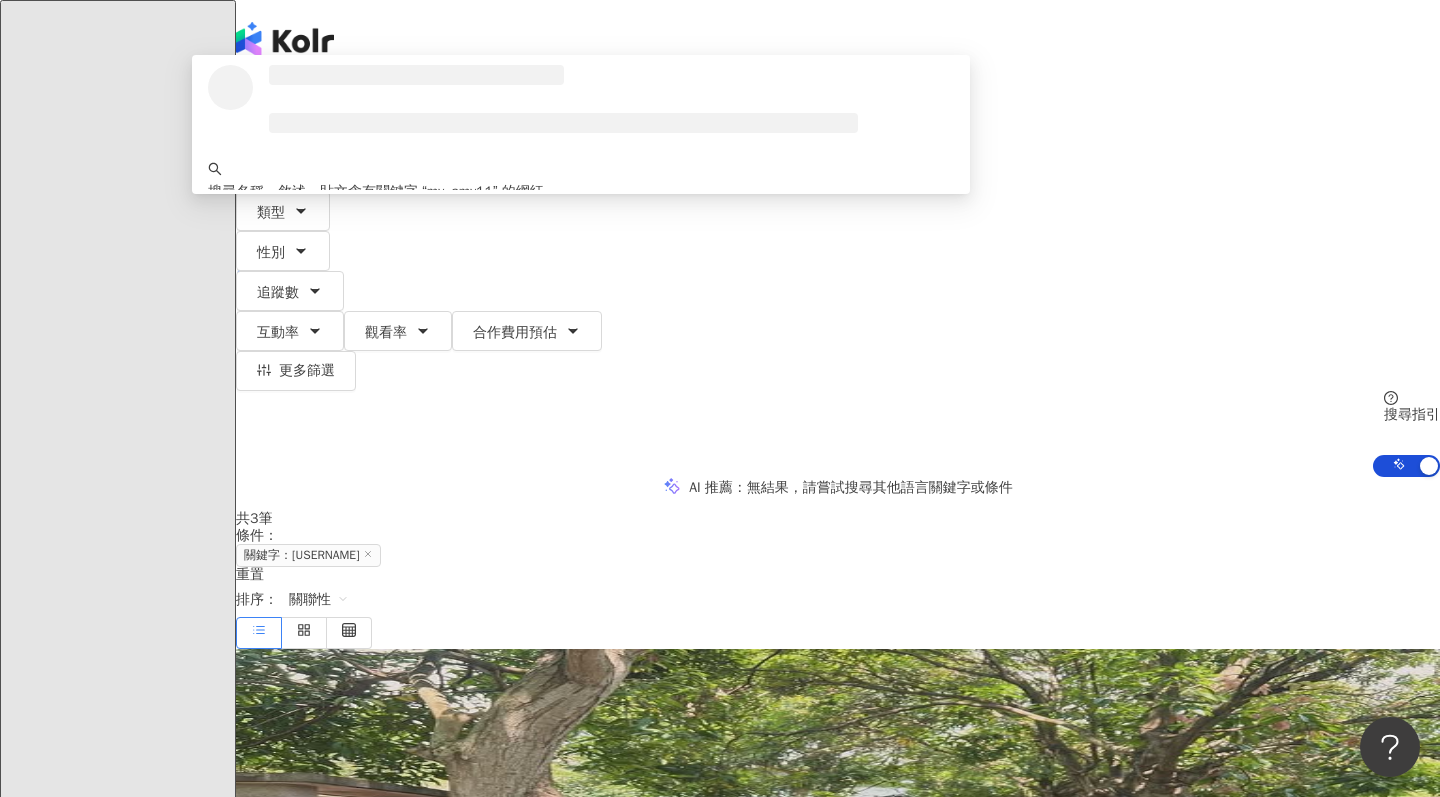 type on "*********" 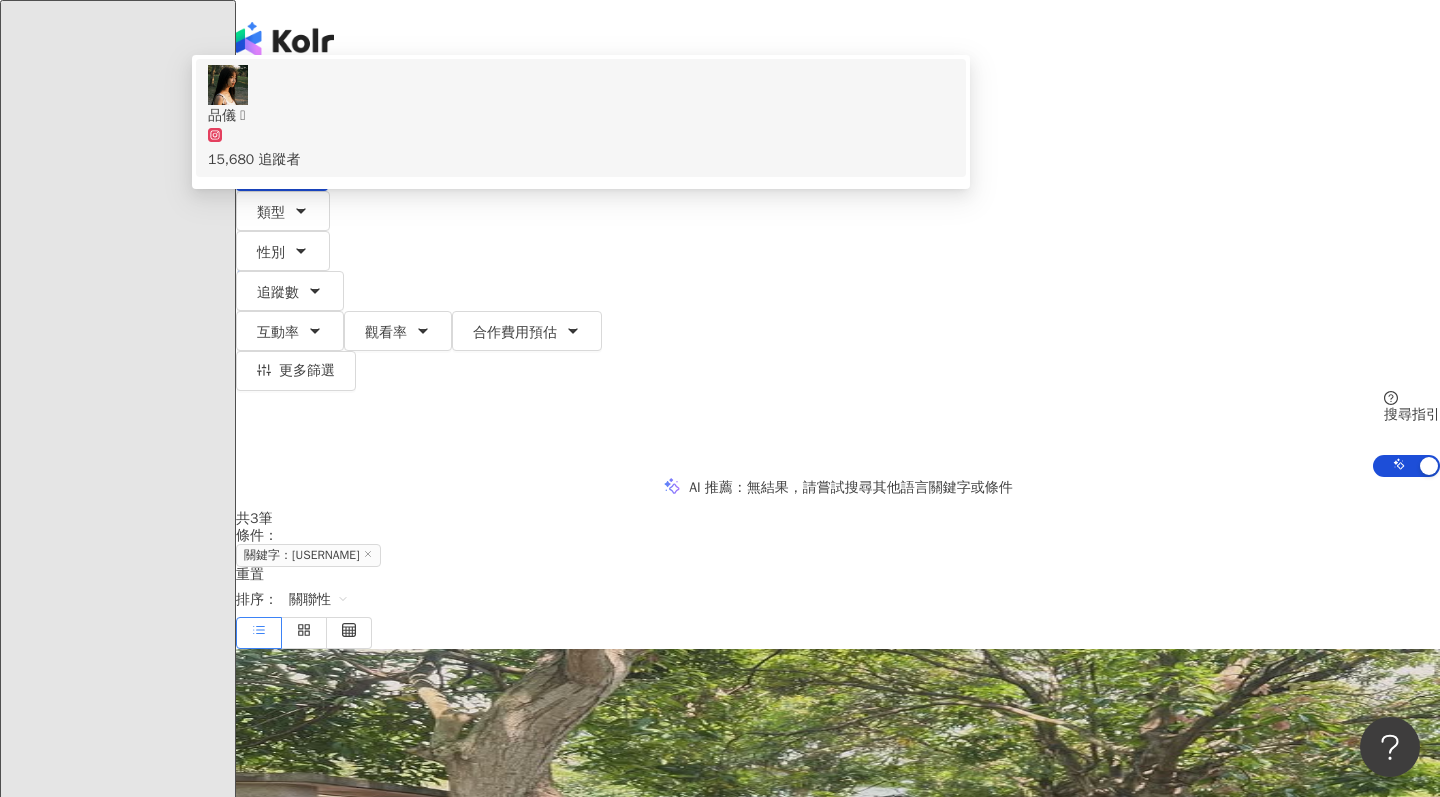 click on "[FIRST] 🫚 [NUMBER]   追蹤者" at bounding box center [581, 118] 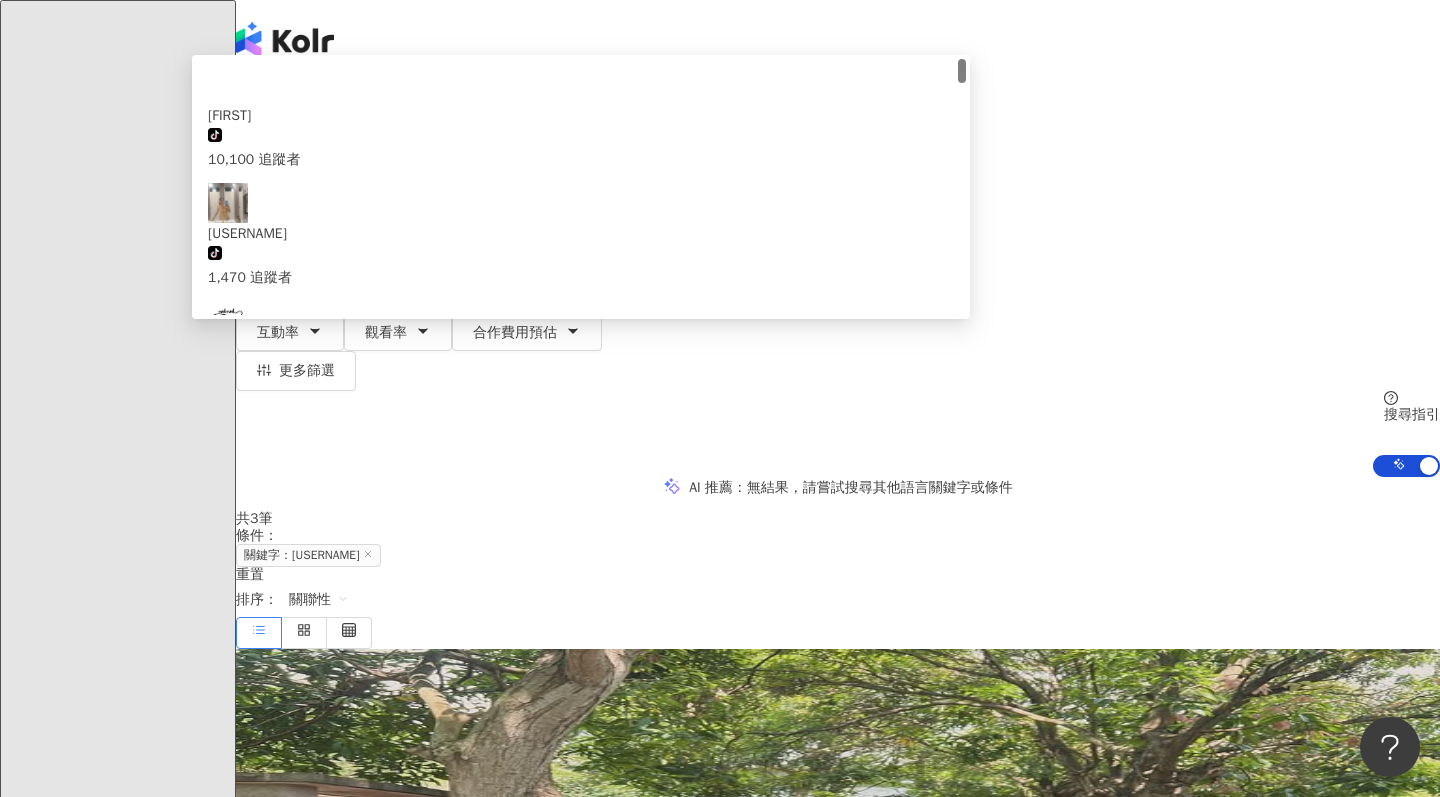 type on "**********" 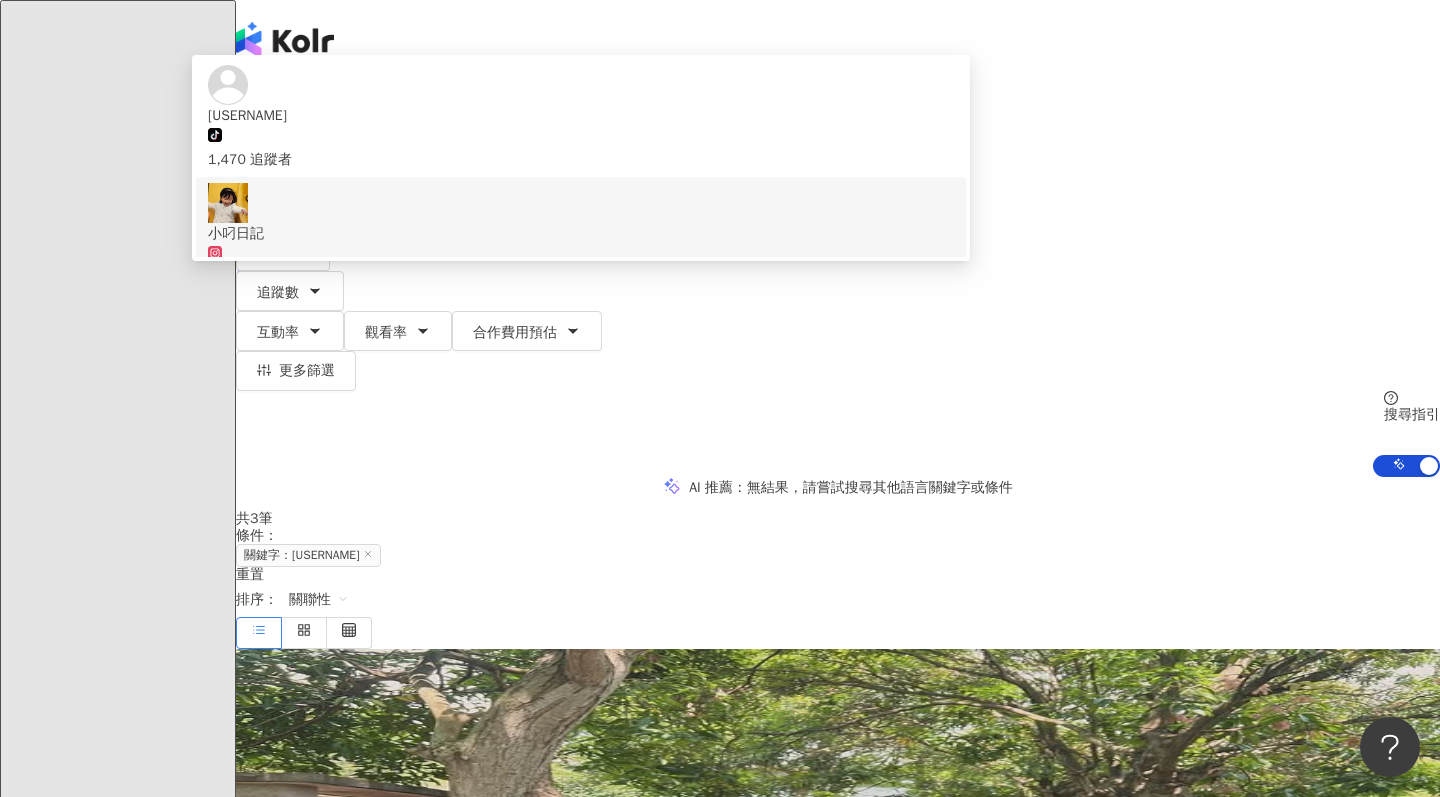 click on "小叼日記" at bounding box center (581, 234) 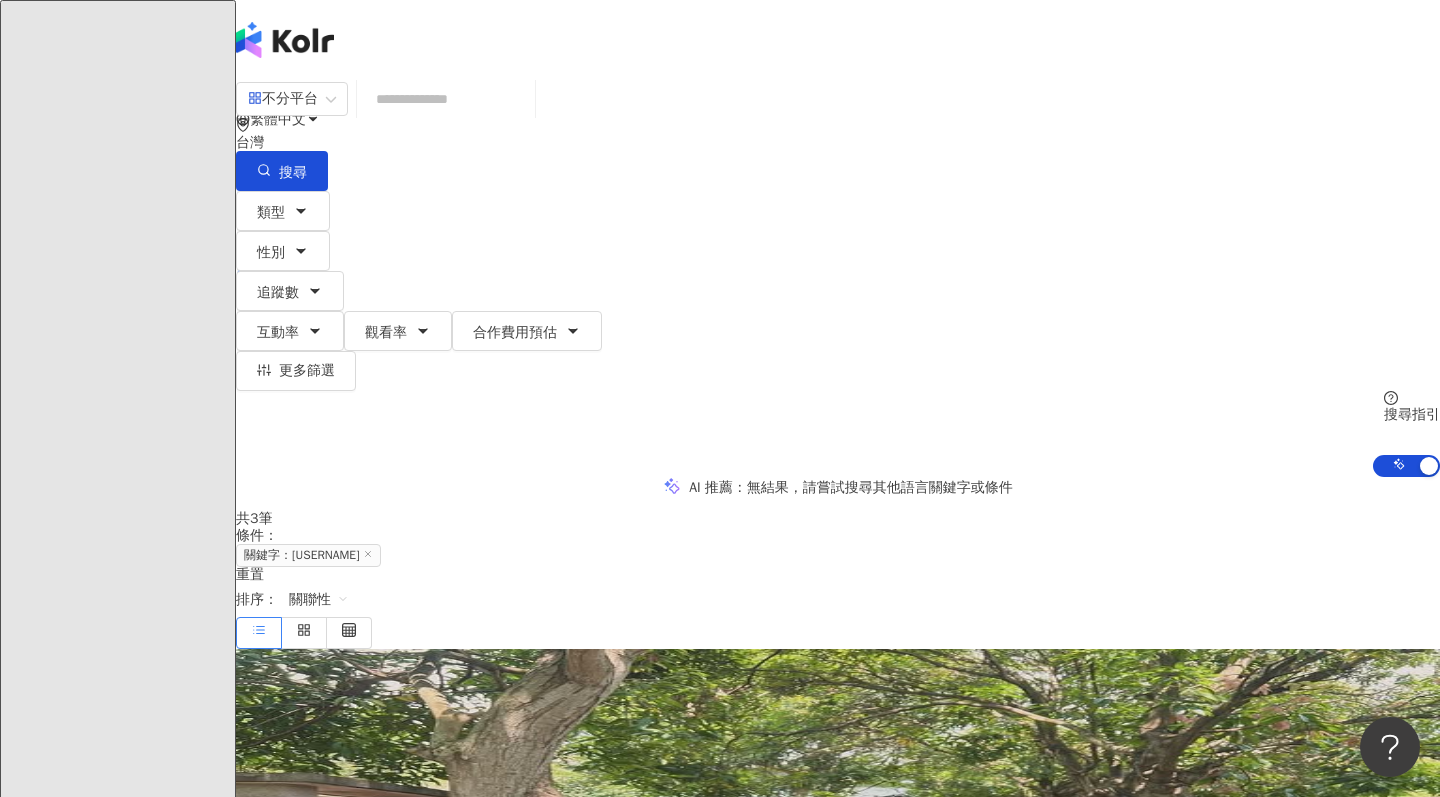 click at bounding box center (446, 99) 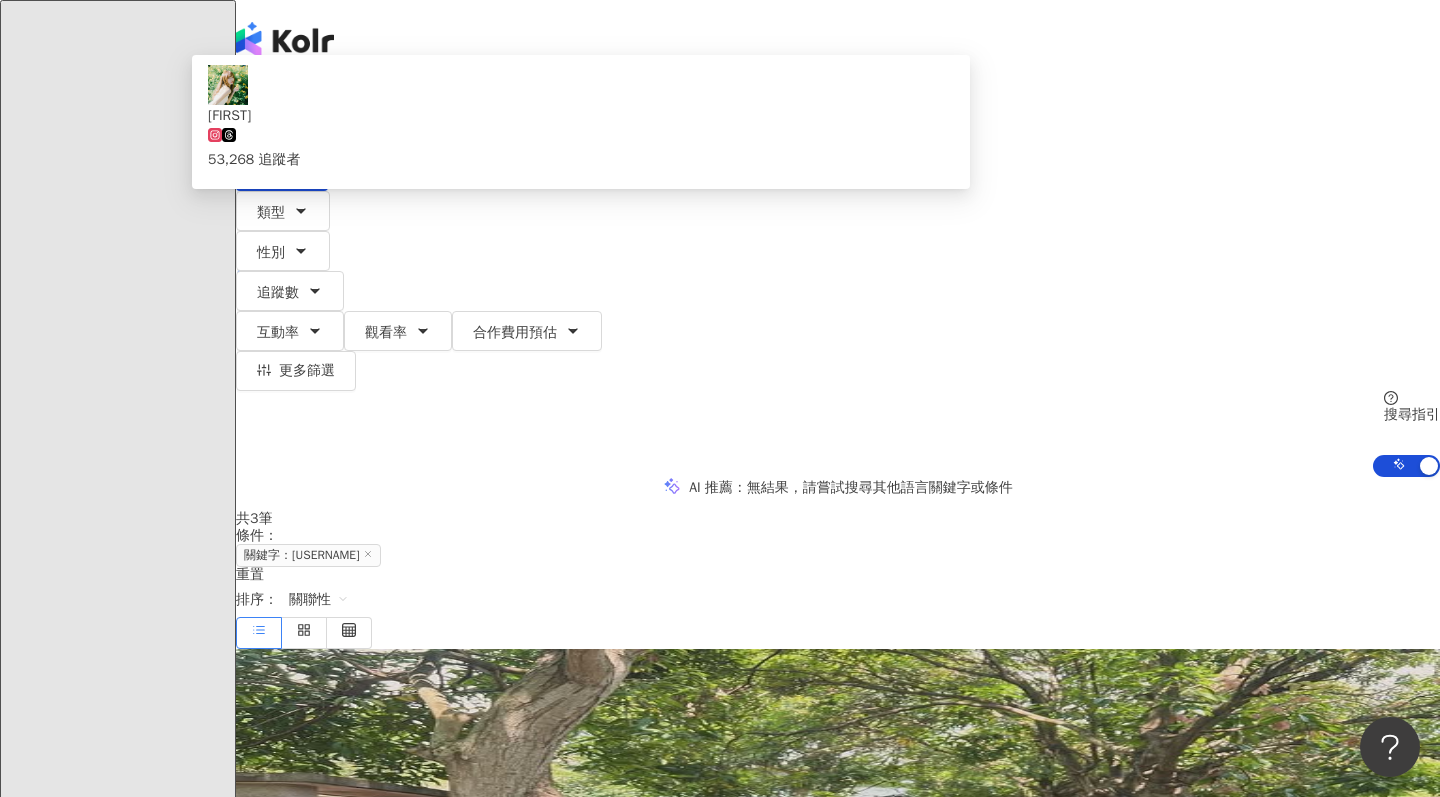 type on "**********" 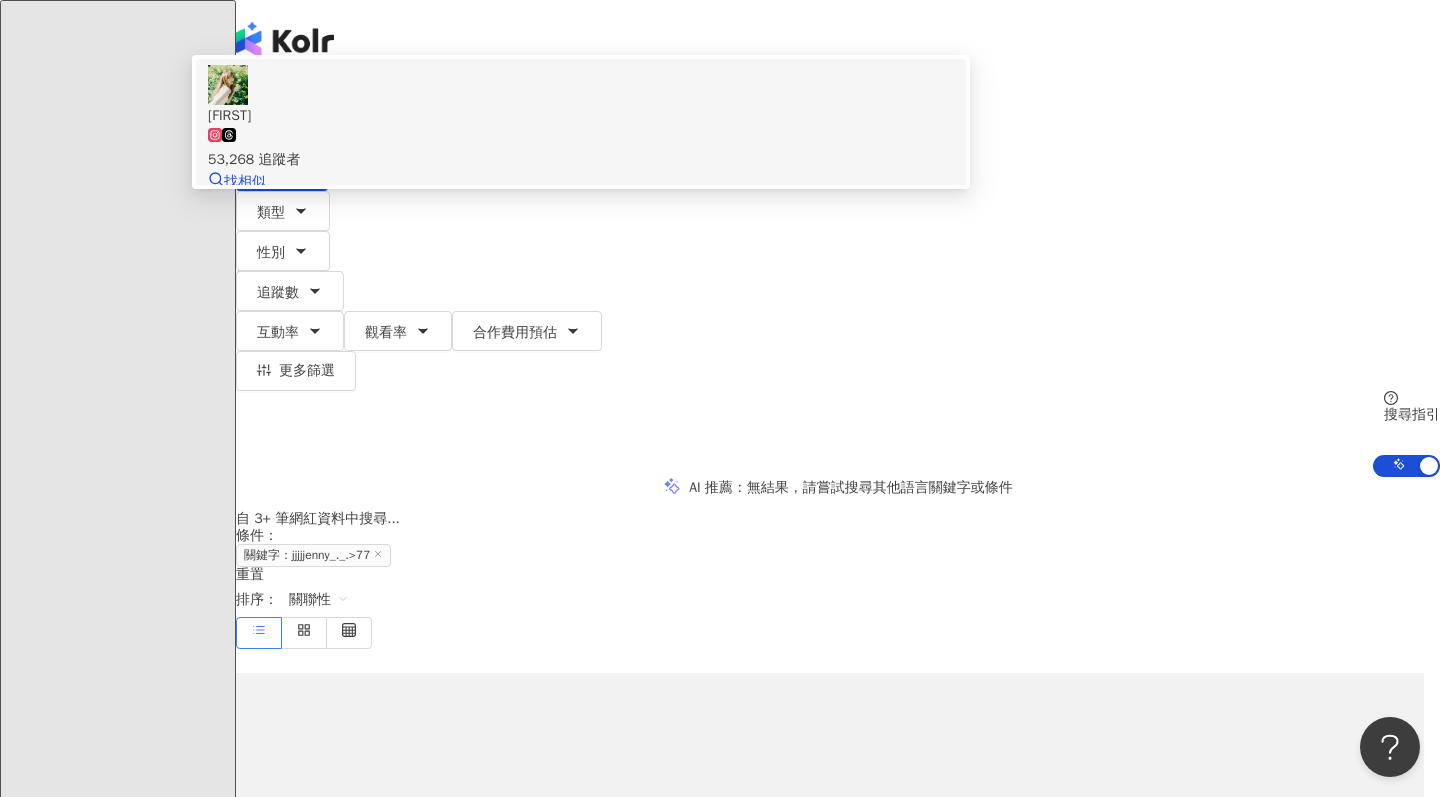 click on "53,268   追蹤者" at bounding box center [581, 160] 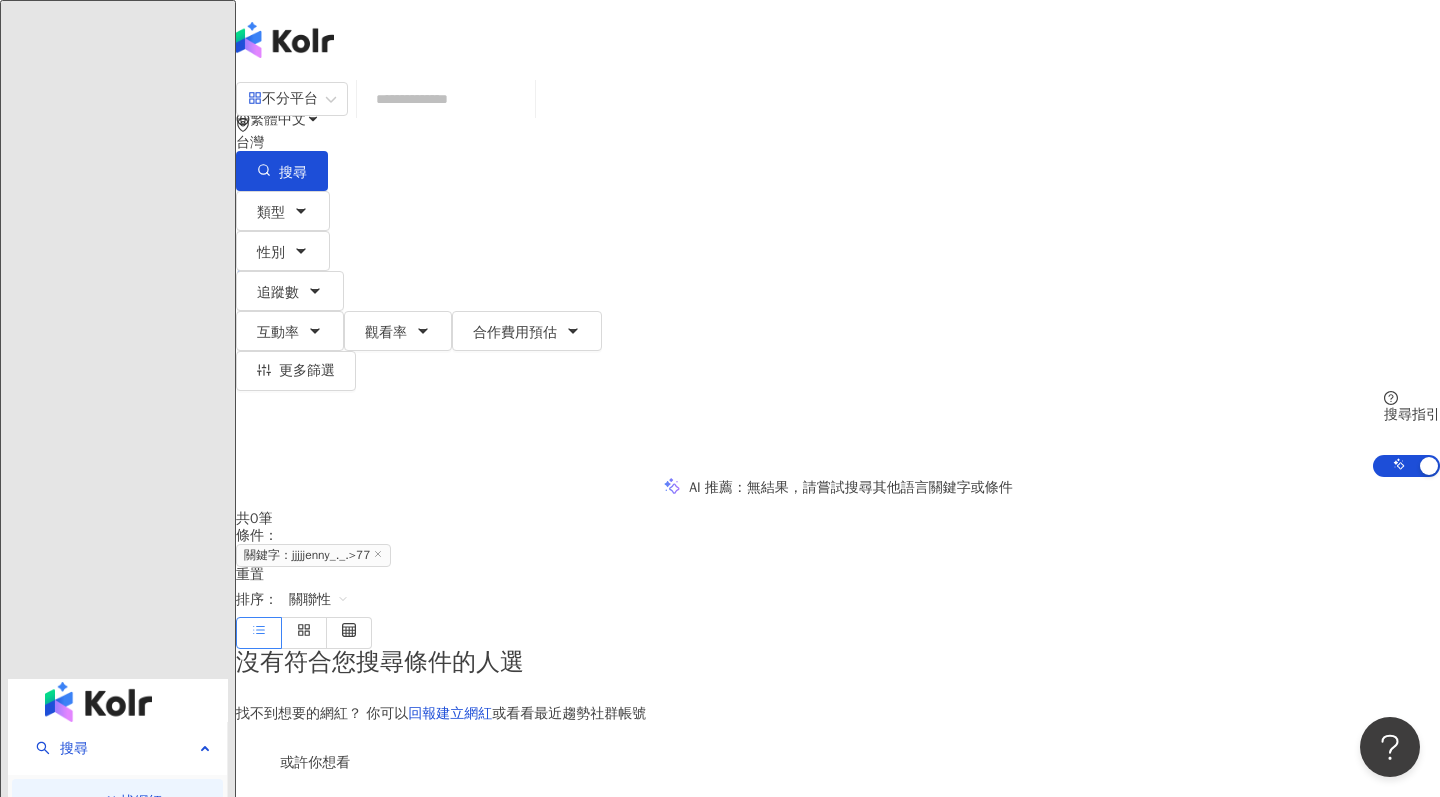 scroll, scrollTop: -1, scrollLeft: 0, axis: vertical 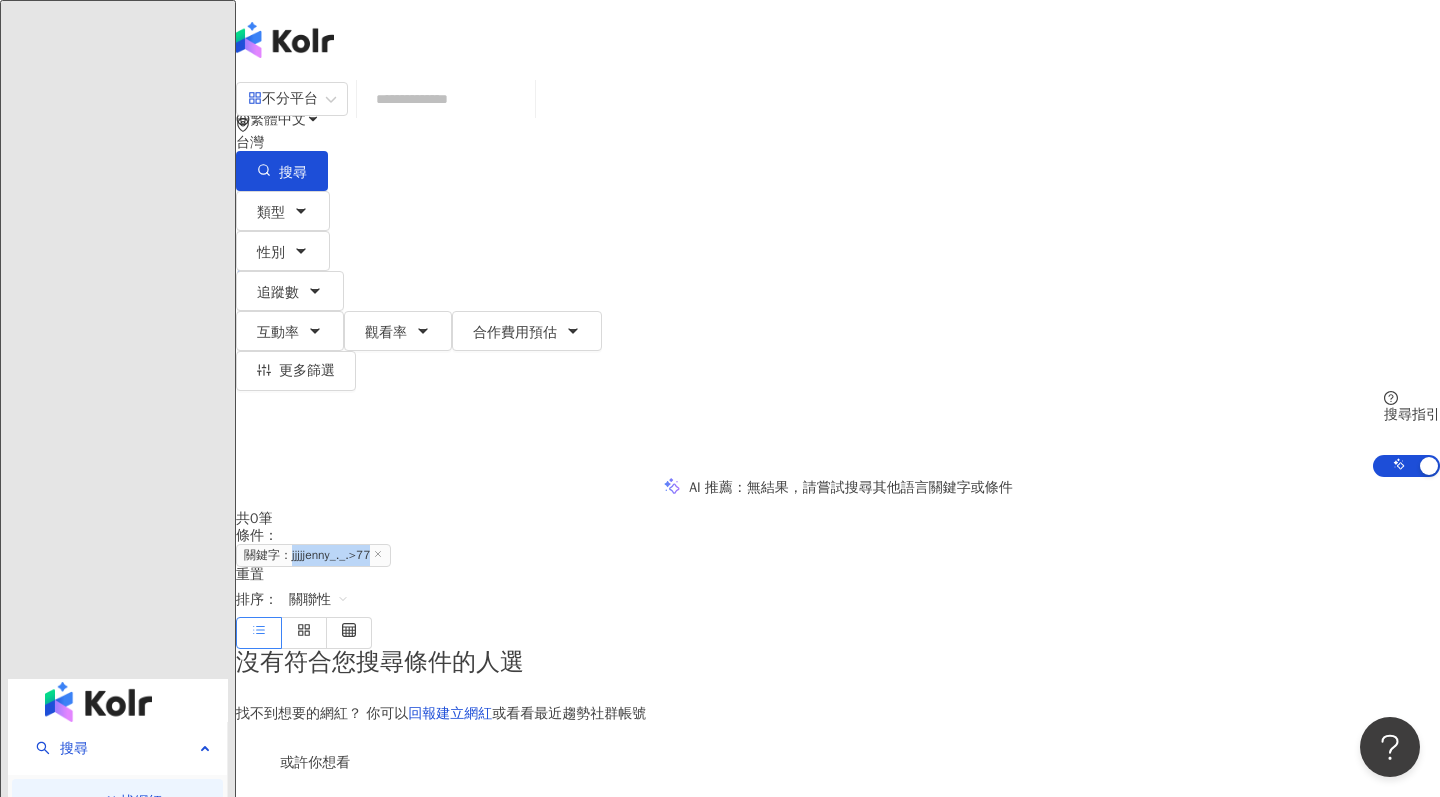 drag, startPoint x: 424, startPoint y: 392, endPoint x: 515, endPoint y: 392, distance: 91 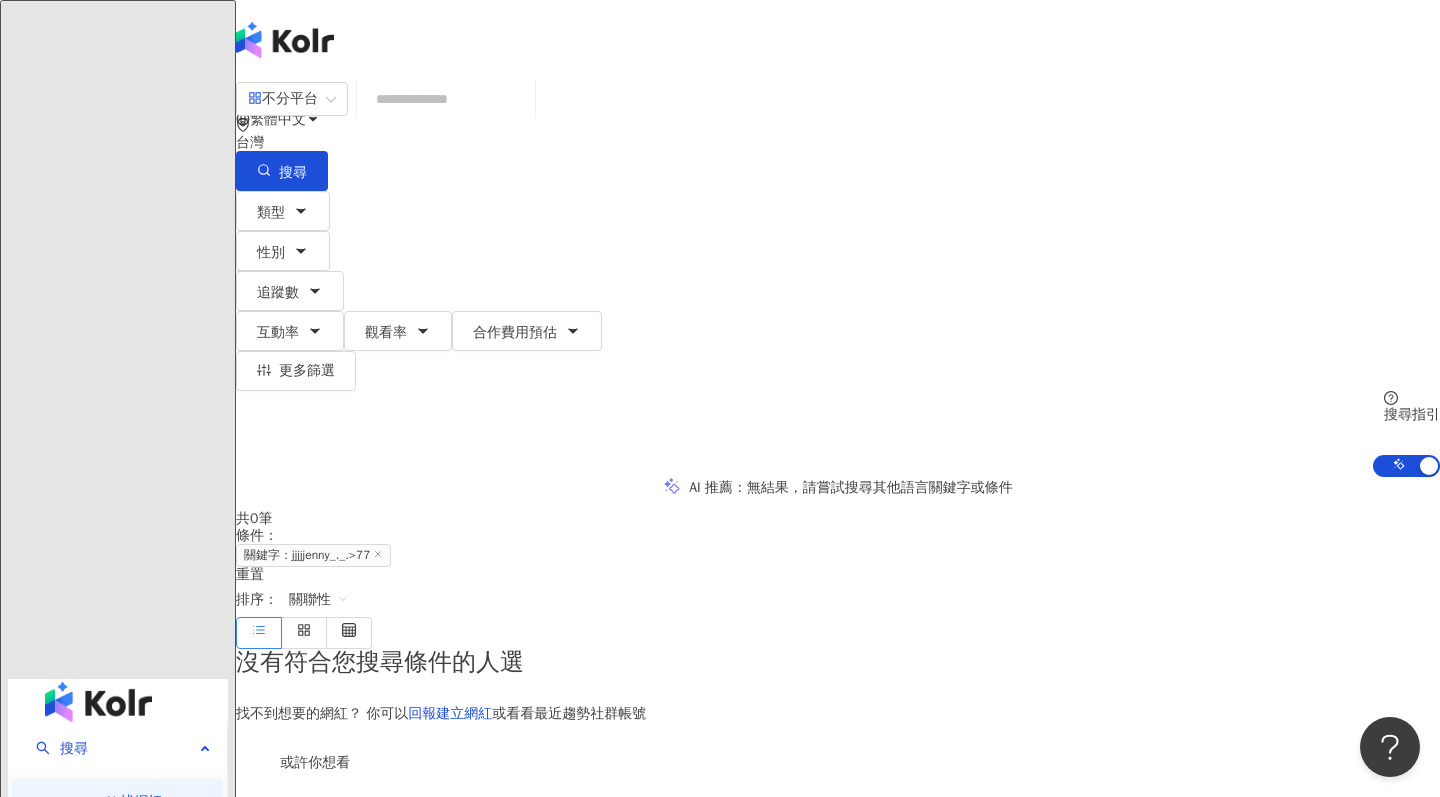 paste on "**********" 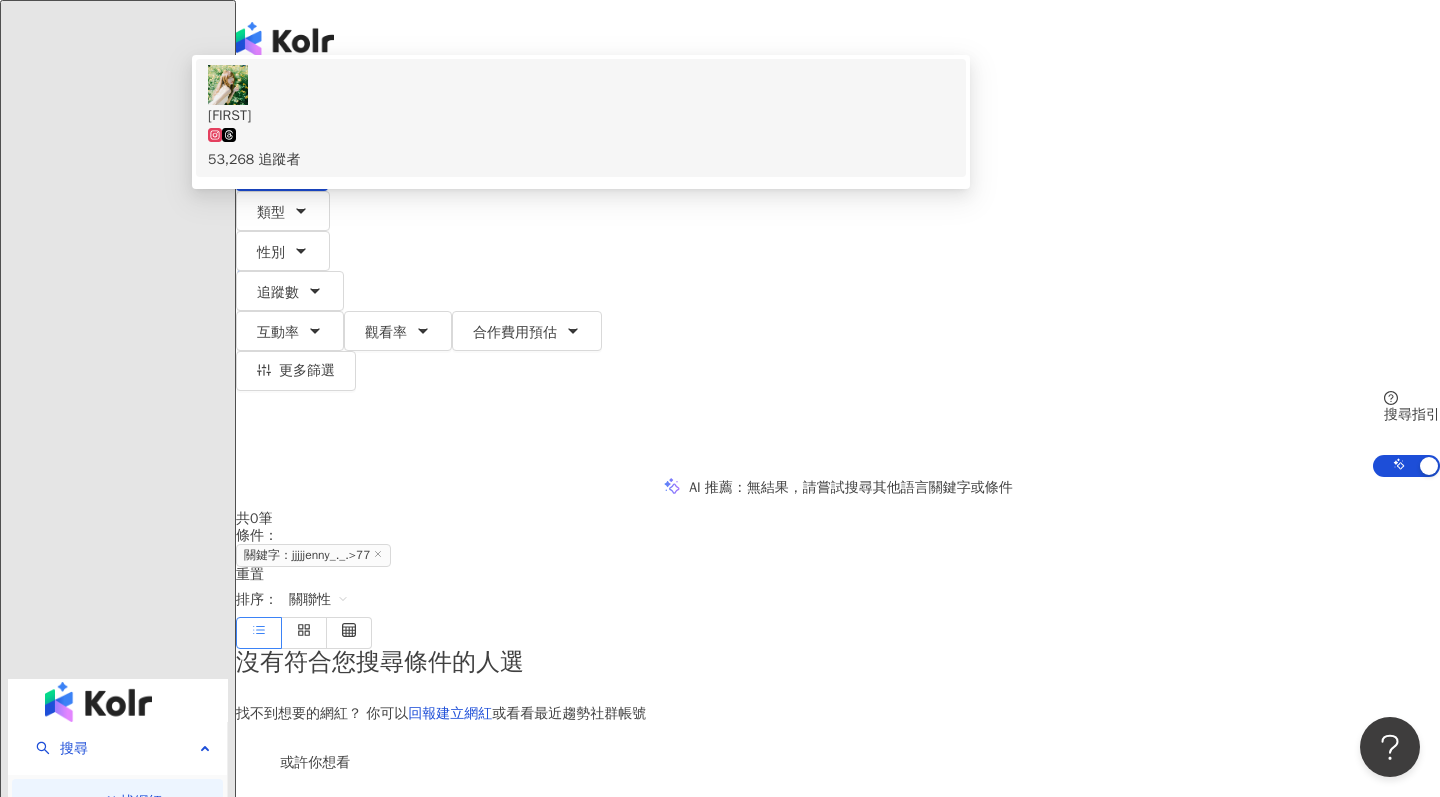 click on "[FIRST]" at bounding box center [581, 116] 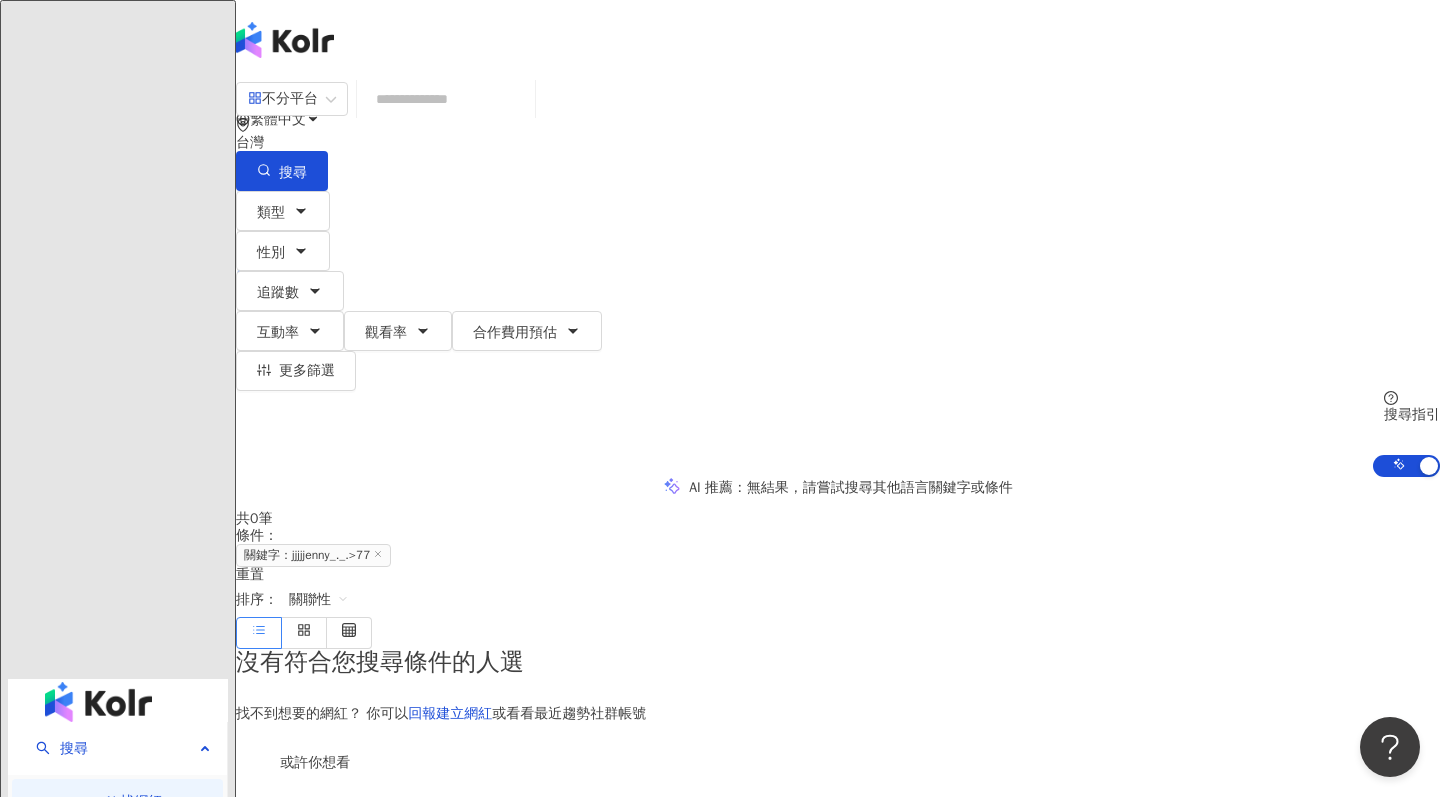 click at bounding box center (446, 99) 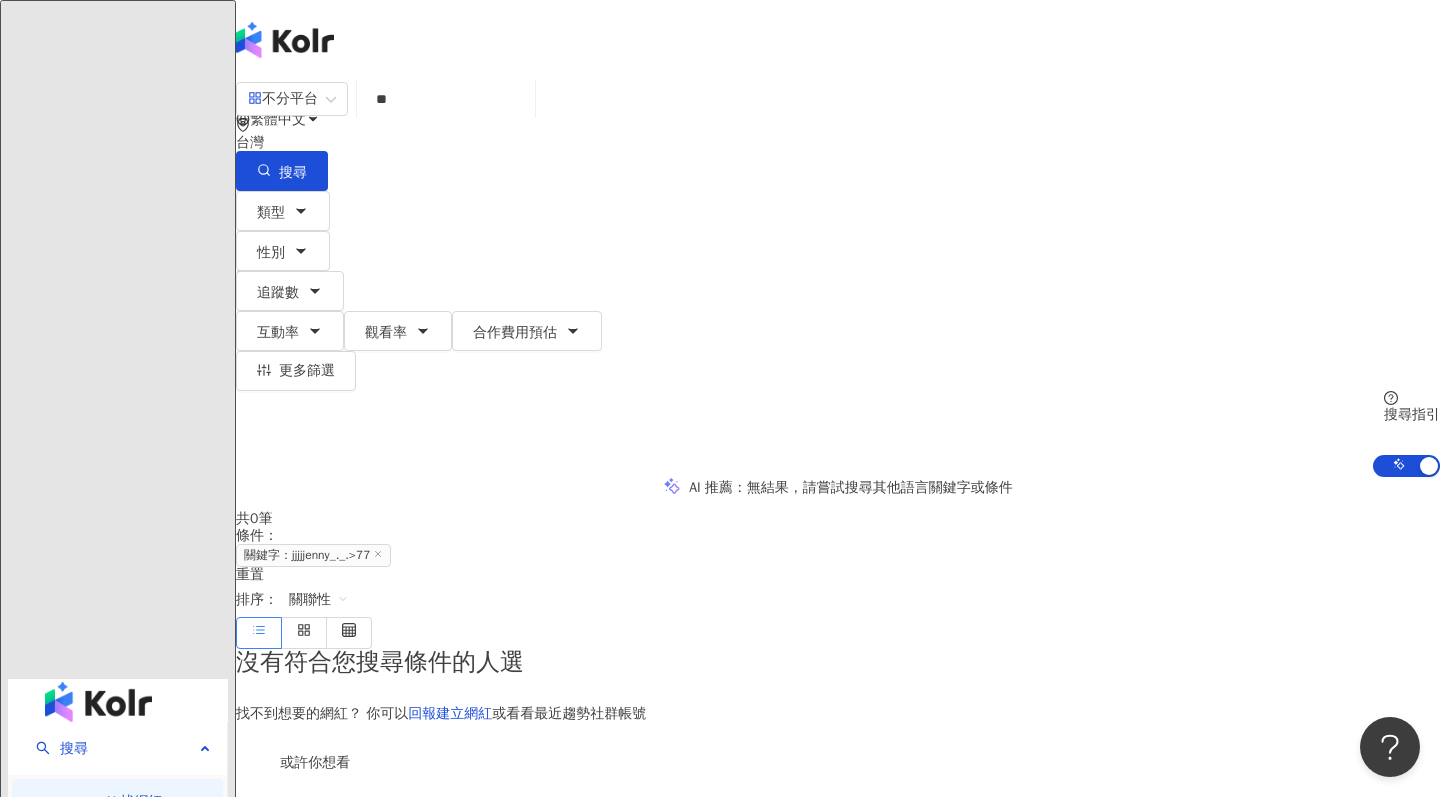 type on "*" 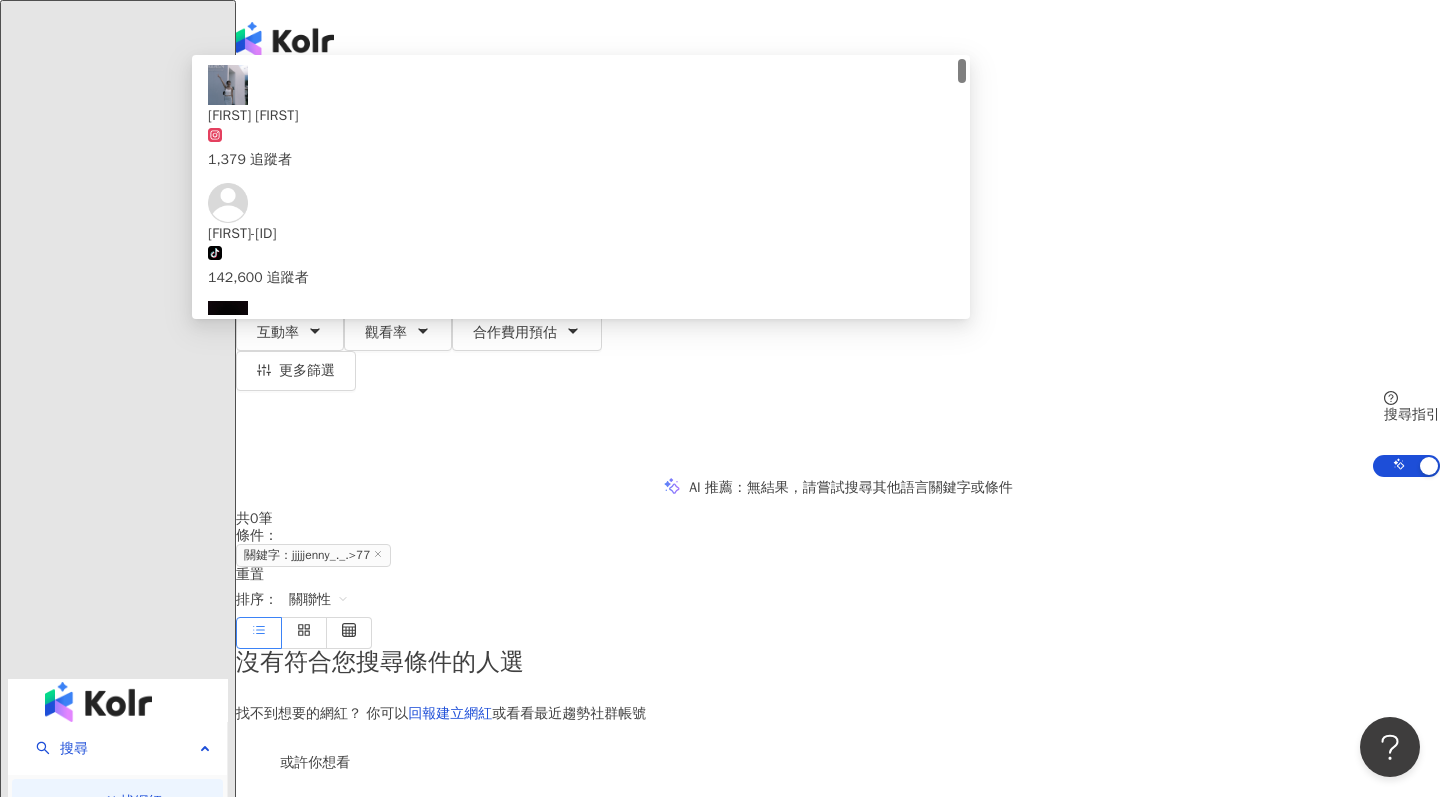 type on "*********" 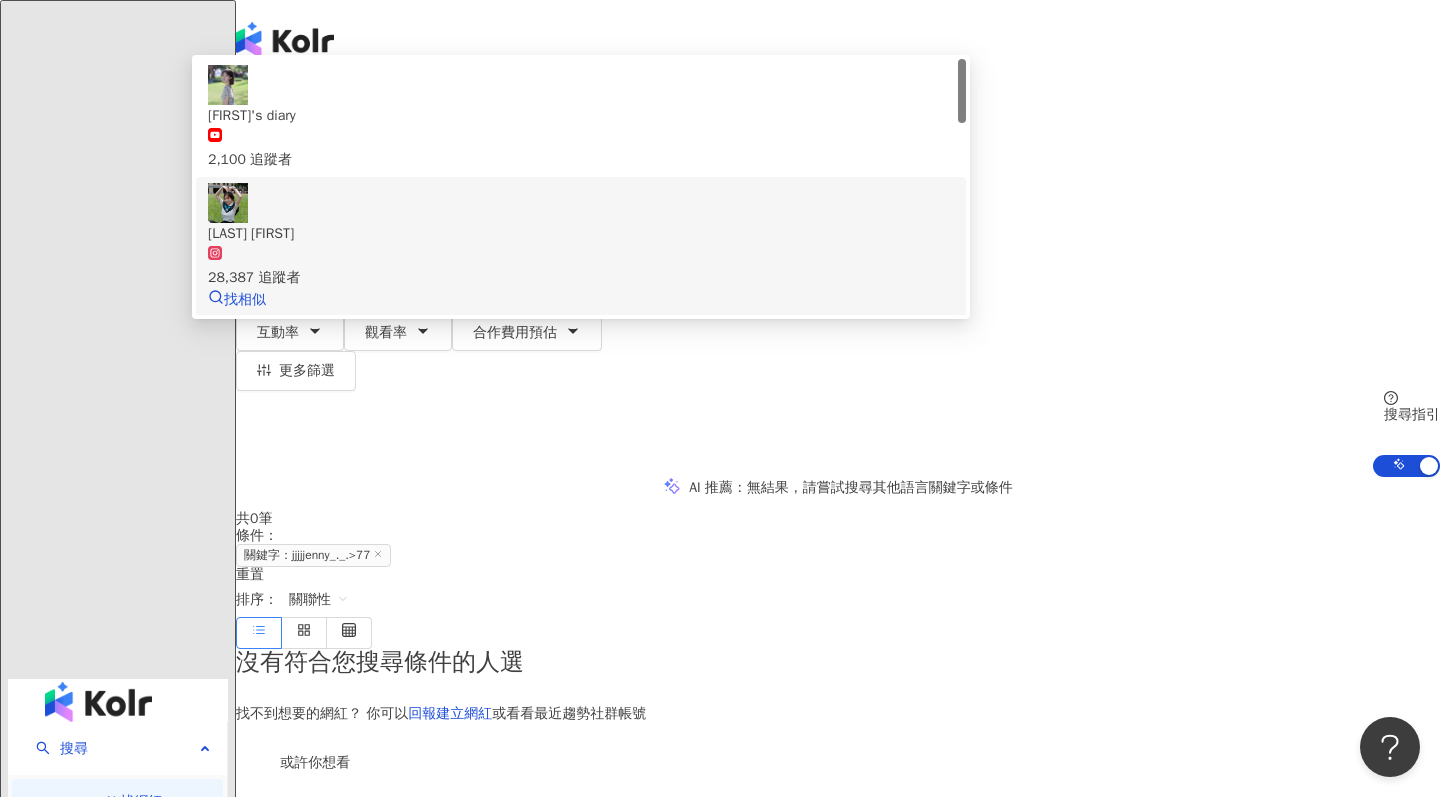 click on "28,387   追蹤者" at bounding box center (581, 278) 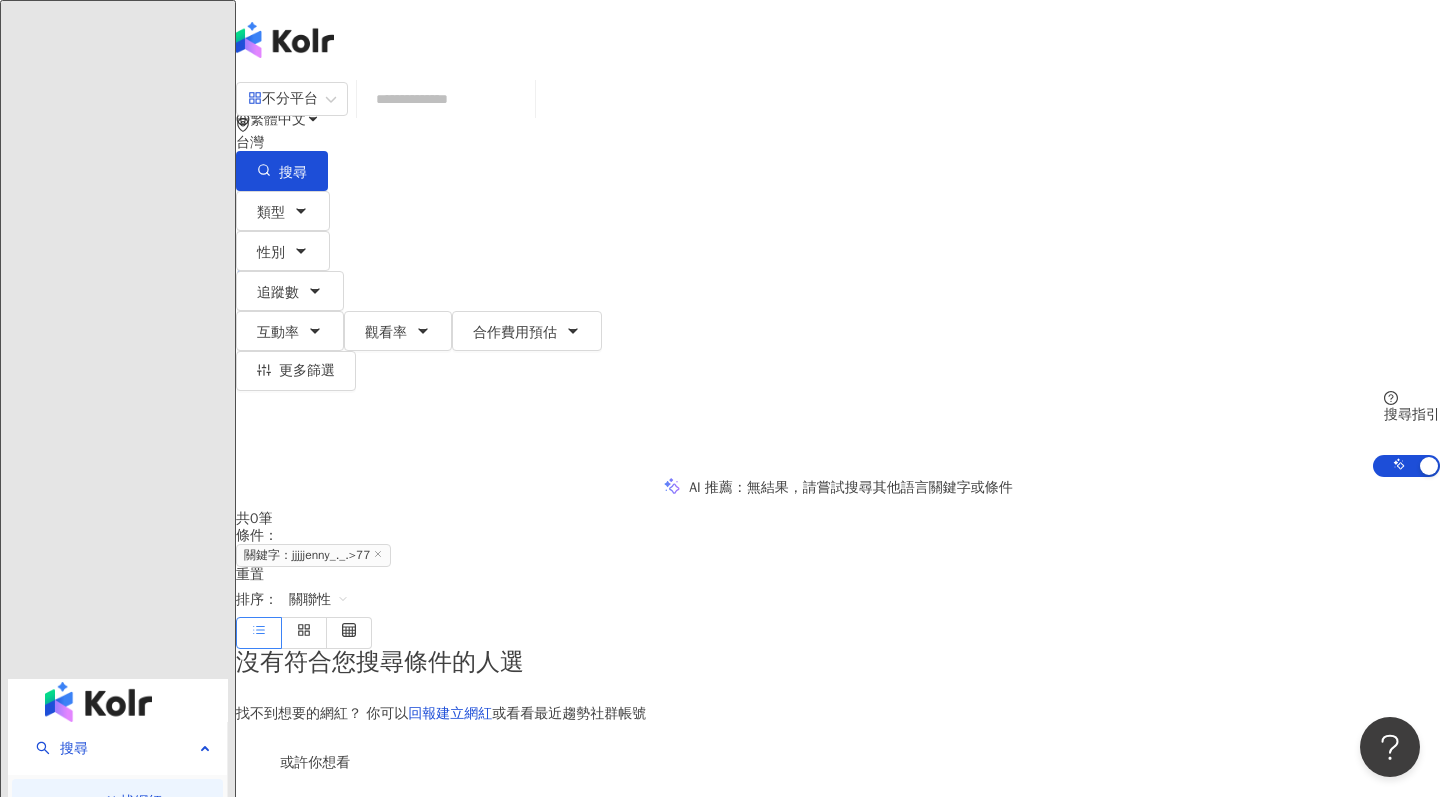 type on "*" 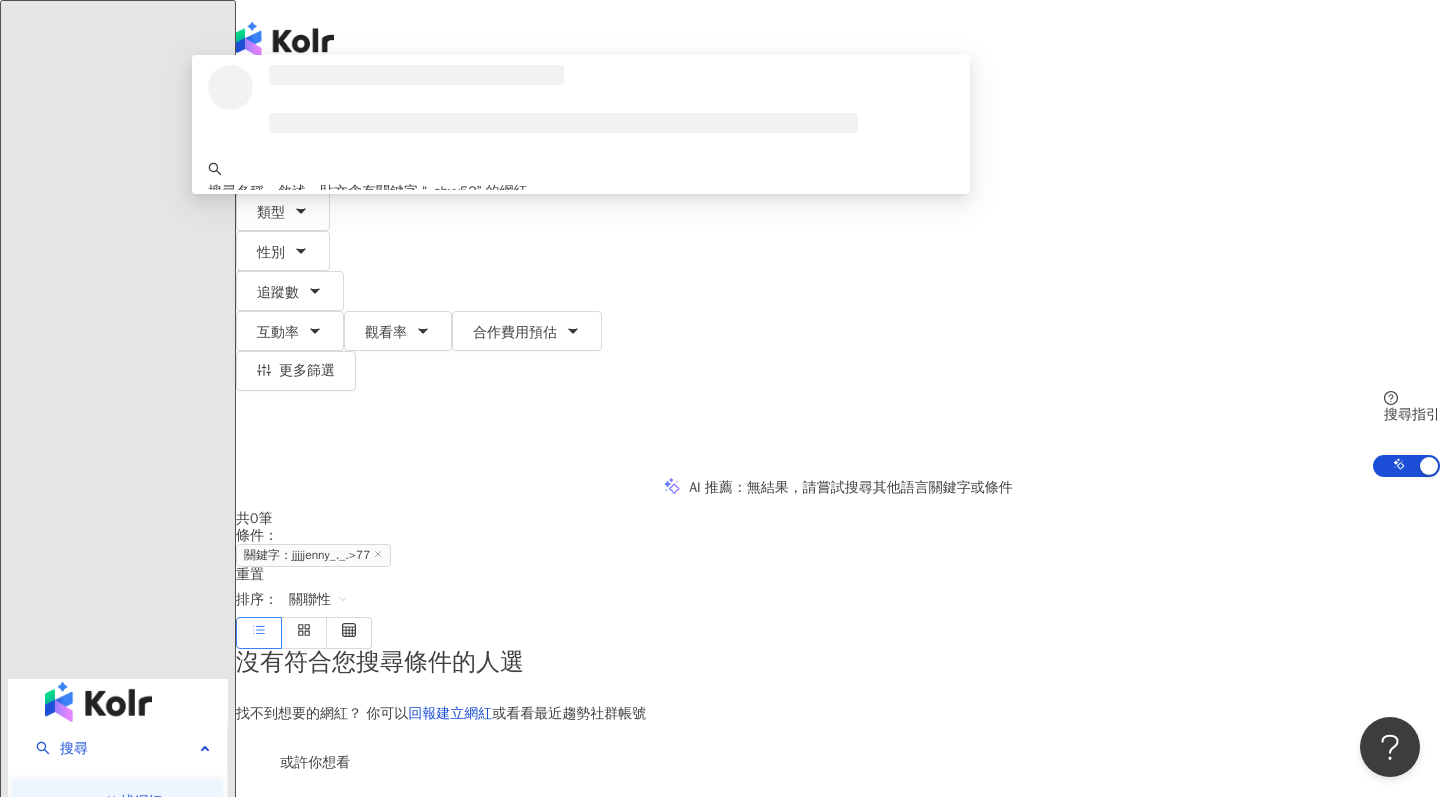 type on "********" 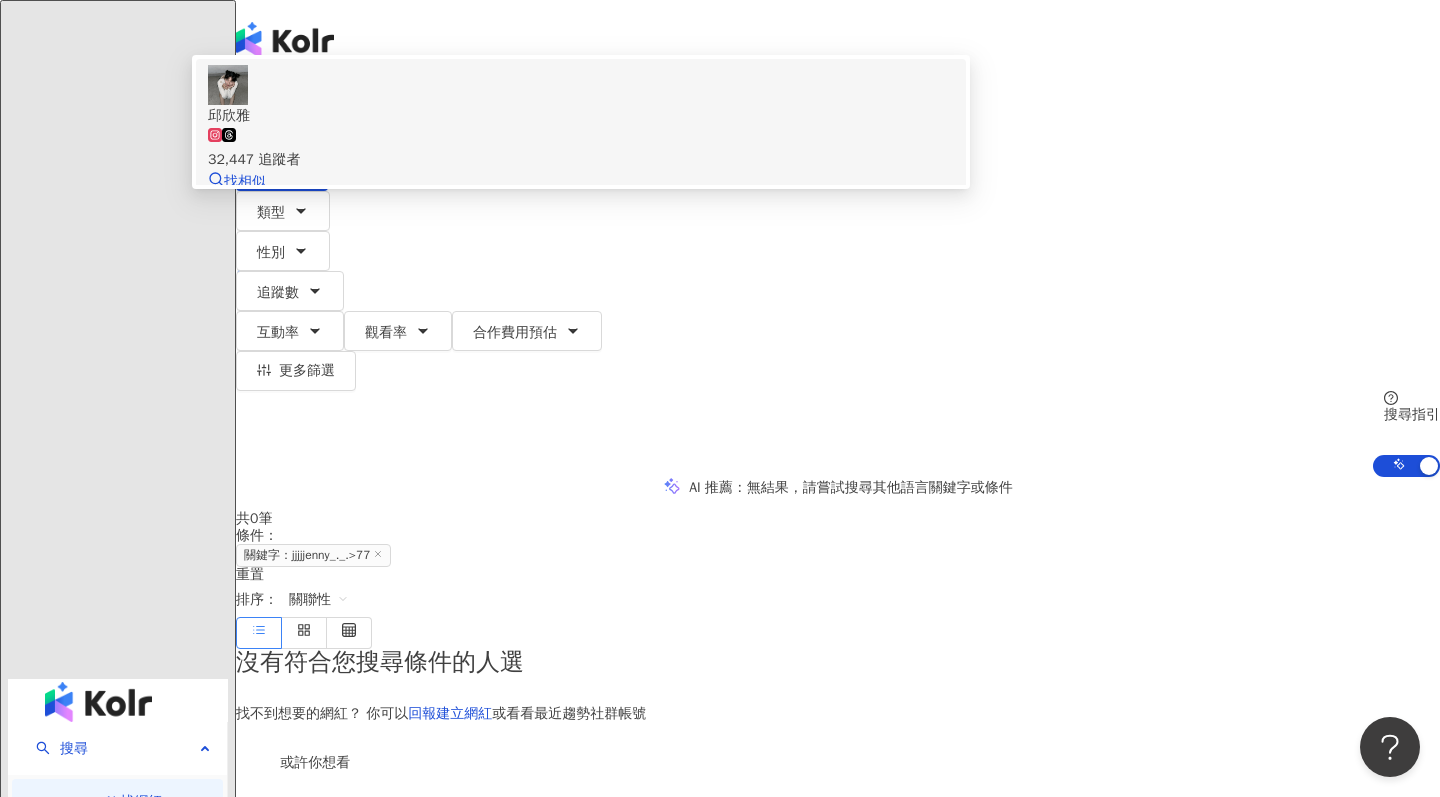 click on "32,447   追蹤者" at bounding box center [581, 160] 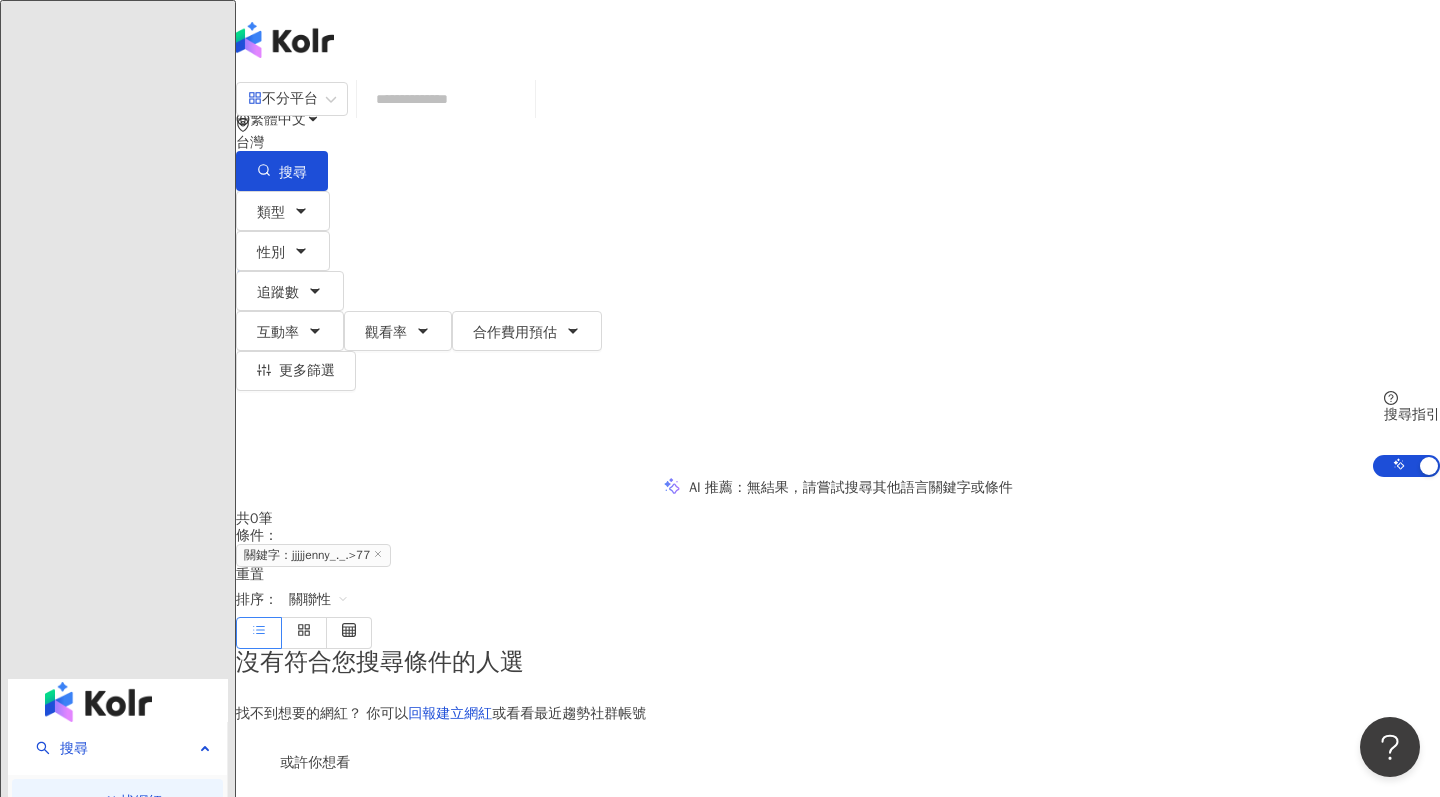 type on "*" 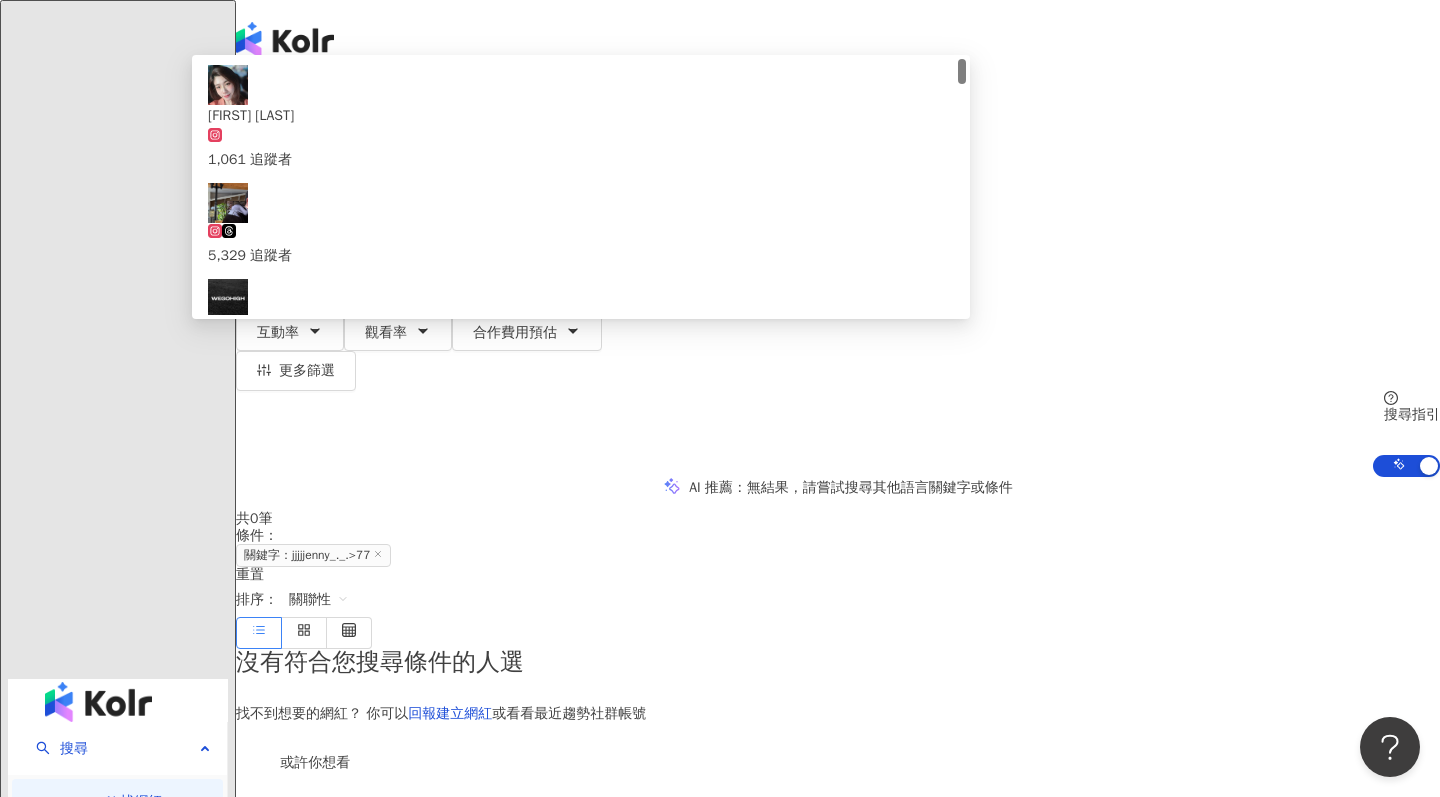 type on "*********" 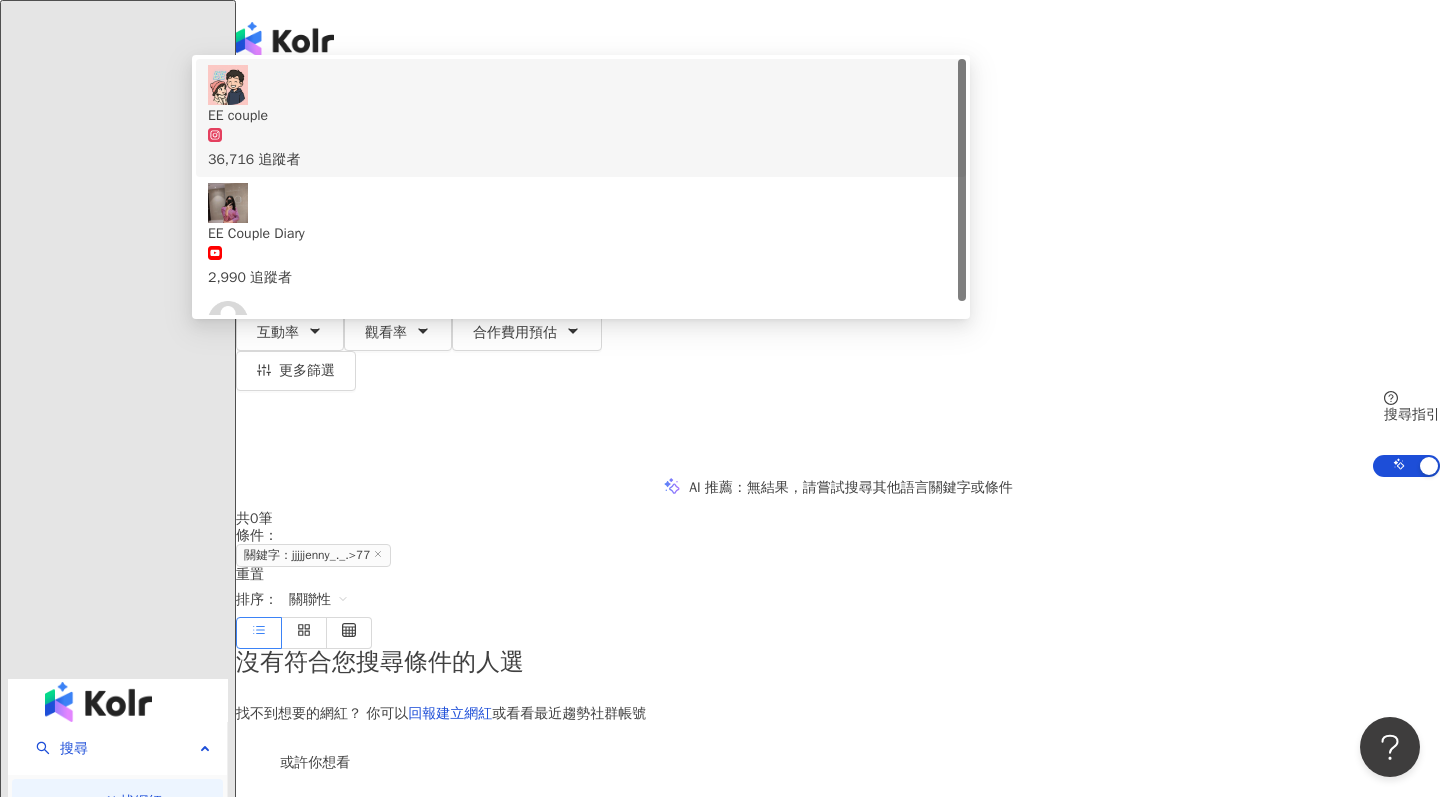 click on "36,716   追蹤者" at bounding box center (581, 160) 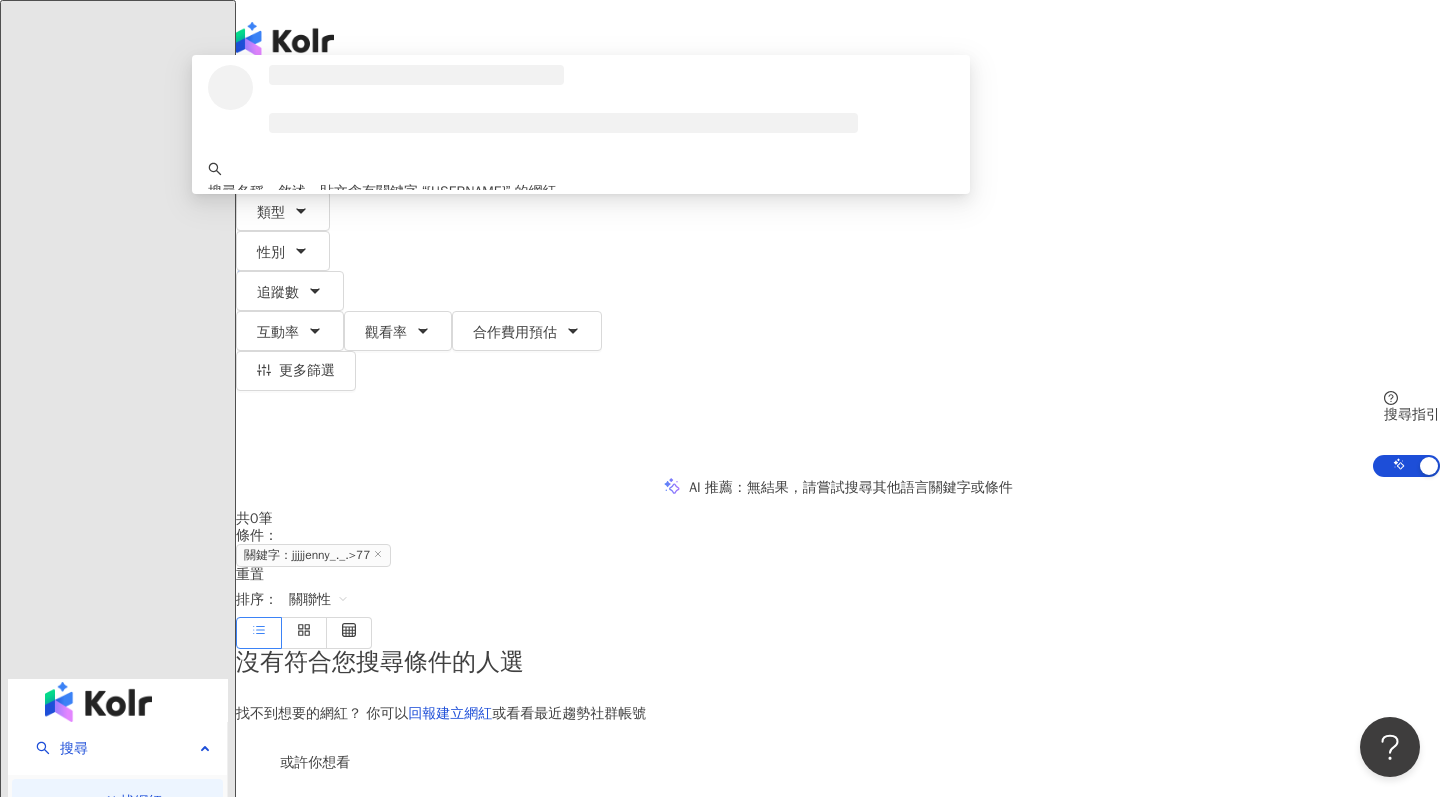 type on "**********" 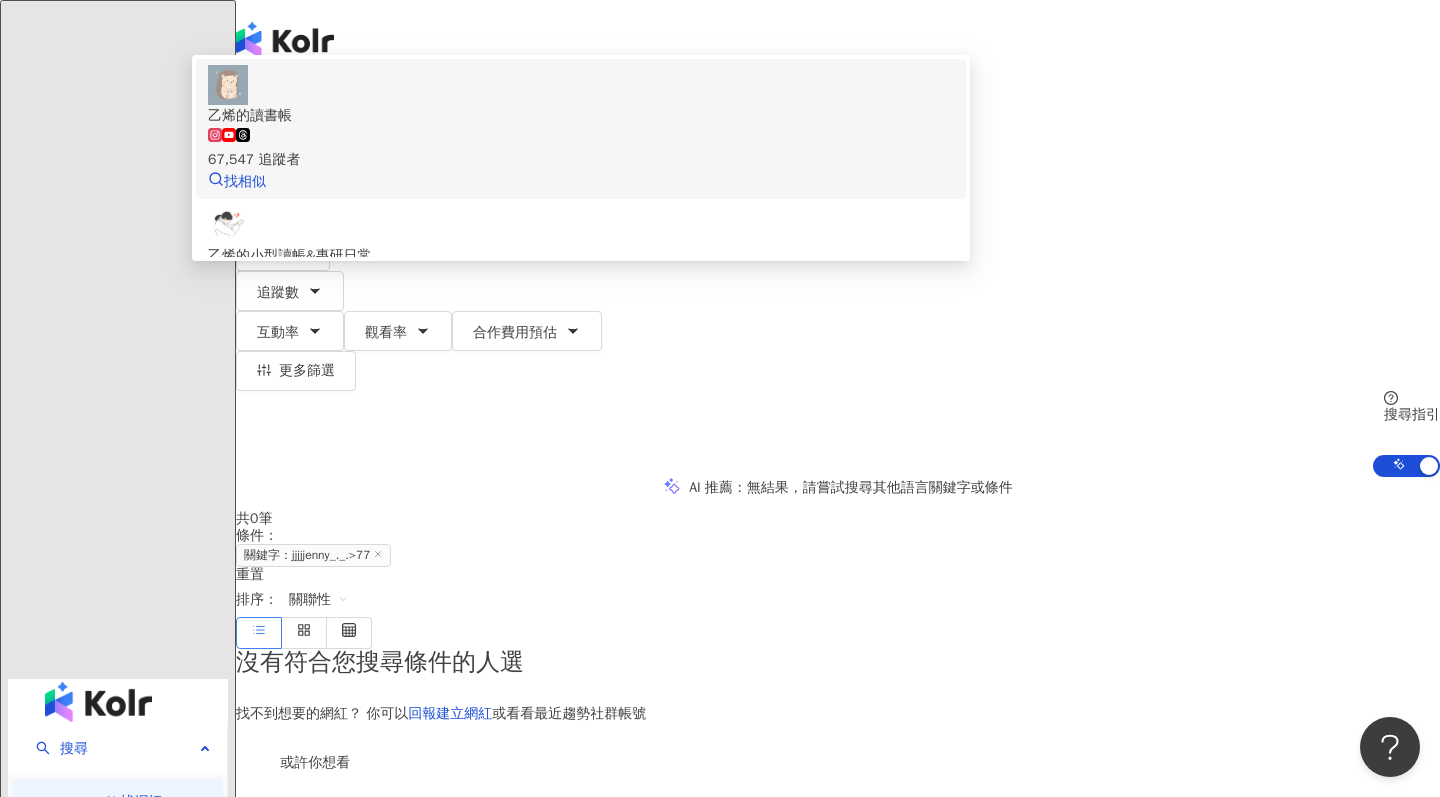 click on "乙烯的讀書帳" at bounding box center (581, 116) 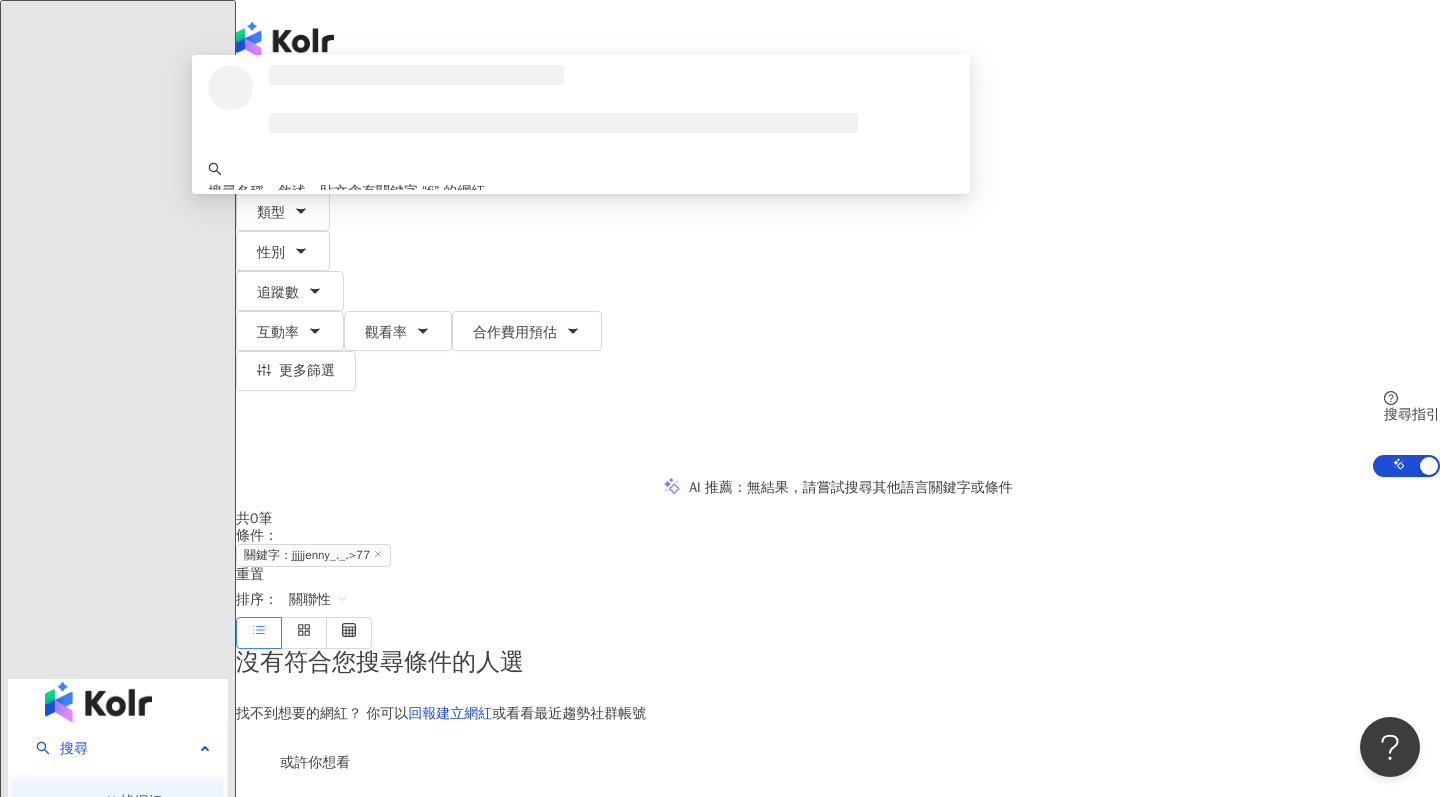 type on "*" 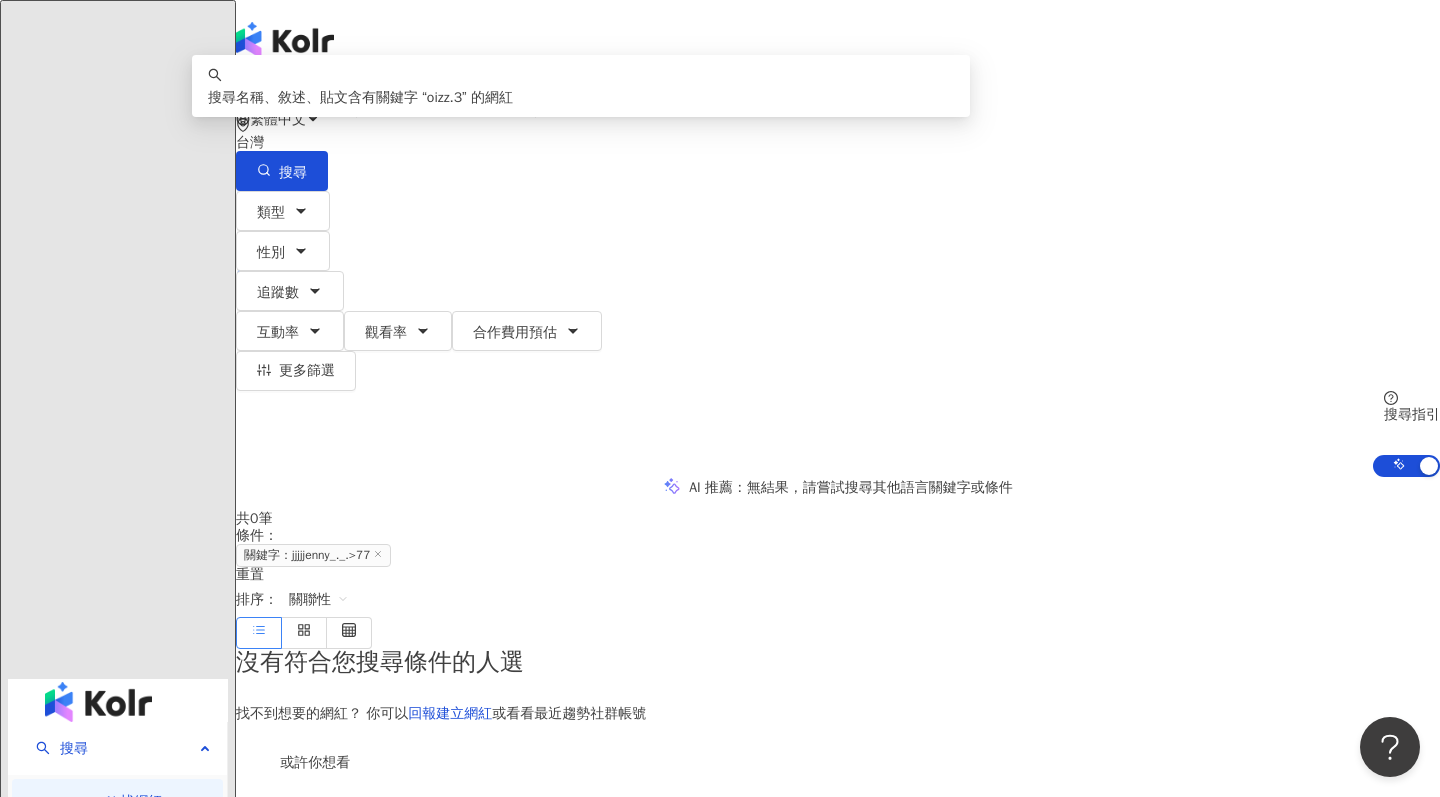 click on "******" at bounding box center [446, 99] 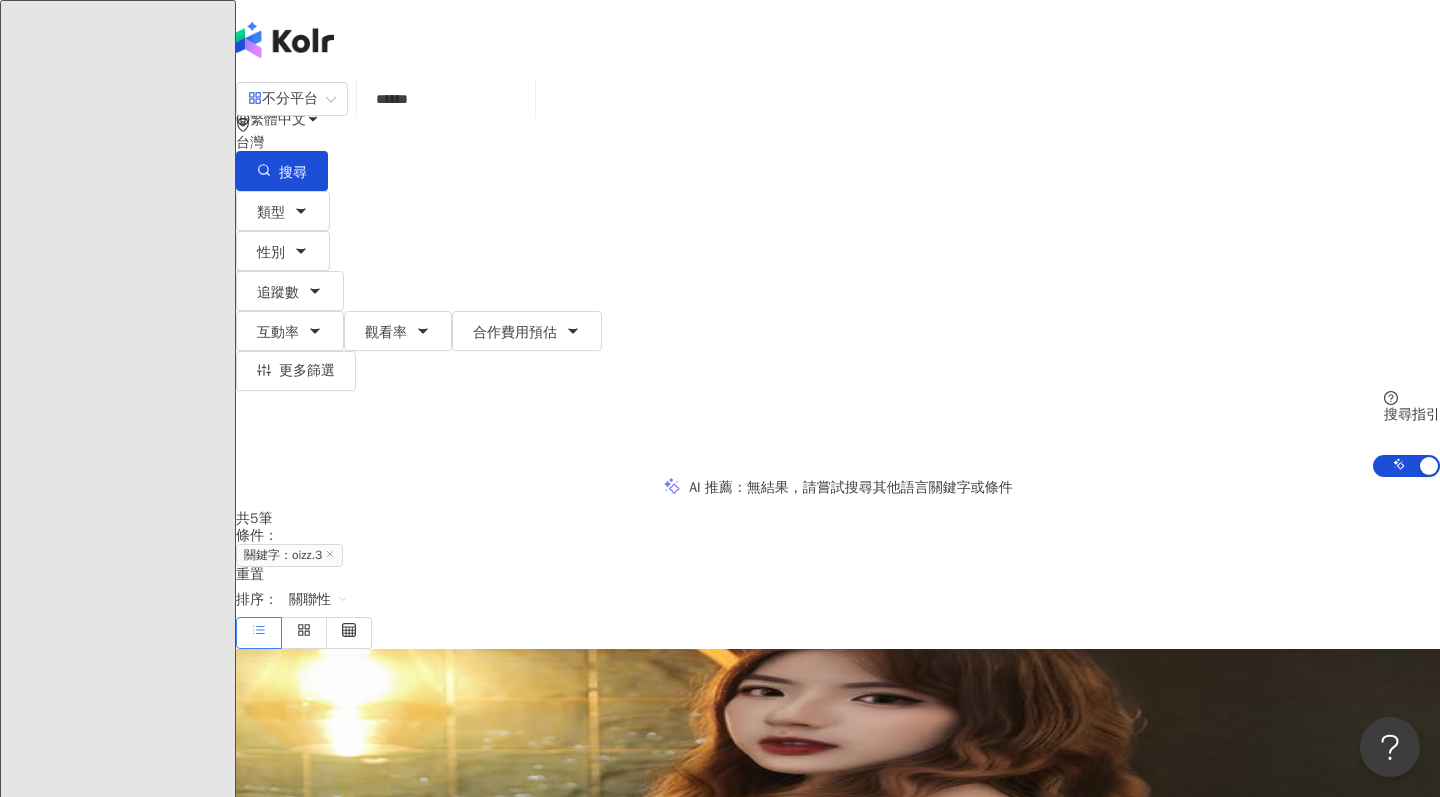 scroll, scrollTop: -1, scrollLeft: 0, axis: vertical 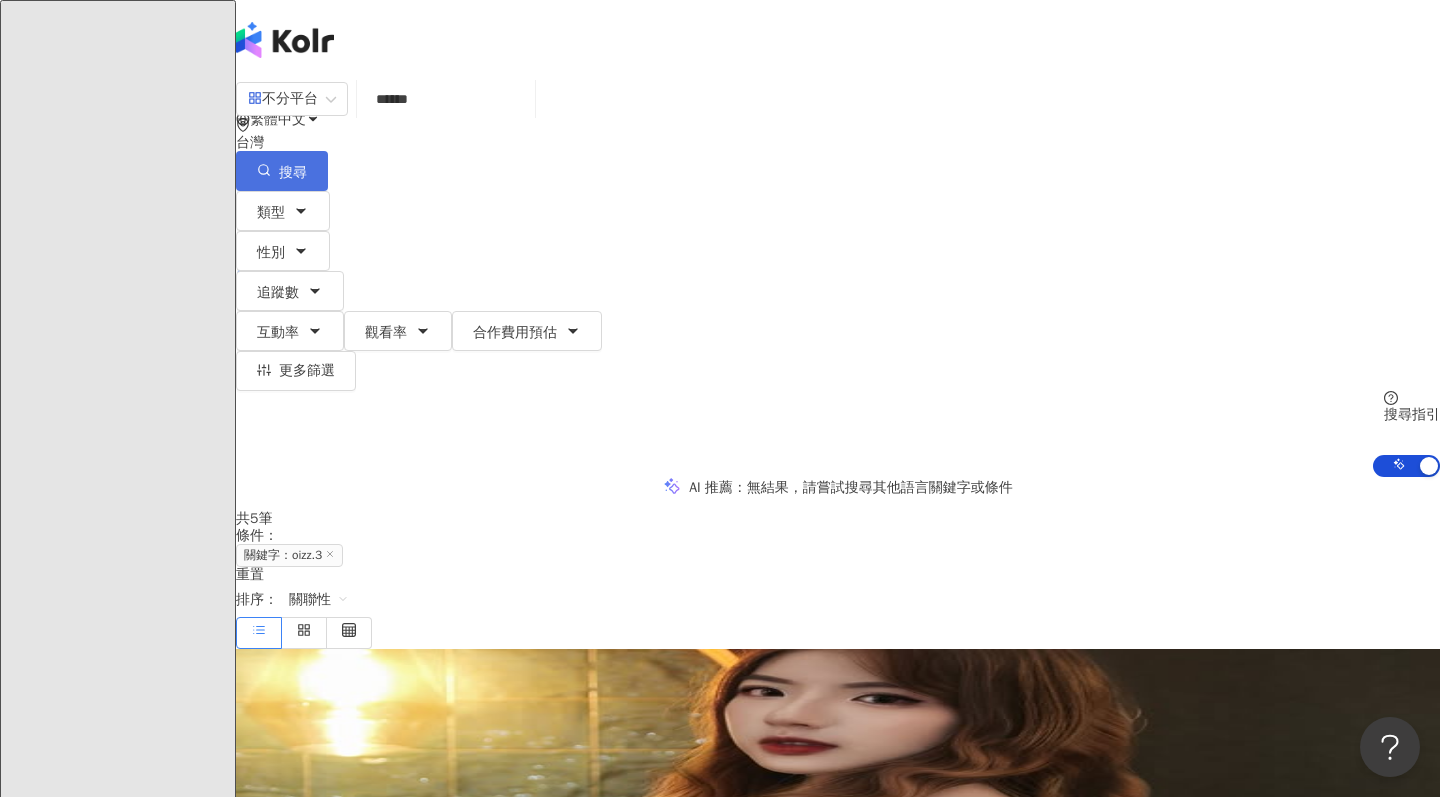click on "搜尋" at bounding box center [282, 171] 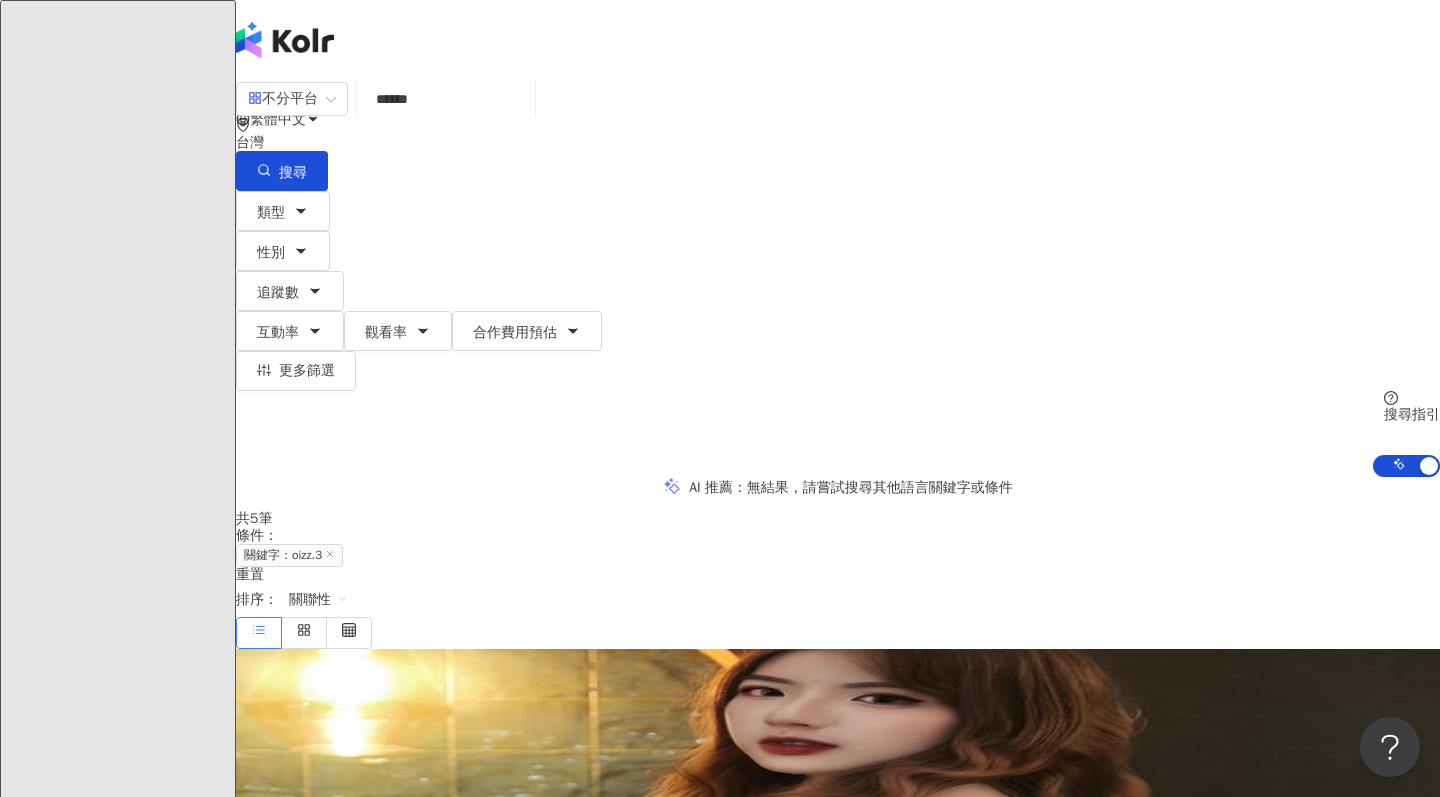 click on "******" at bounding box center (446, 99) 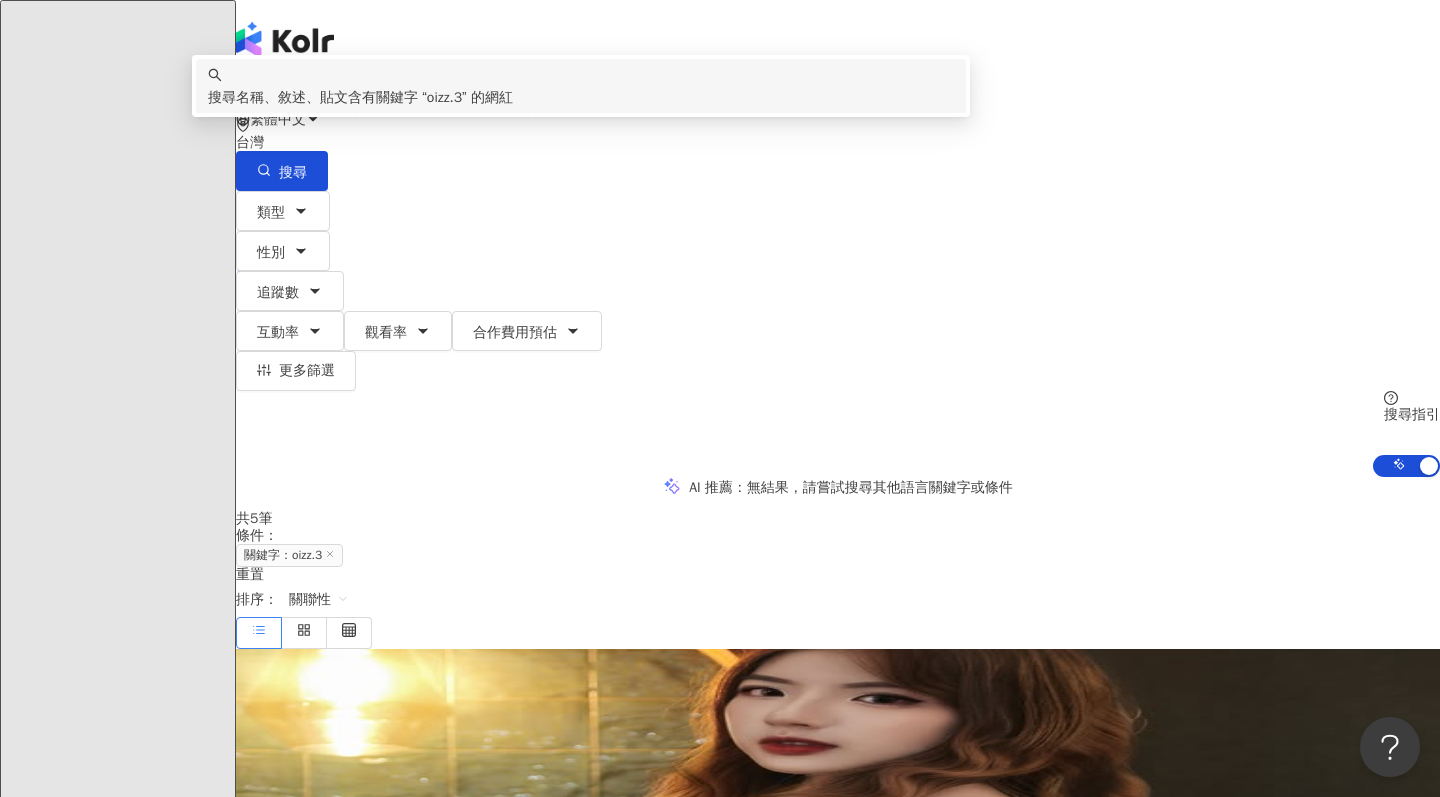 click on "搜尋名稱、敘述、貼文含有關鍵字 “ oizz.3 ” 的網紅" at bounding box center [581, 98] 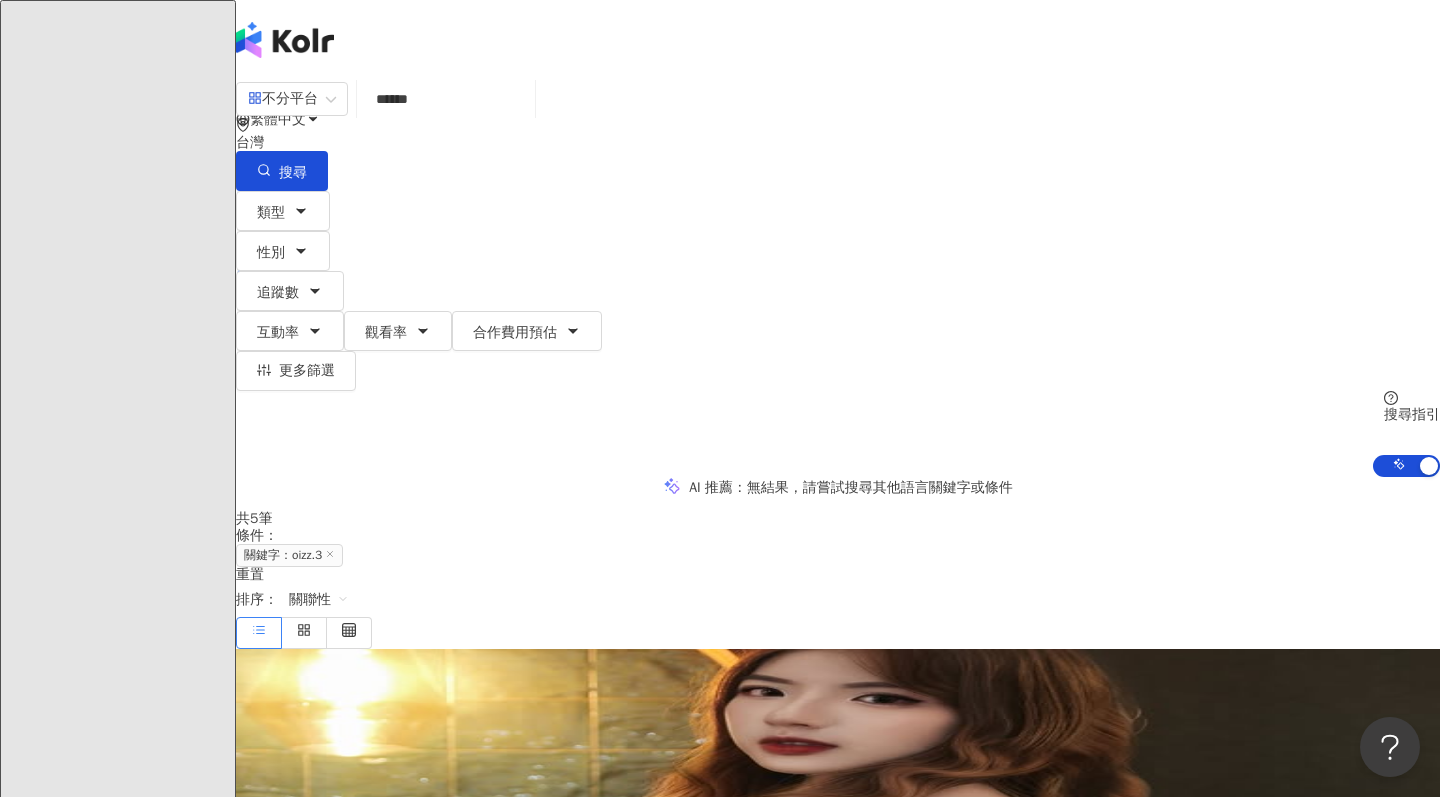 click on "******" at bounding box center (446, 99) 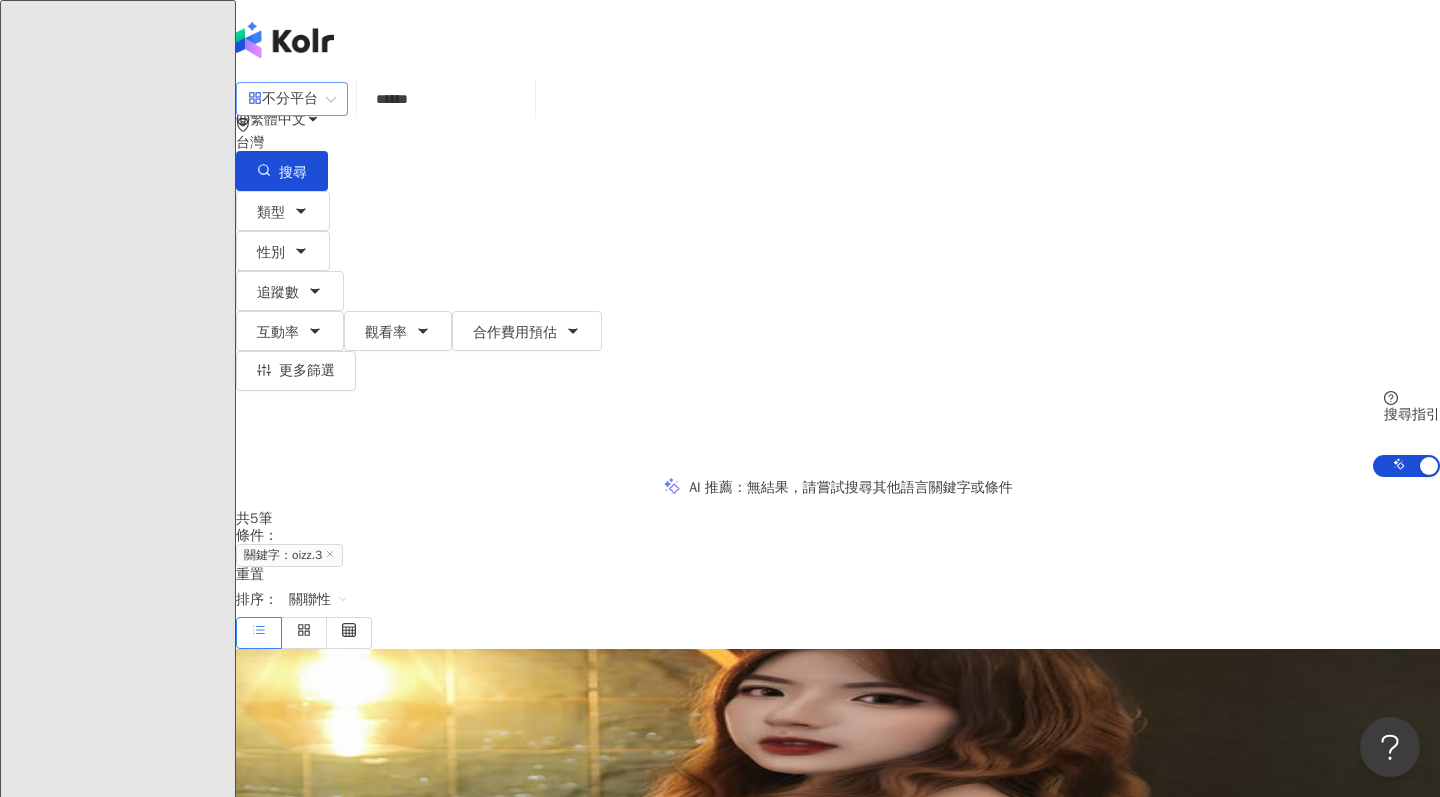 drag, startPoint x: 478, startPoint y: 120, endPoint x: 392, endPoint y: 106, distance: 87.13208 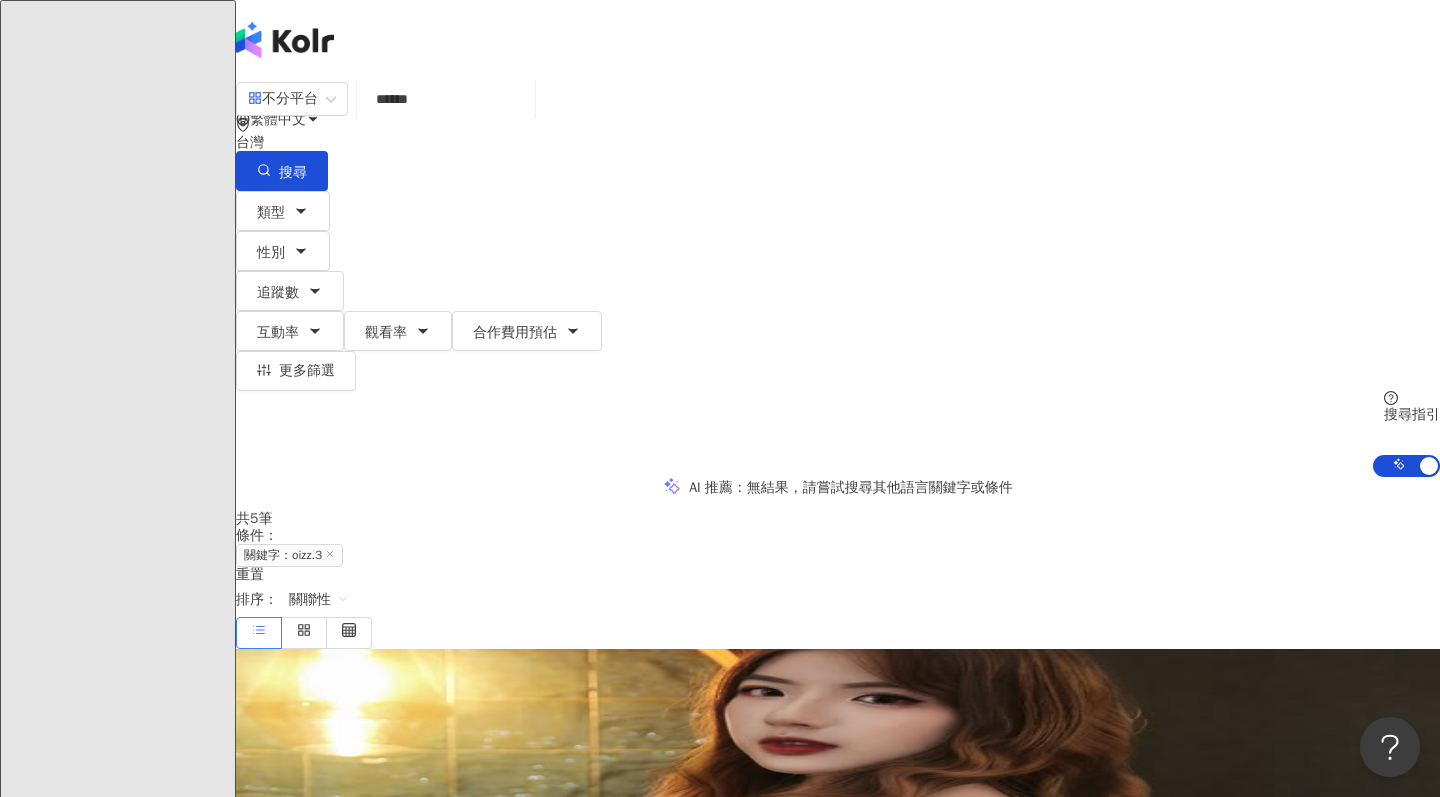 click at bounding box center [98, 2286] 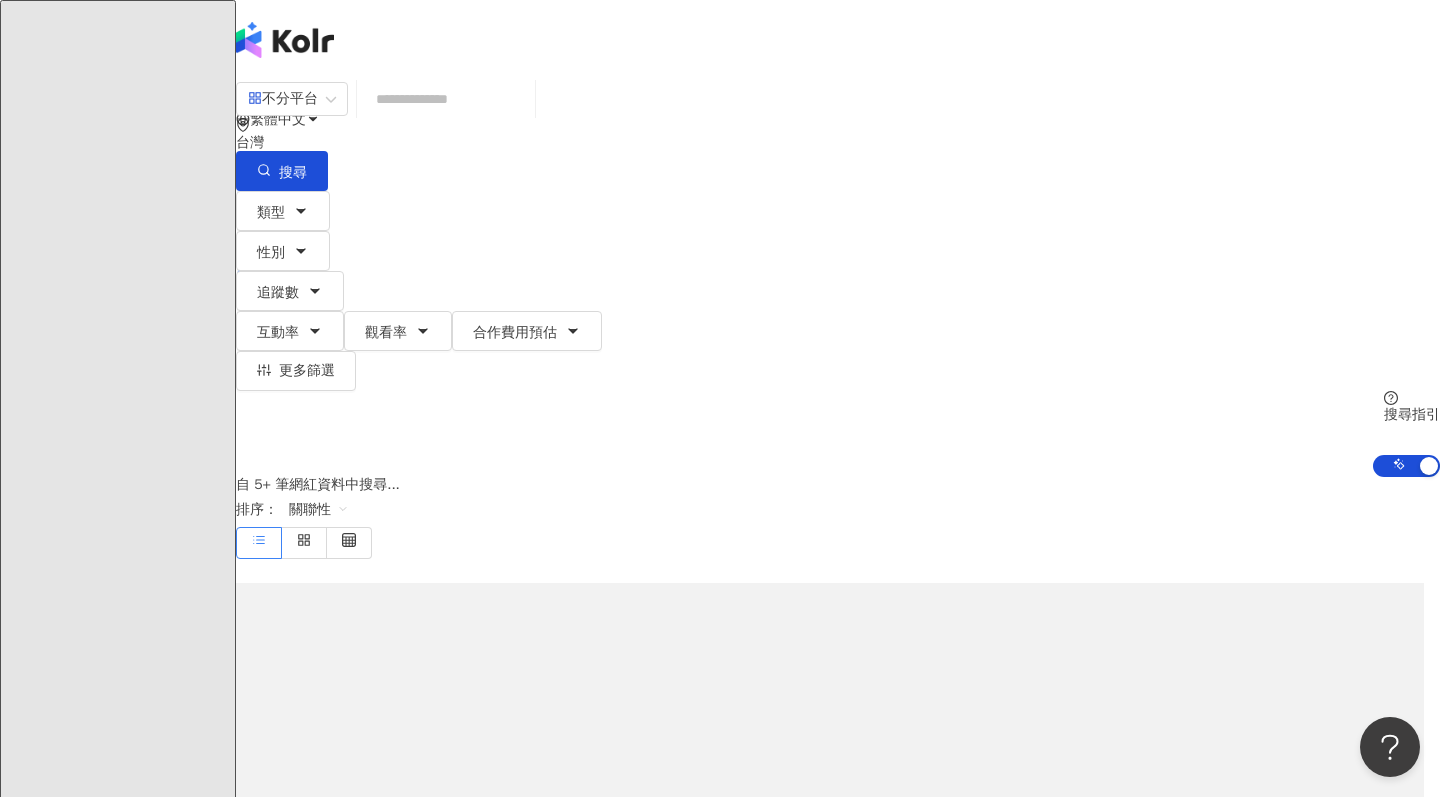 click at bounding box center (446, 99) 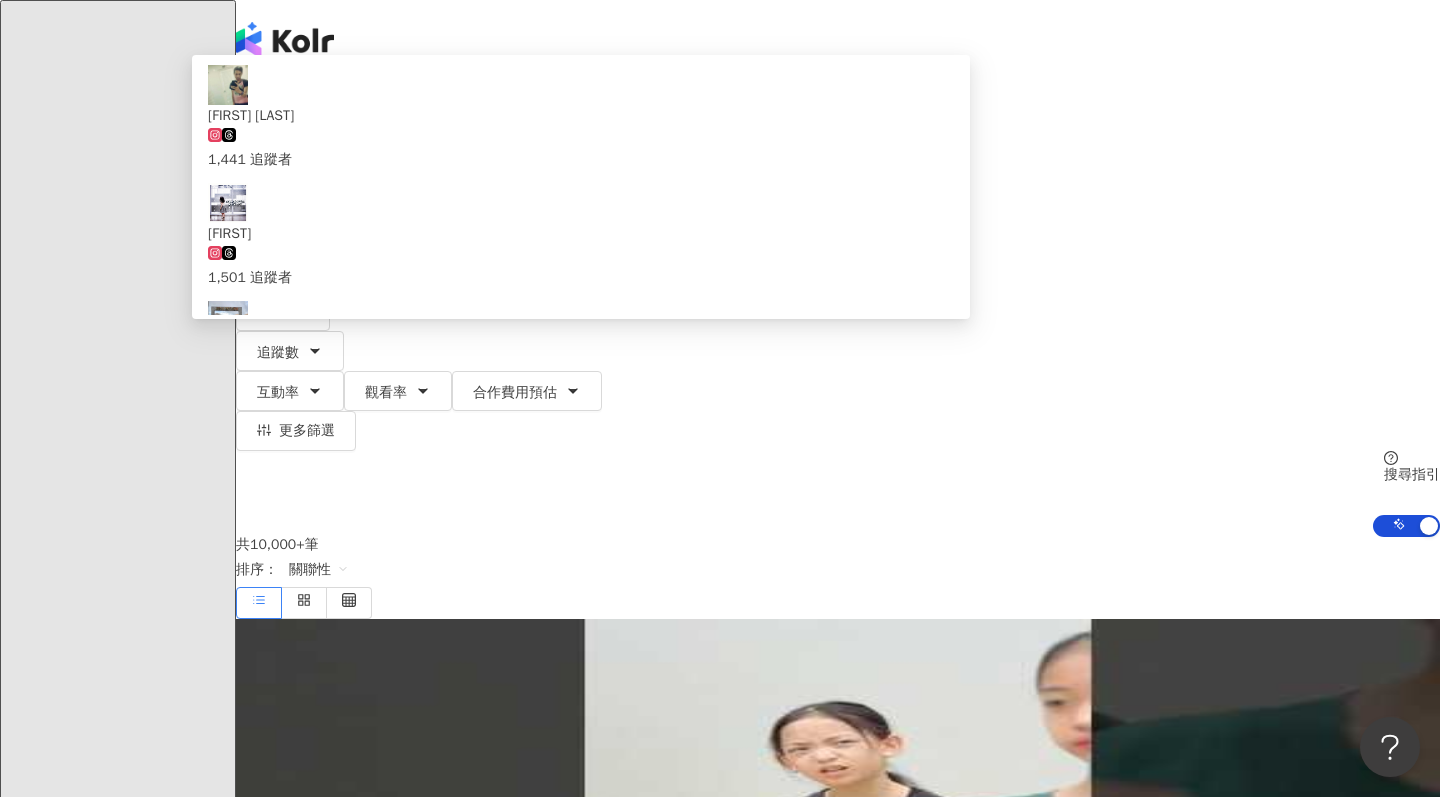 type on "*" 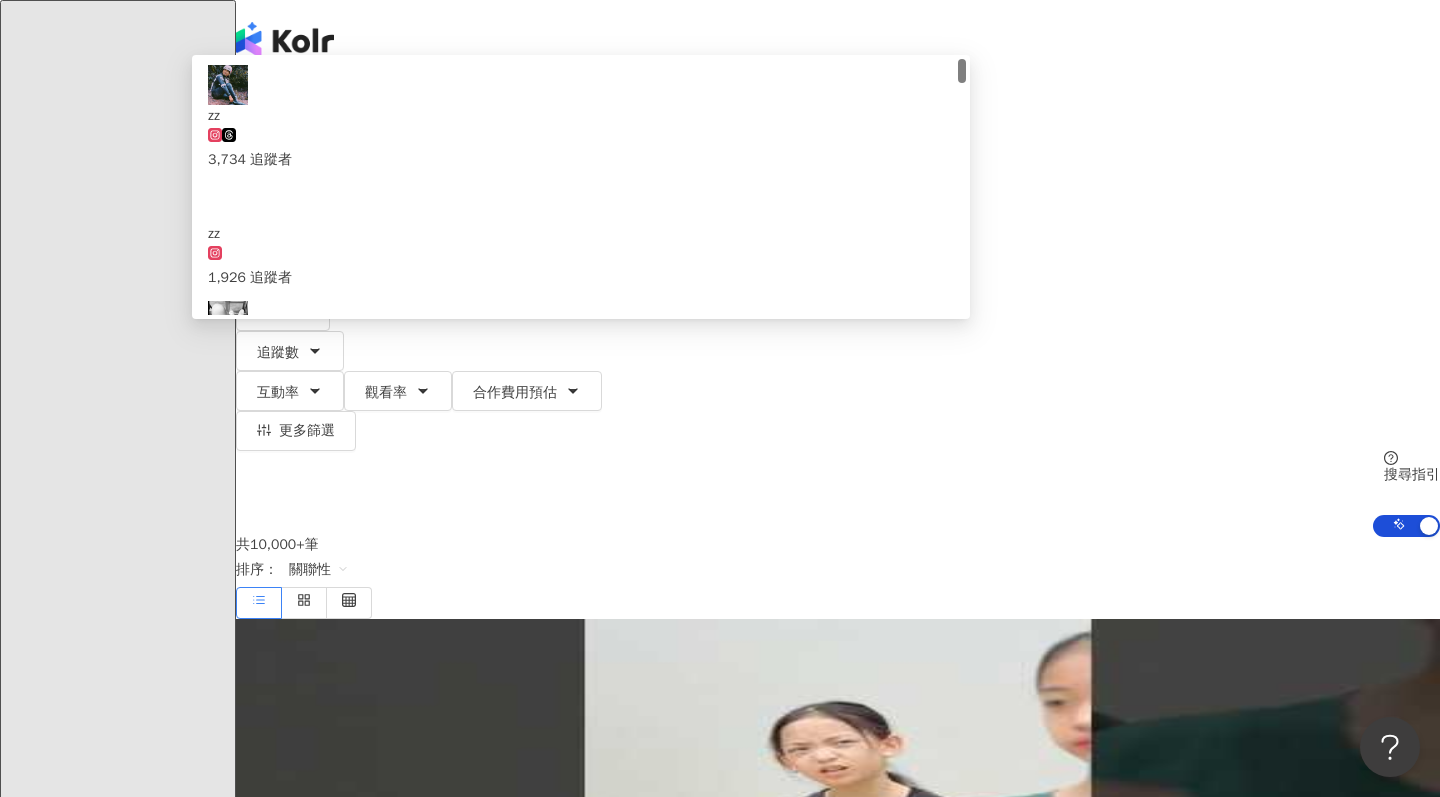 type on "*" 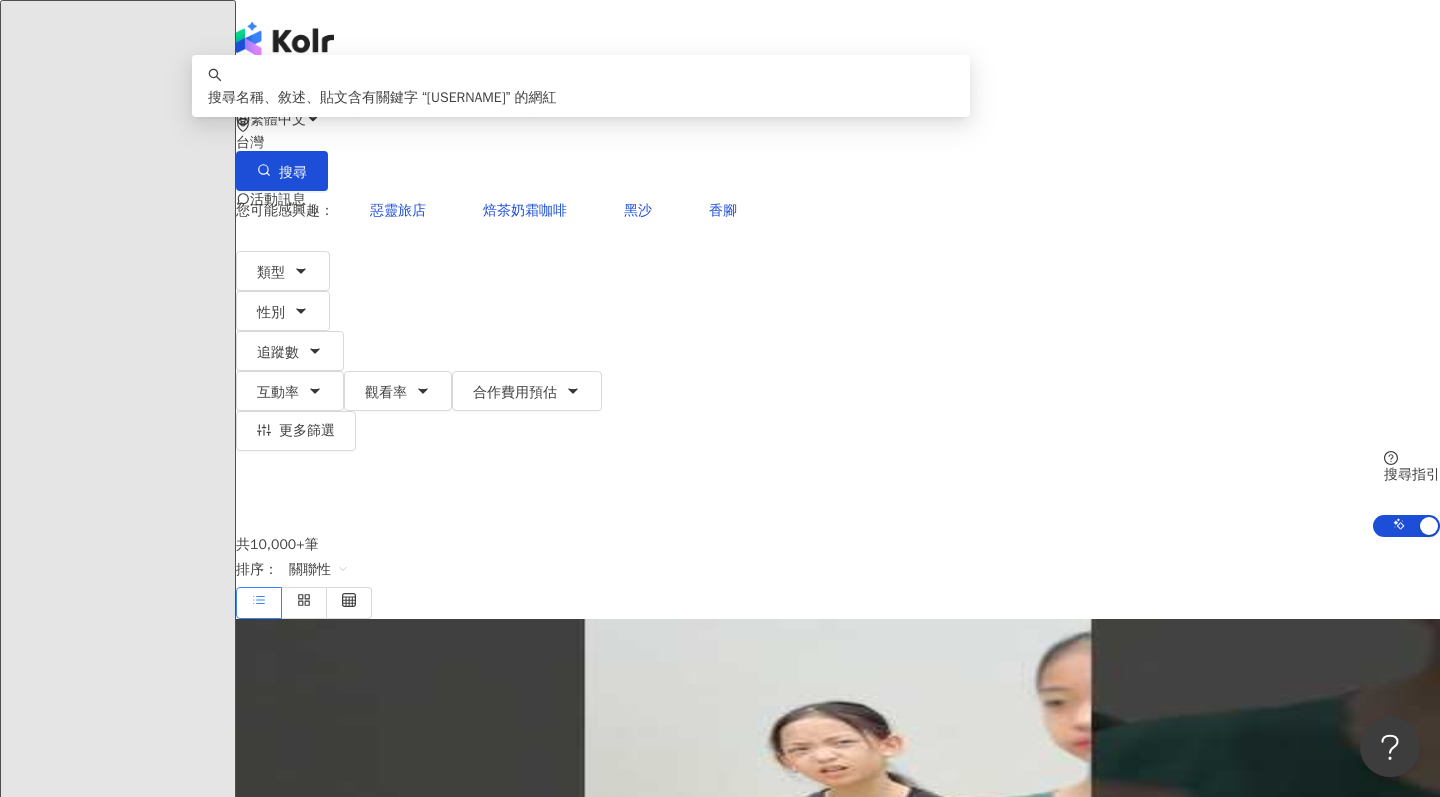 type on "*" 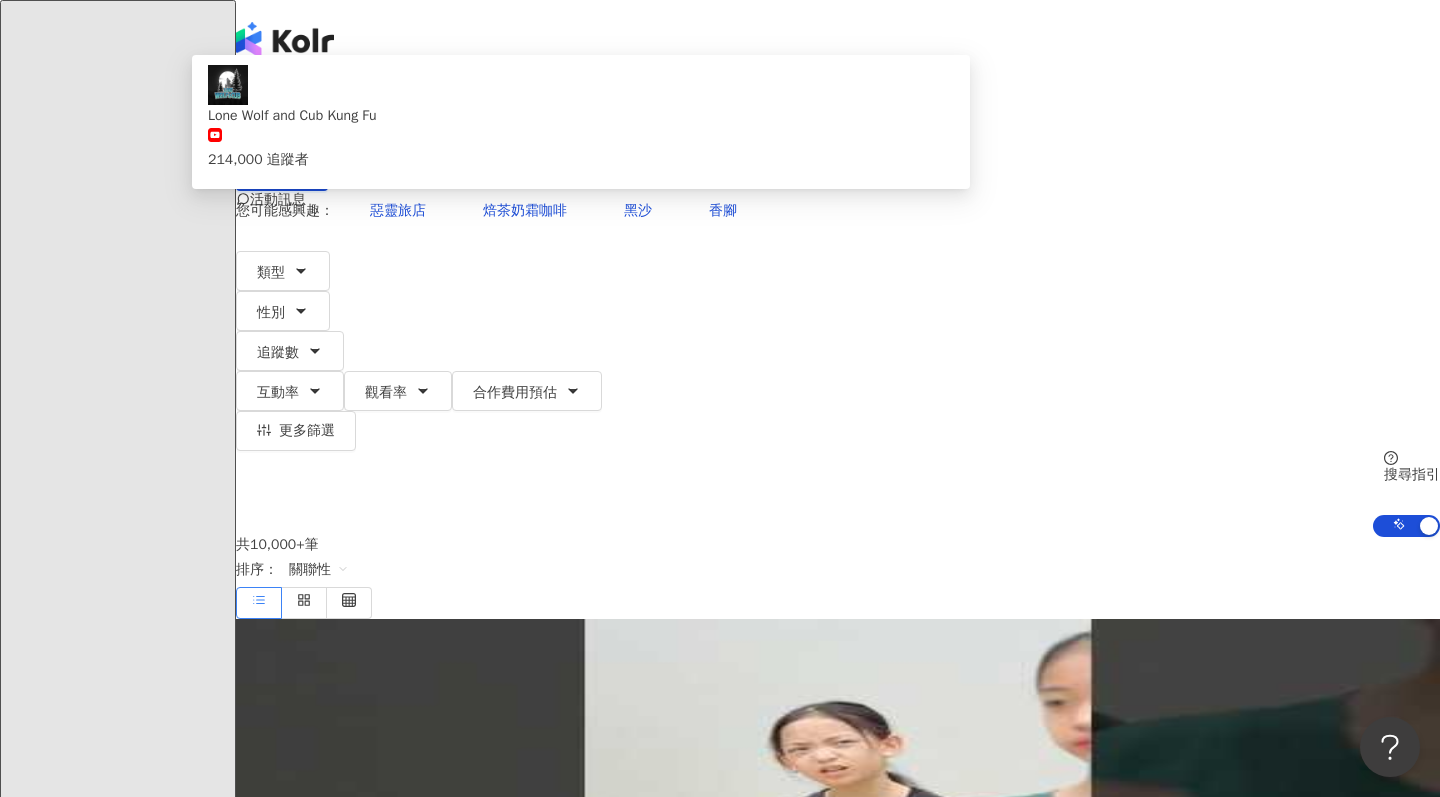 type on "*" 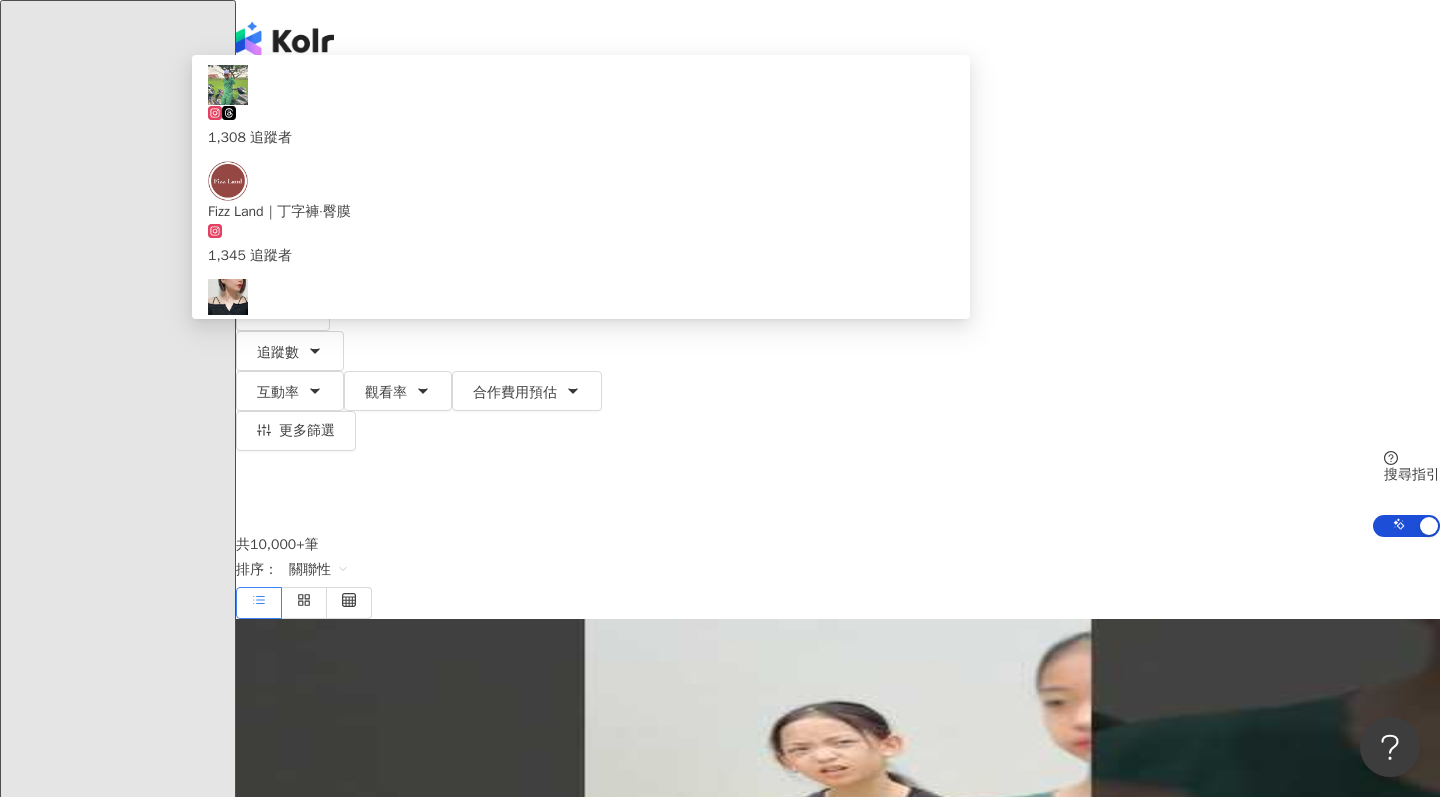 type on "*" 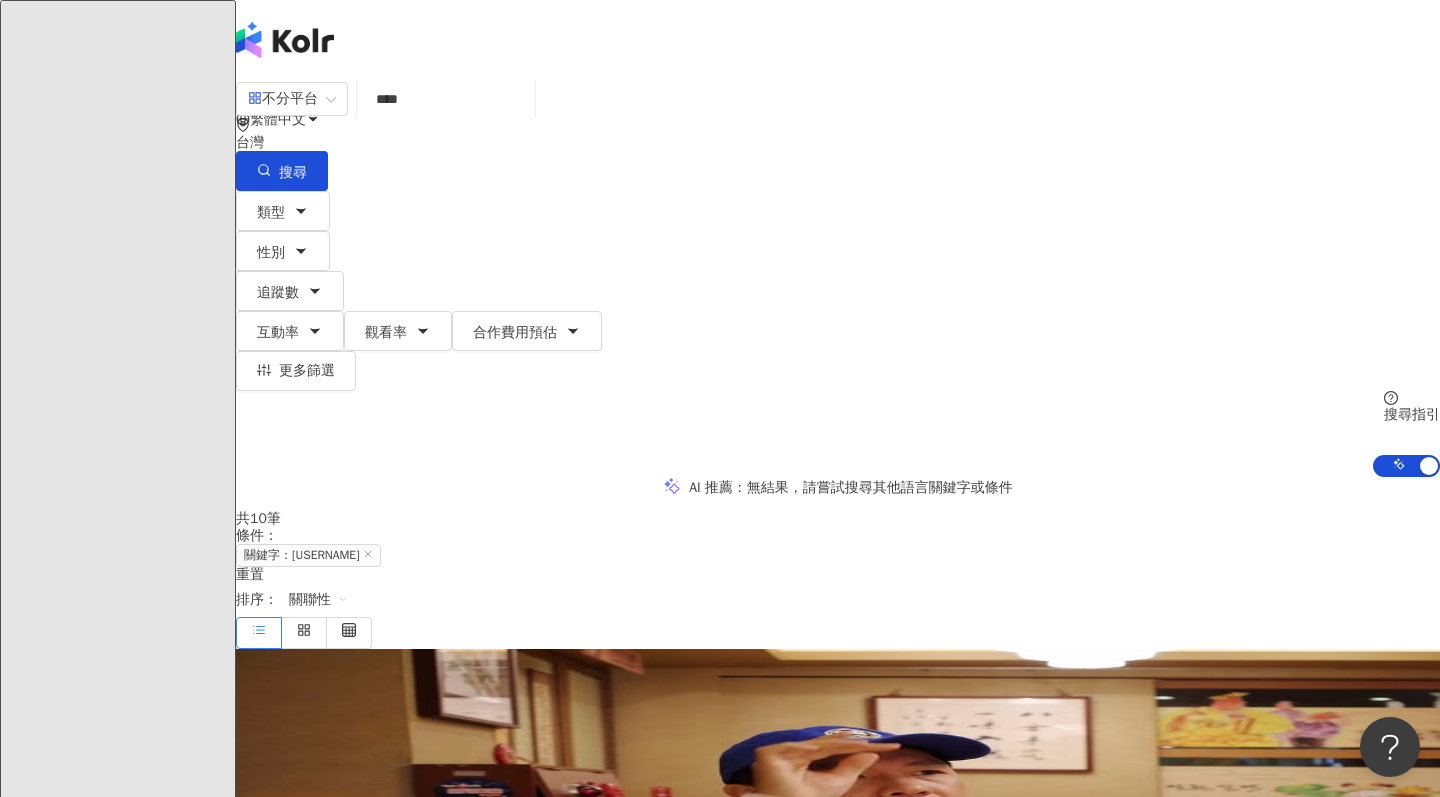 scroll, scrollTop: 0, scrollLeft: 0, axis: both 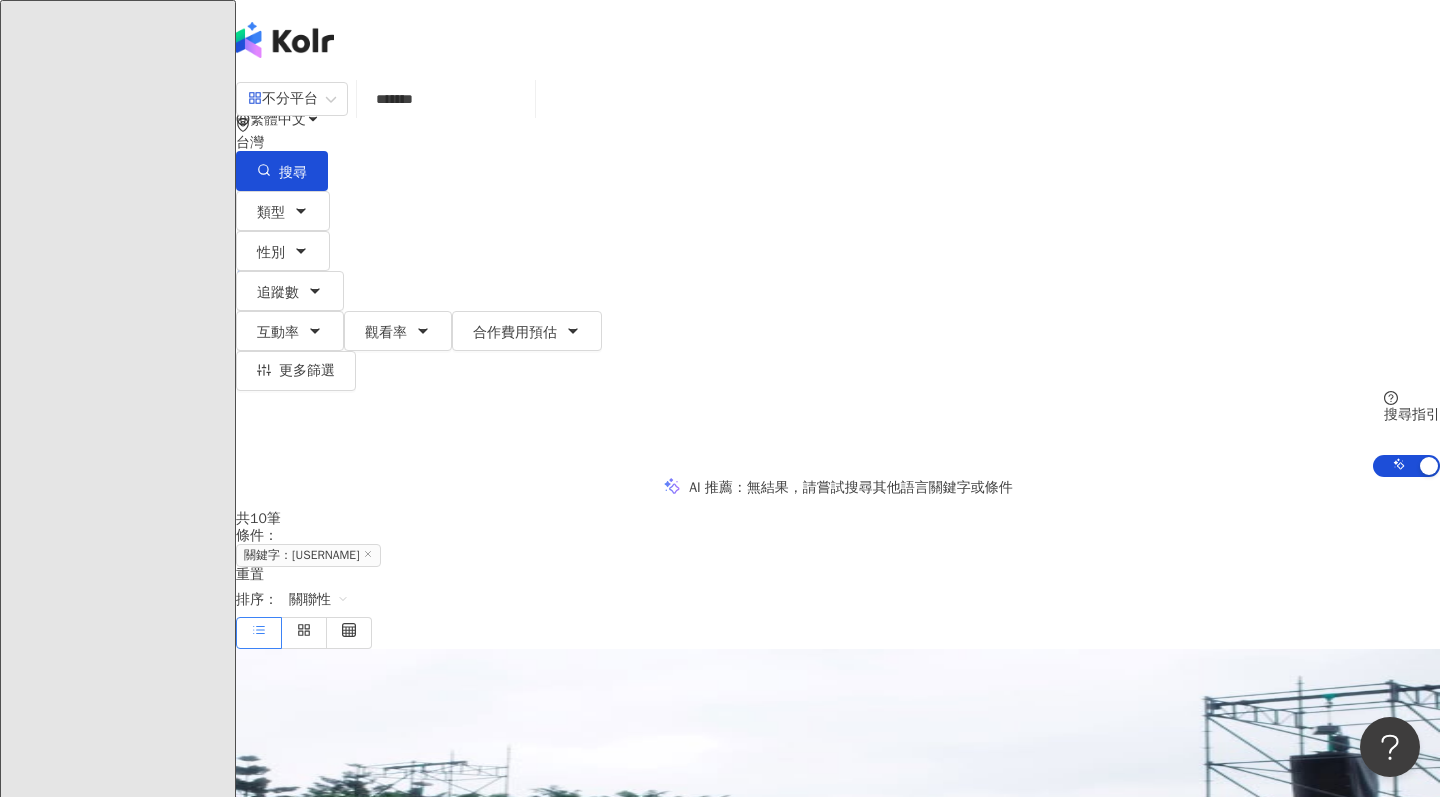 type on "*******" 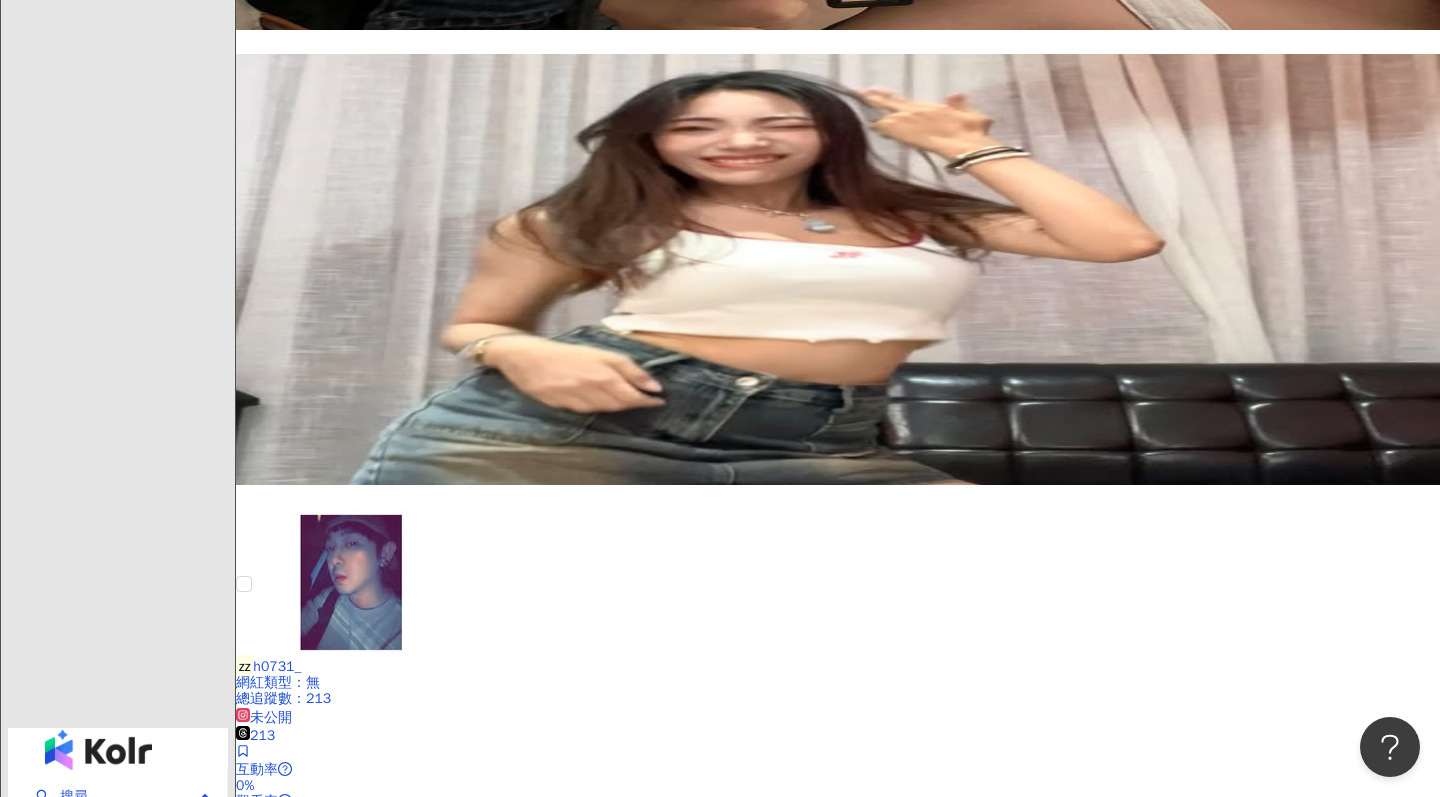 scroll, scrollTop: 3246, scrollLeft: 0, axis: vertical 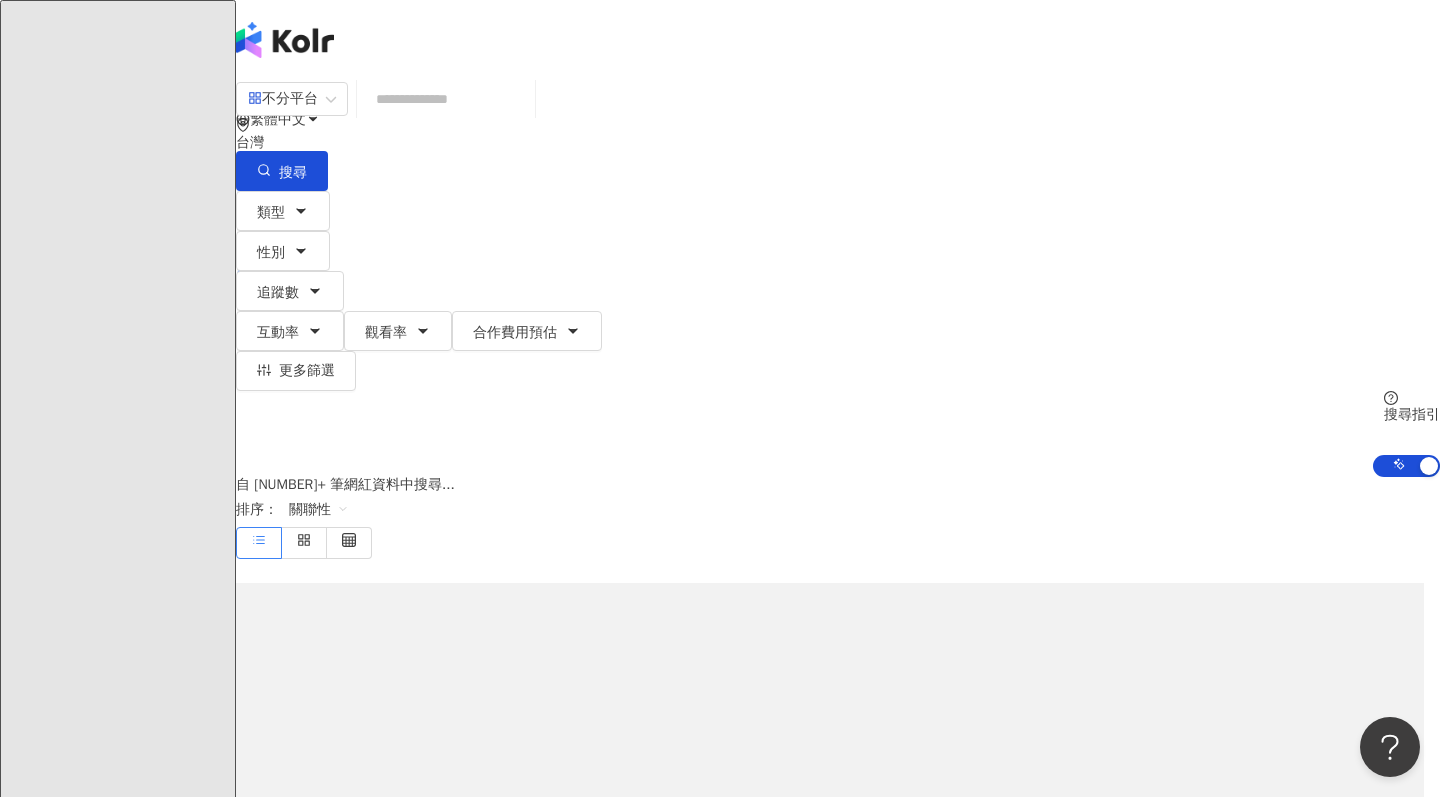click at bounding box center (446, 99) 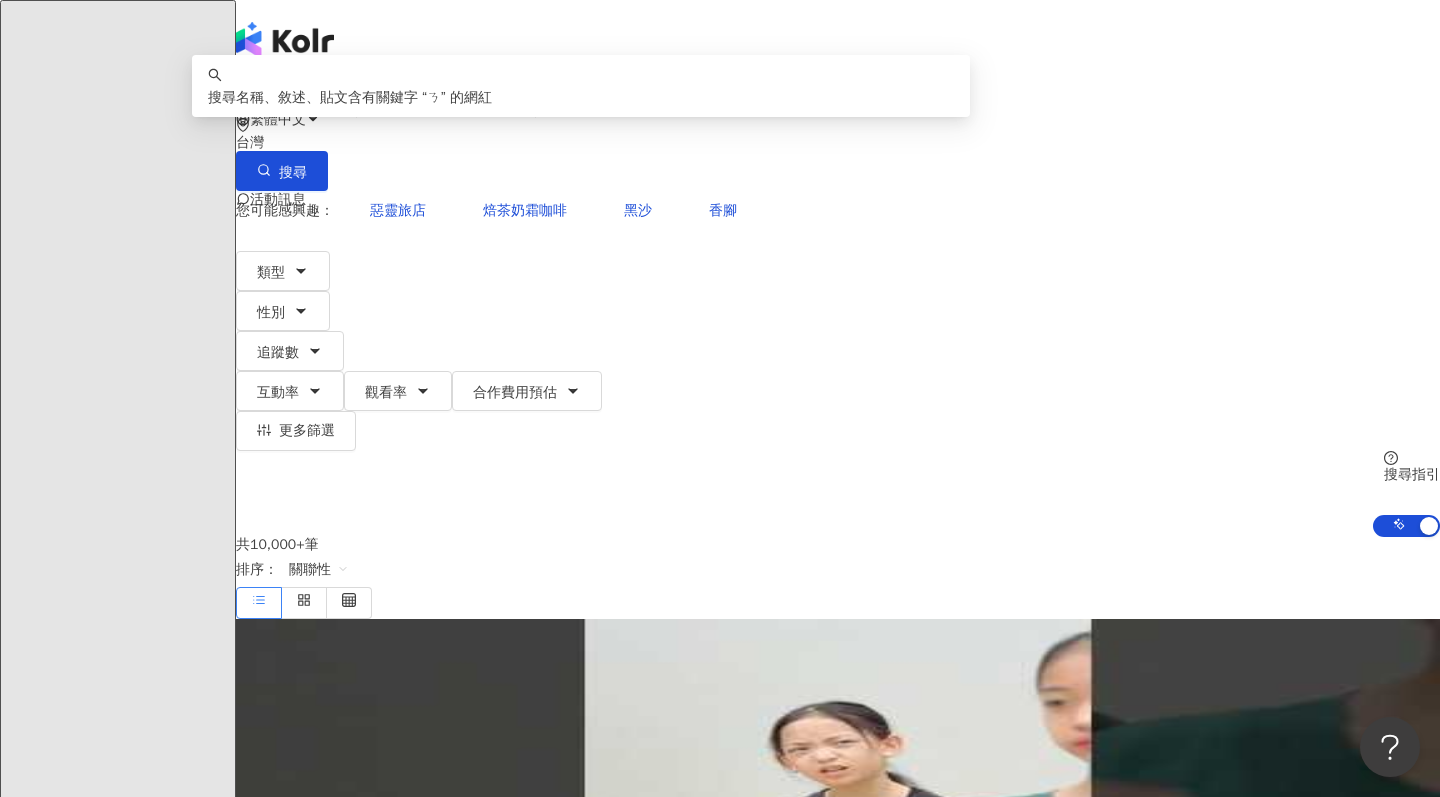 type on "*" 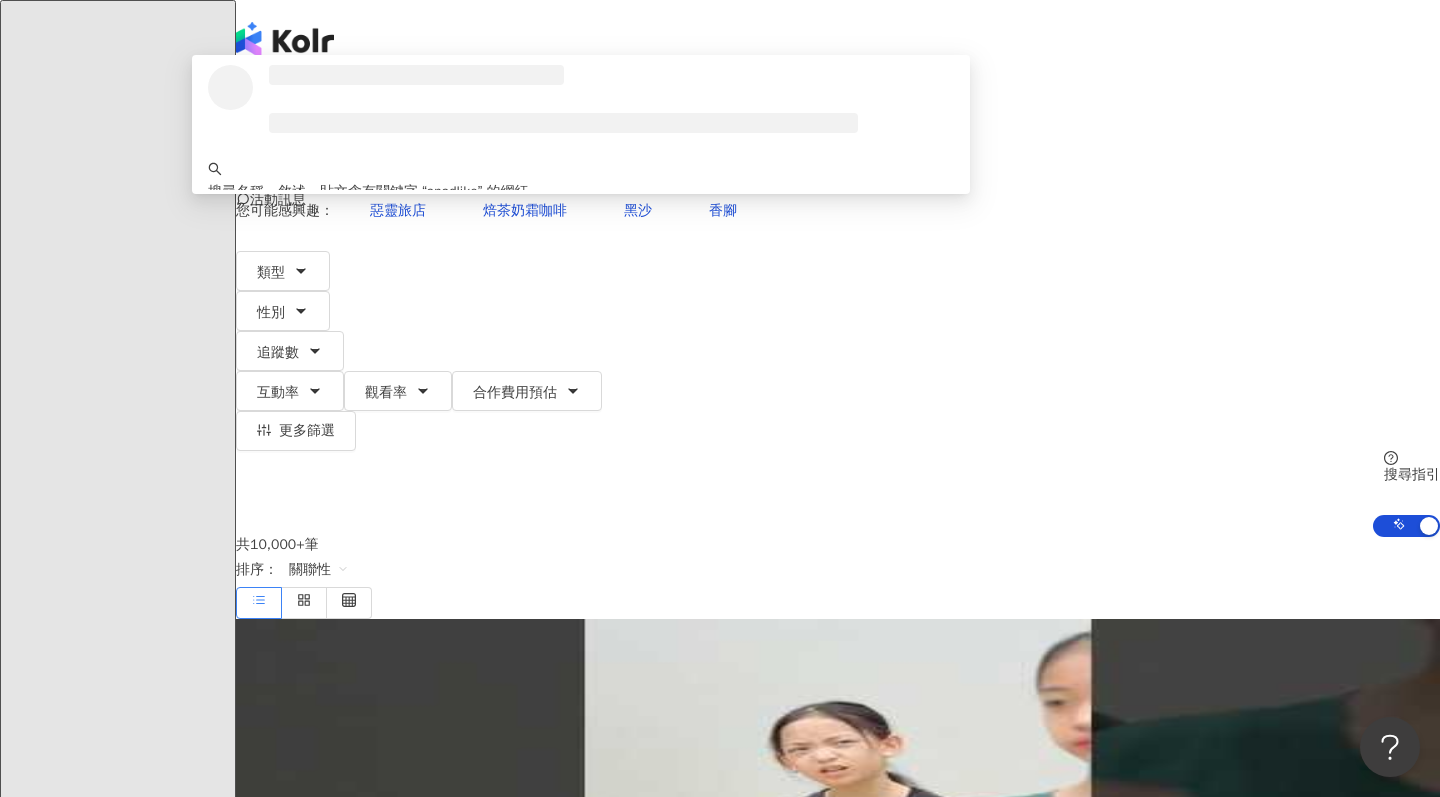 type on "*********" 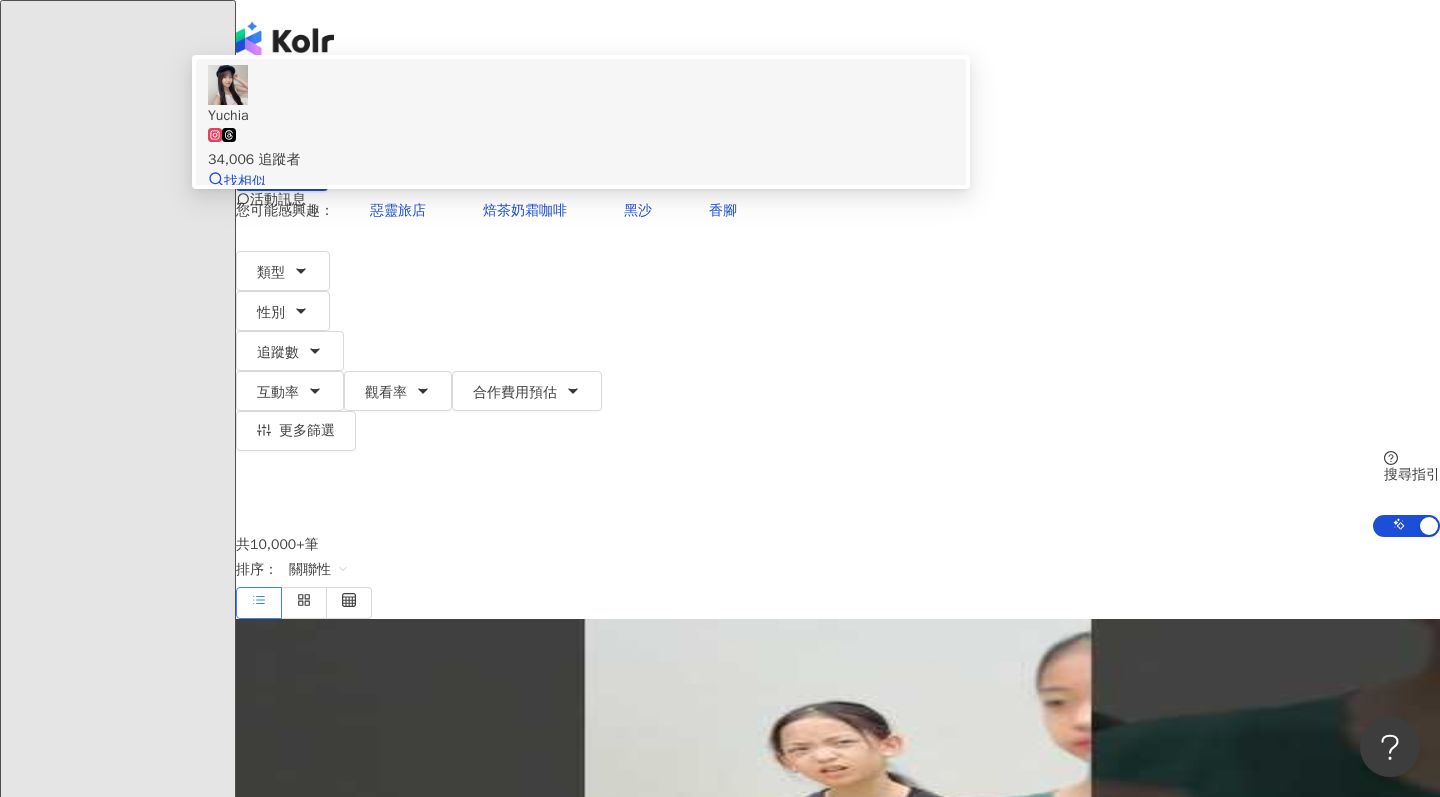click on "Yuchia" at bounding box center [581, 116] 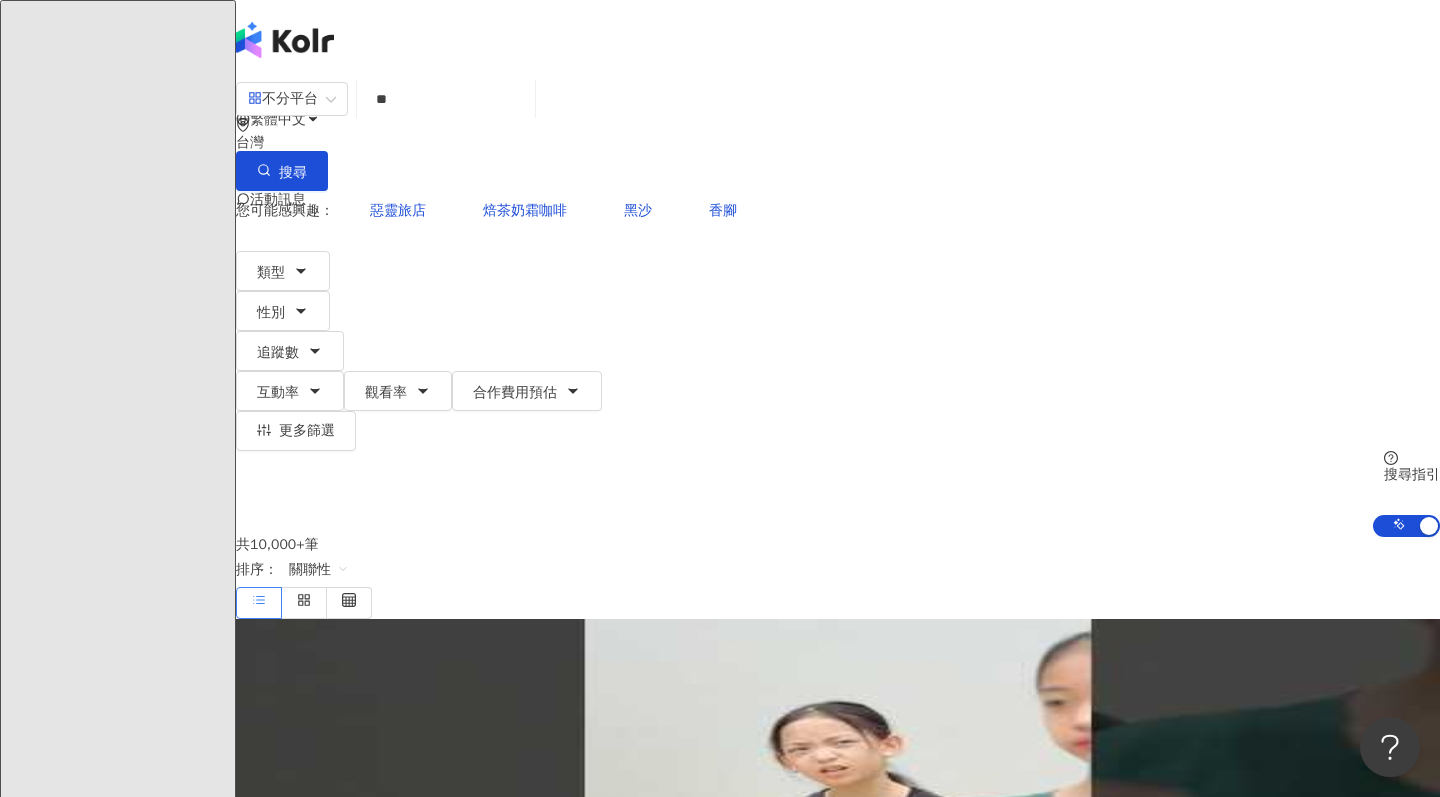 type on "**" 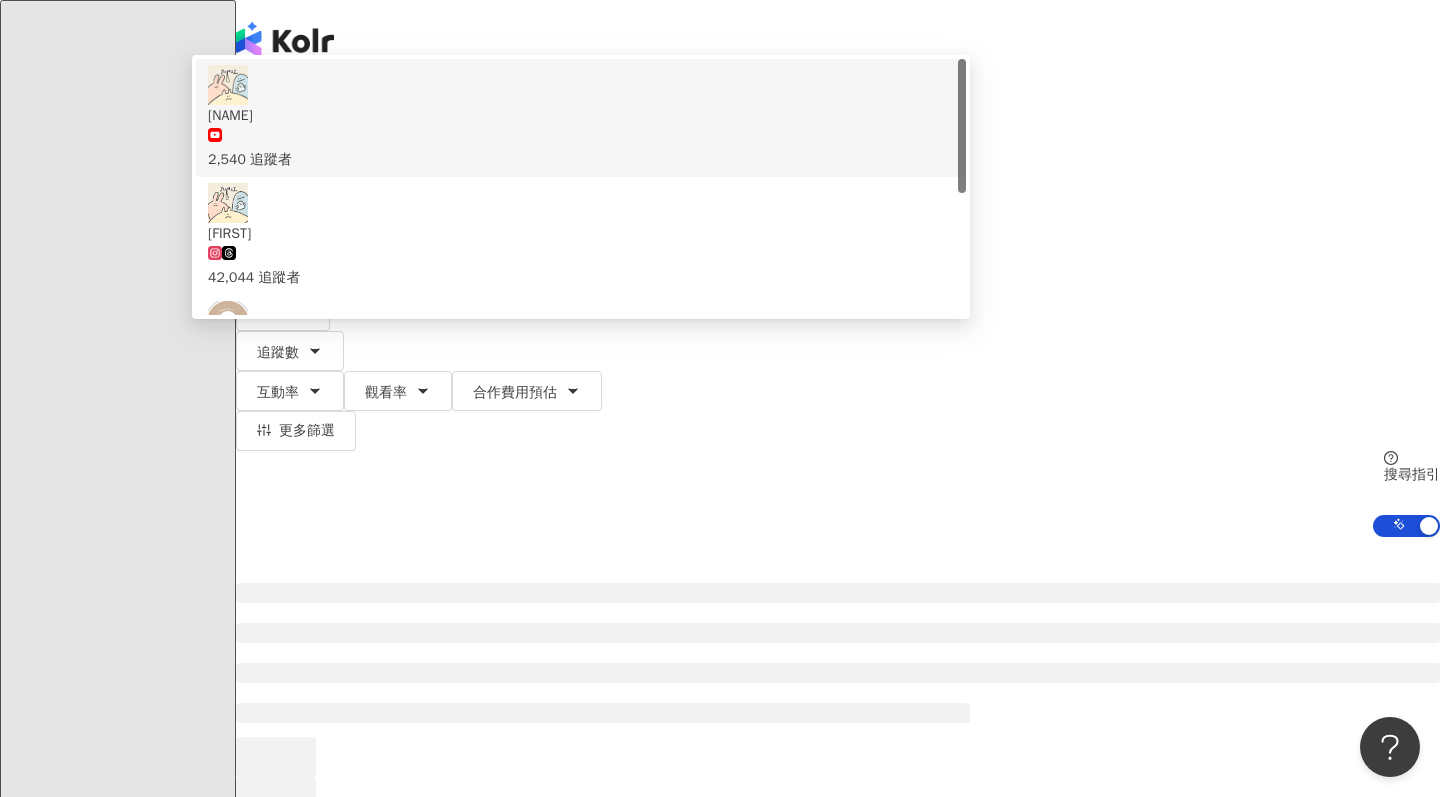 click on "[NAME]" at bounding box center (581, 116) 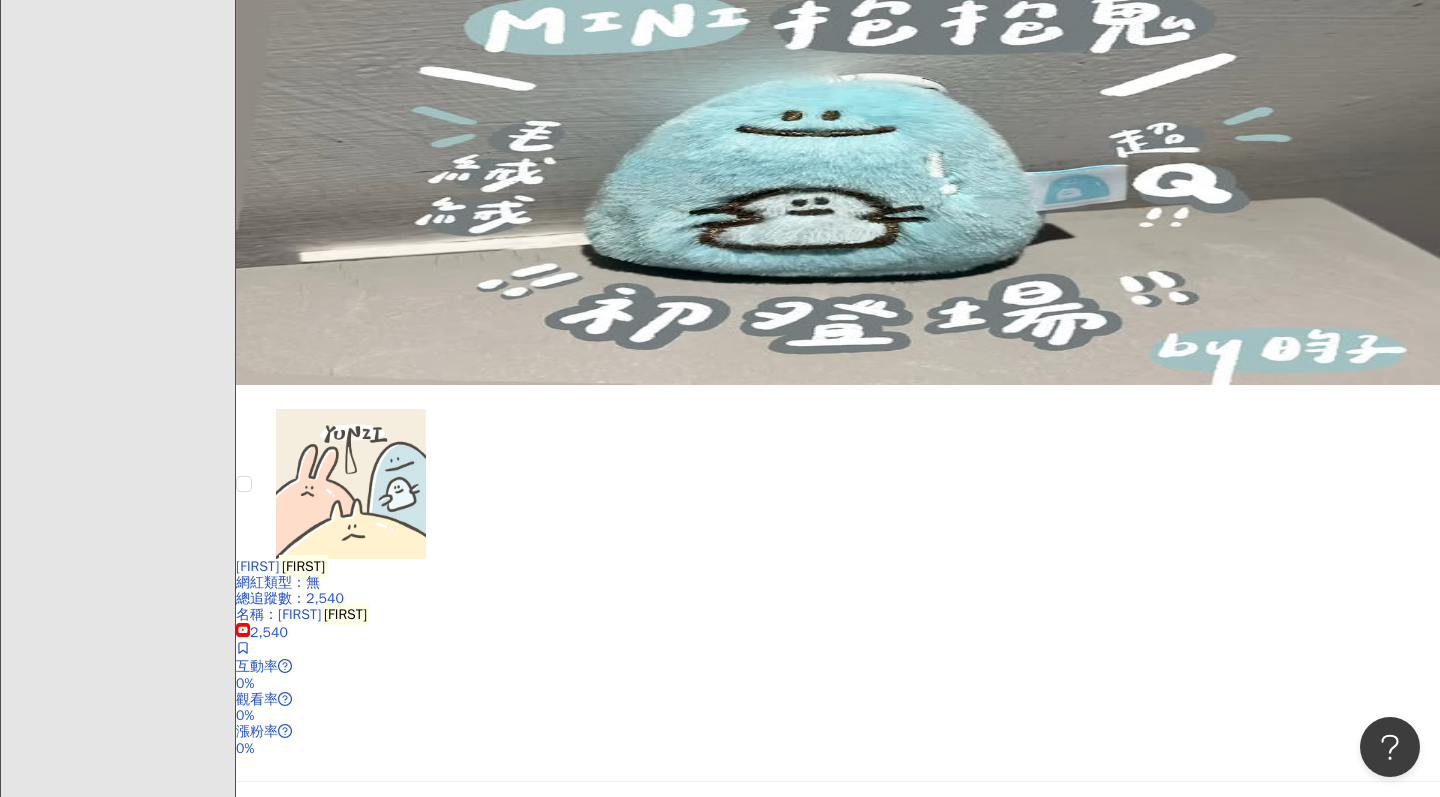 scroll, scrollTop: 0, scrollLeft: 0, axis: both 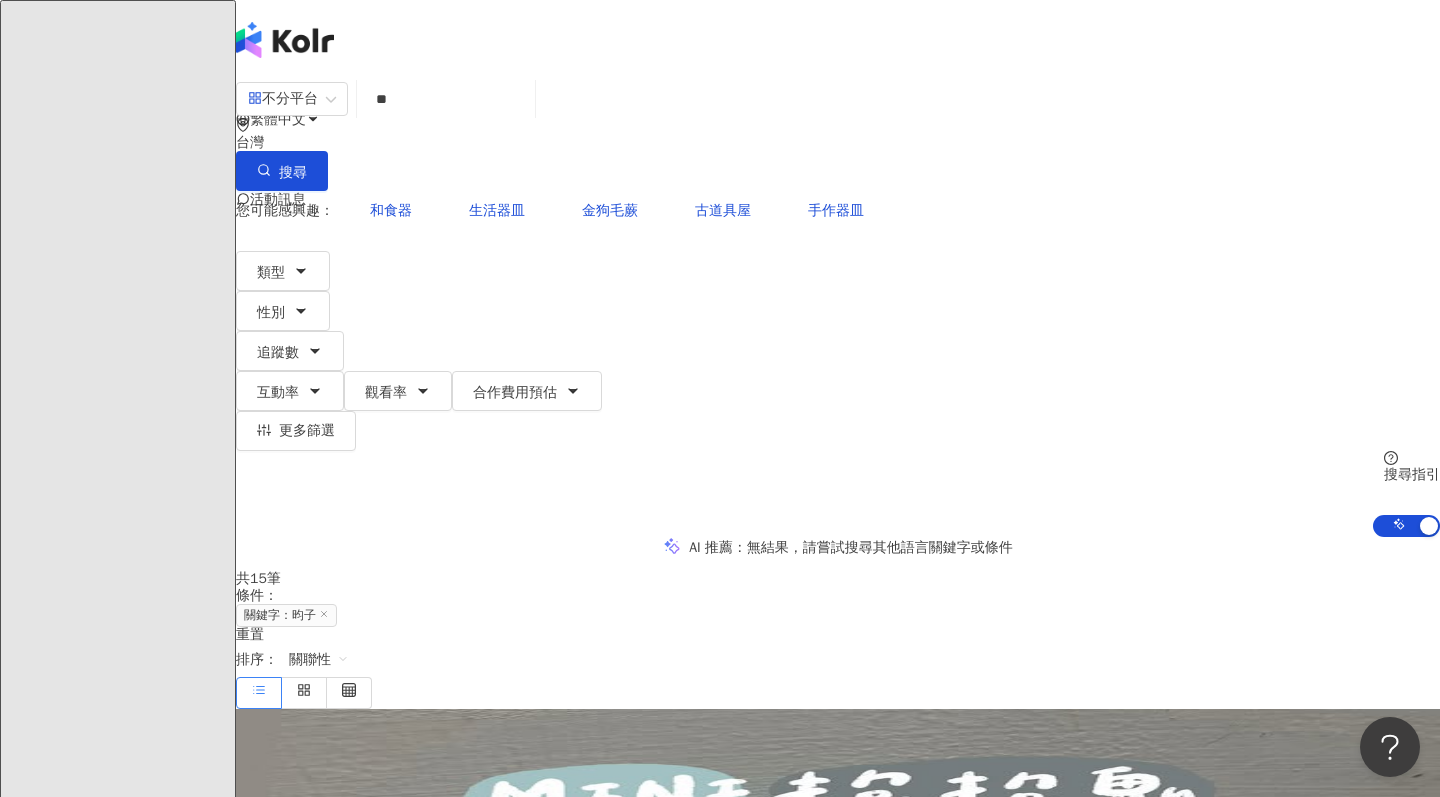 type on "*" 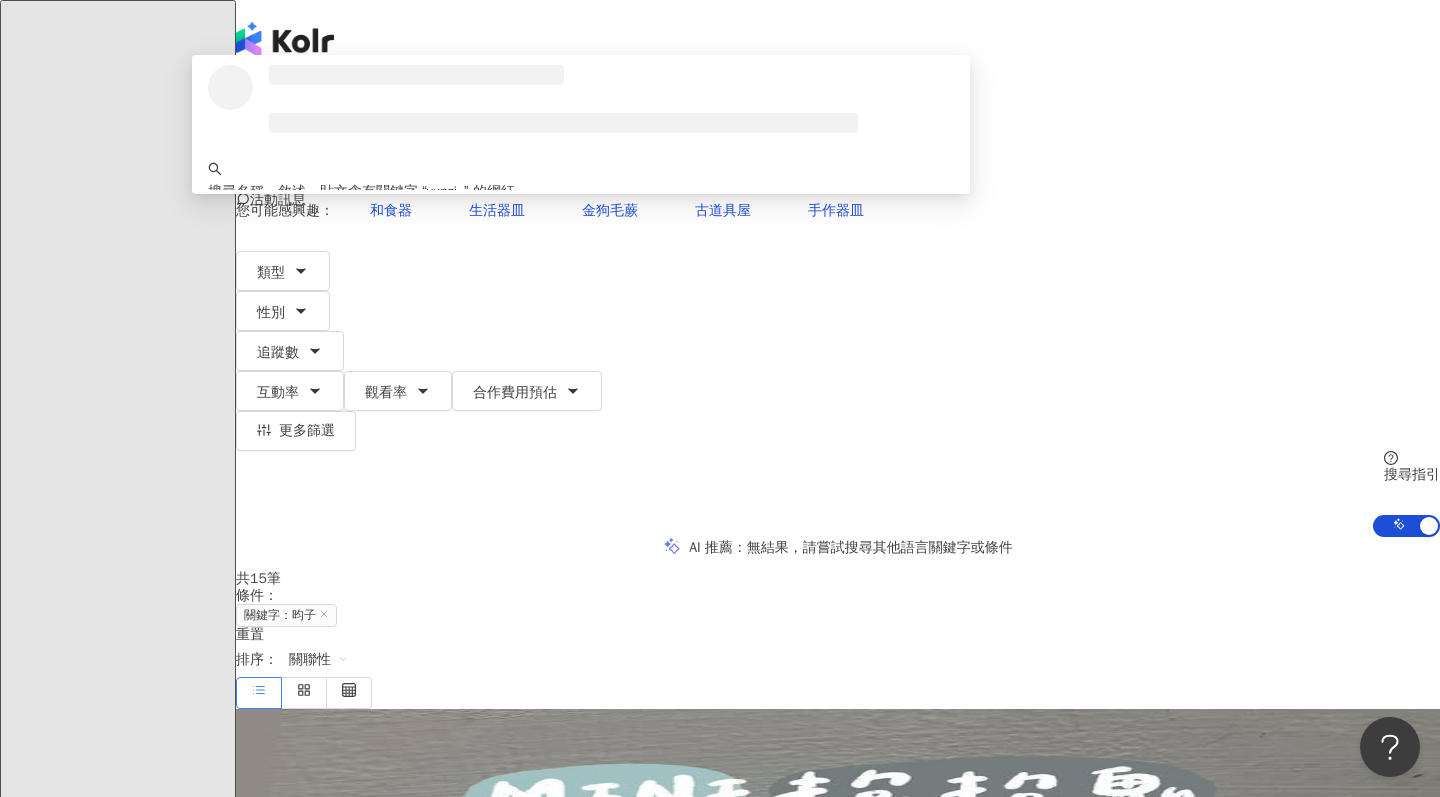 type on "*******" 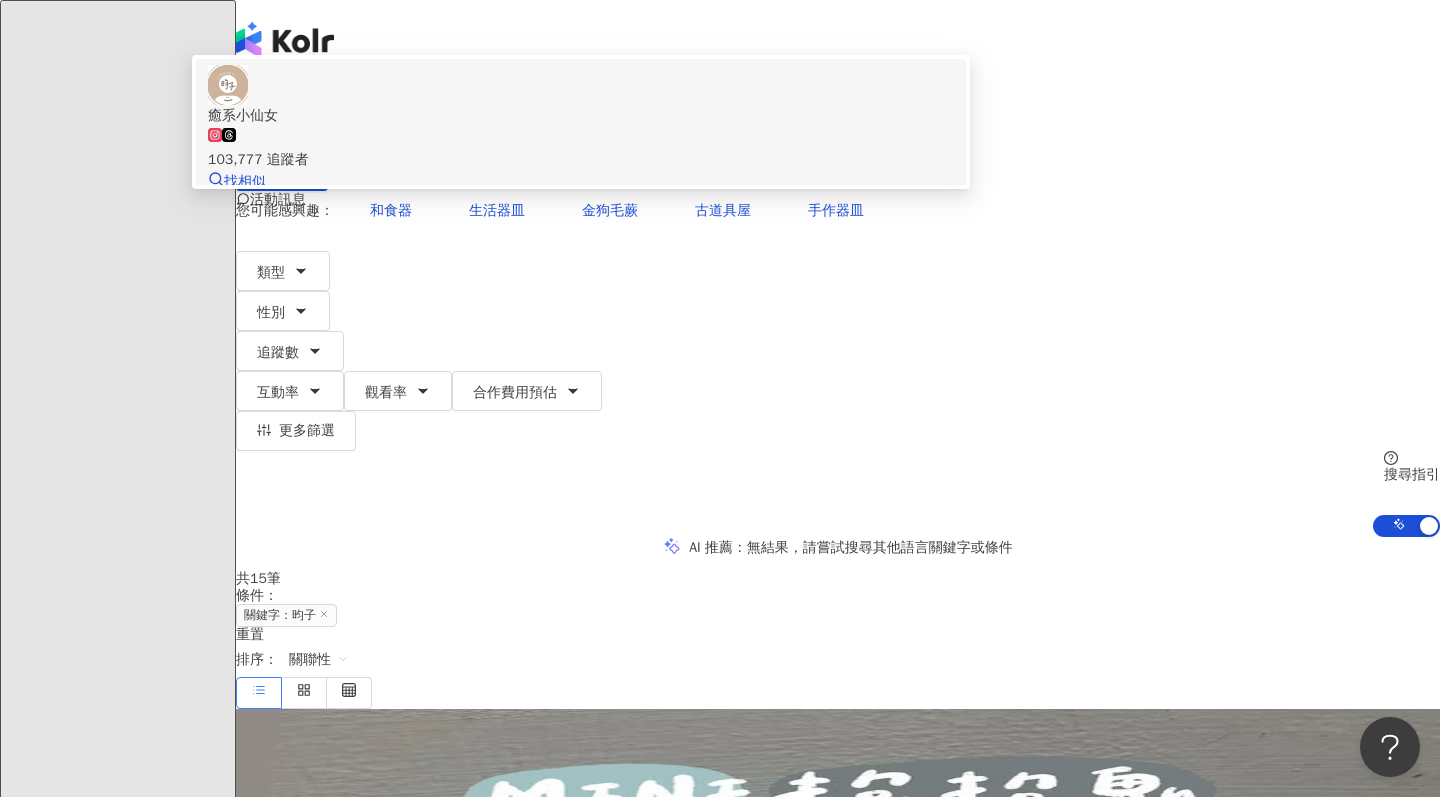 click on "癒系小仙女" at bounding box center (581, 116) 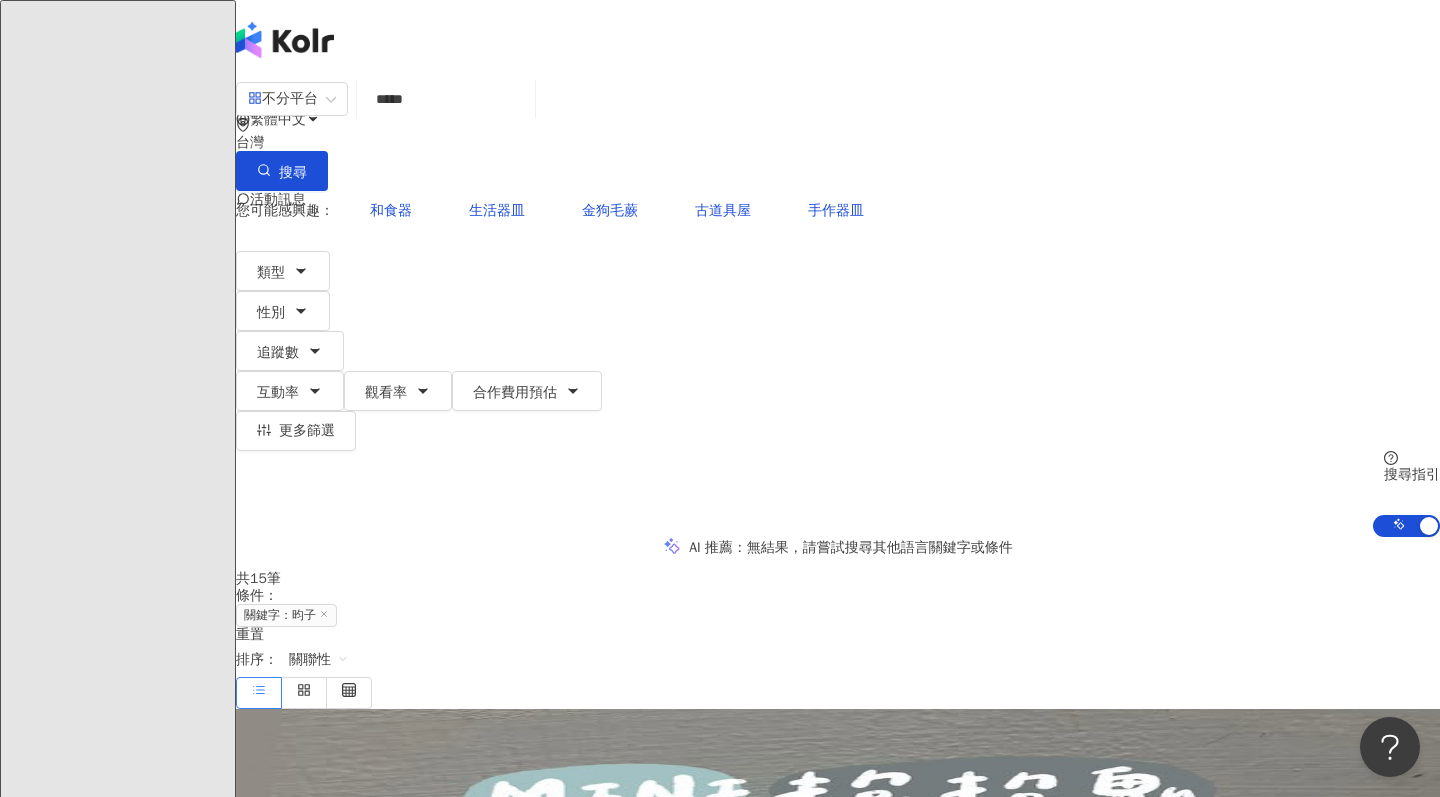 type on "******" 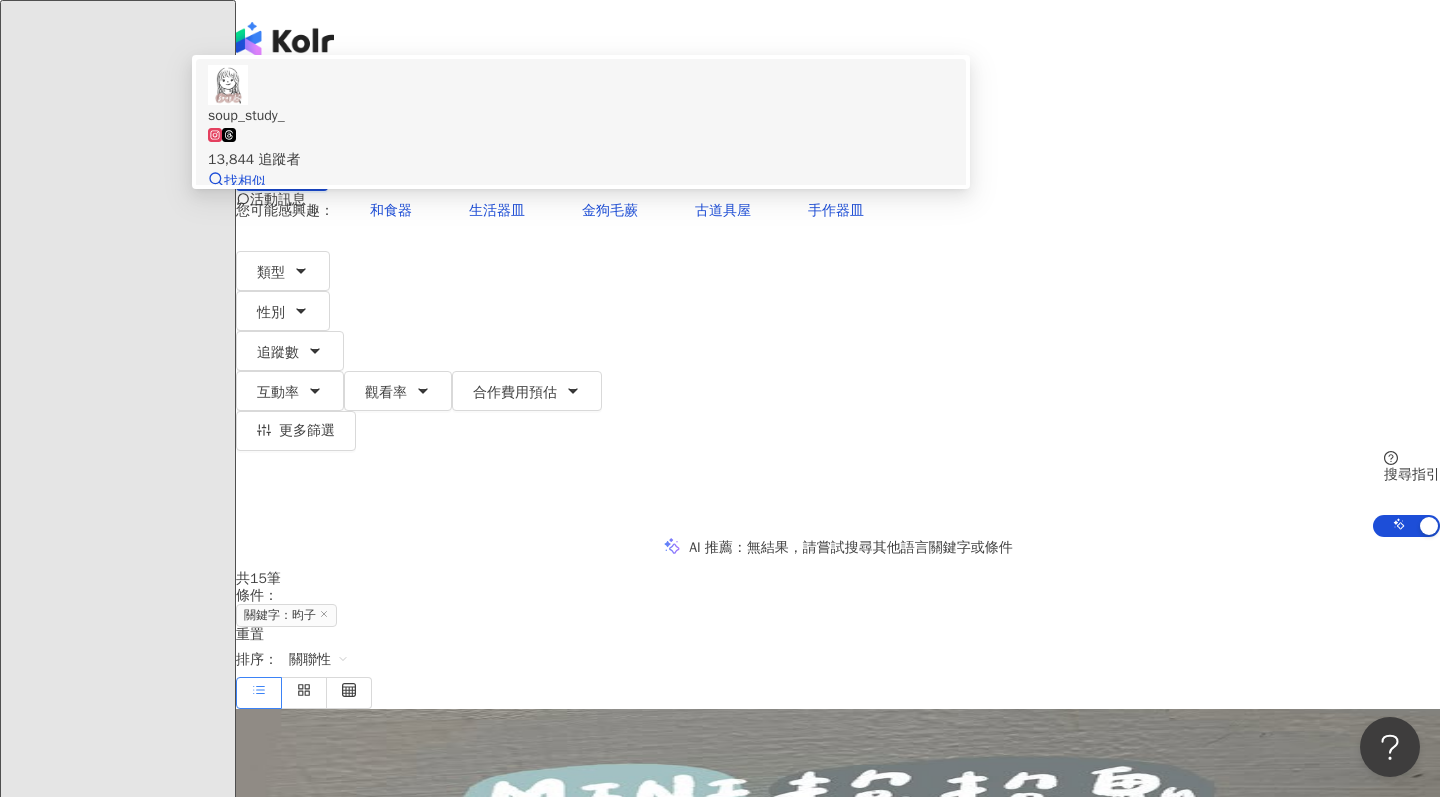 click on "13,844   追蹤者" at bounding box center (581, 160) 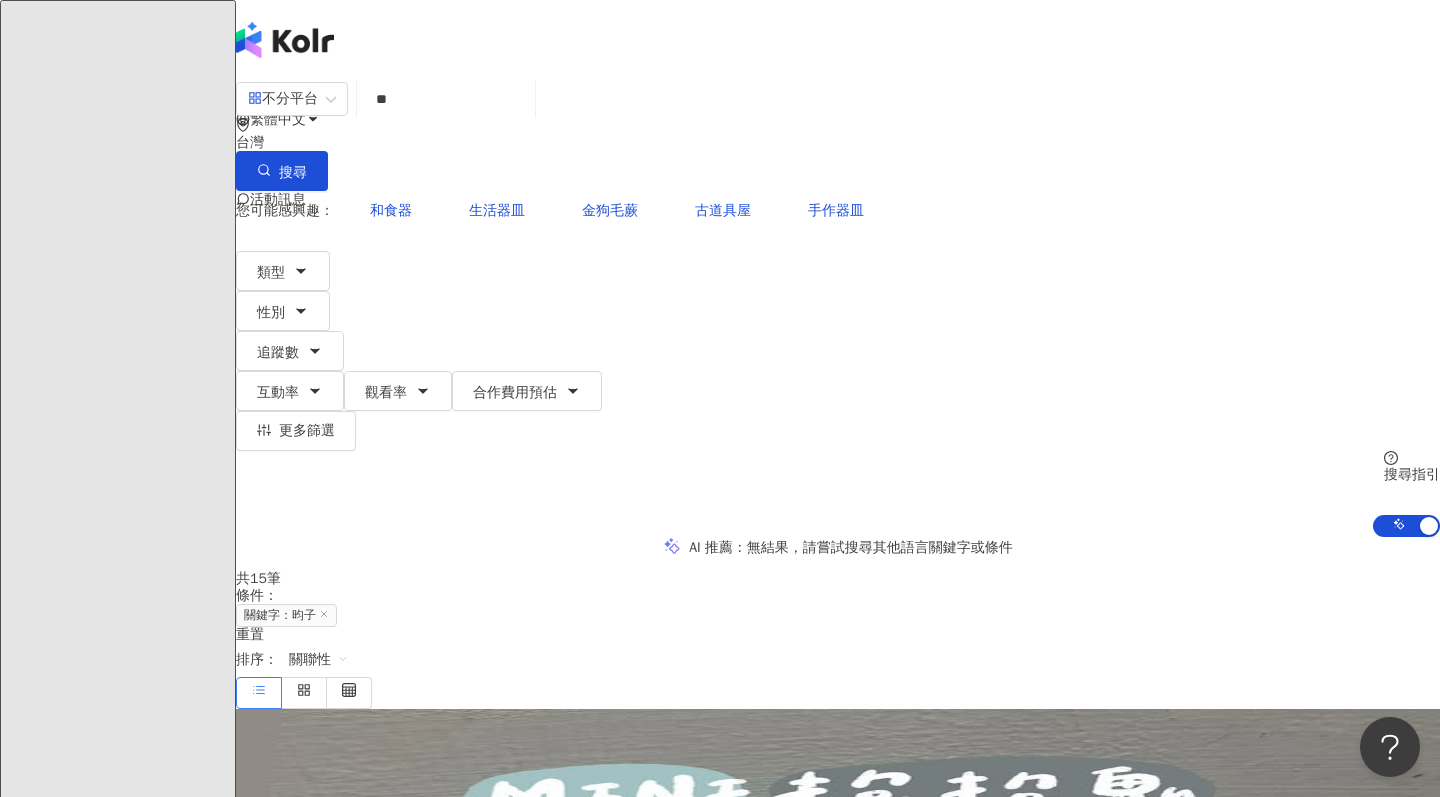 type on "**" 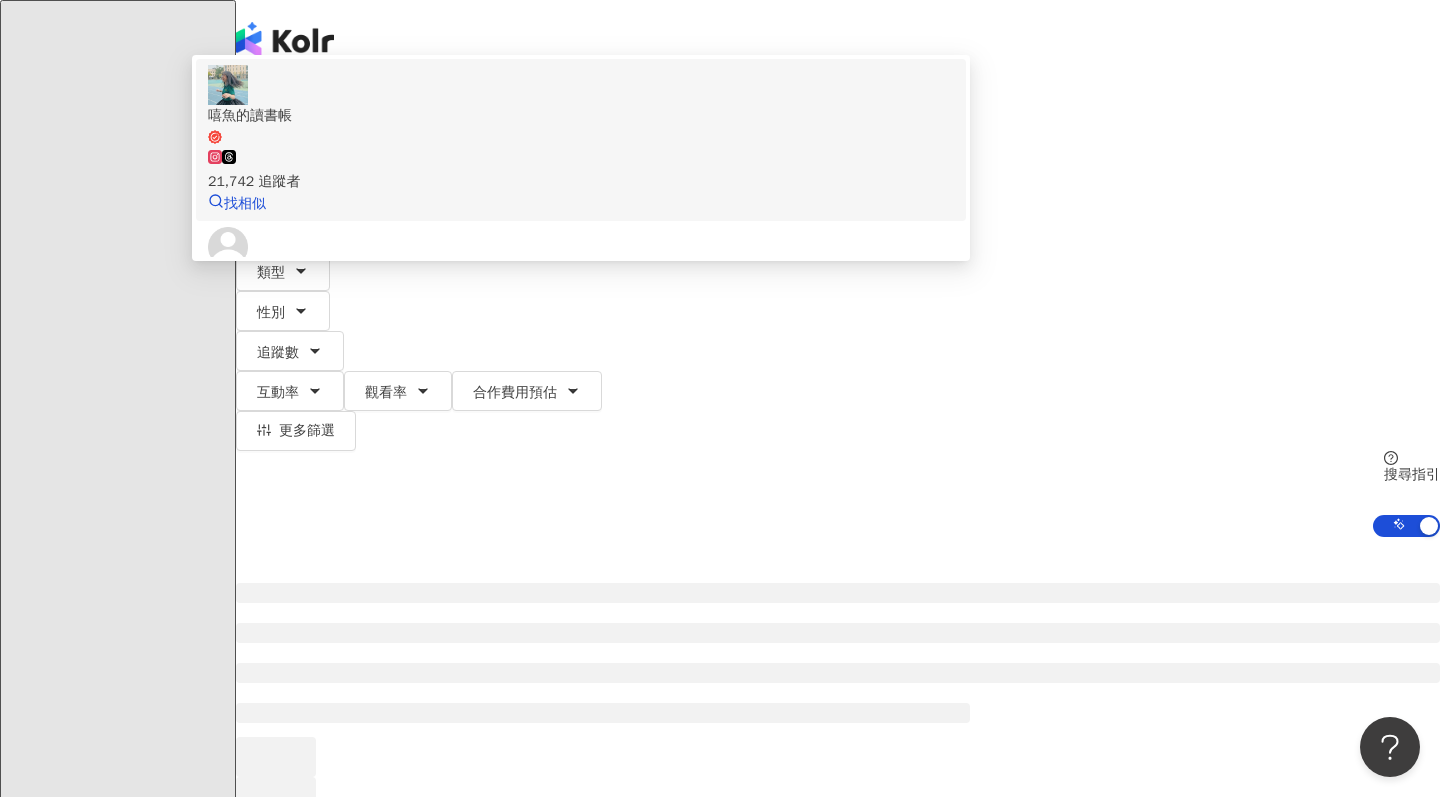 click on "21,742   追蹤者" at bounding box center (581, 182) 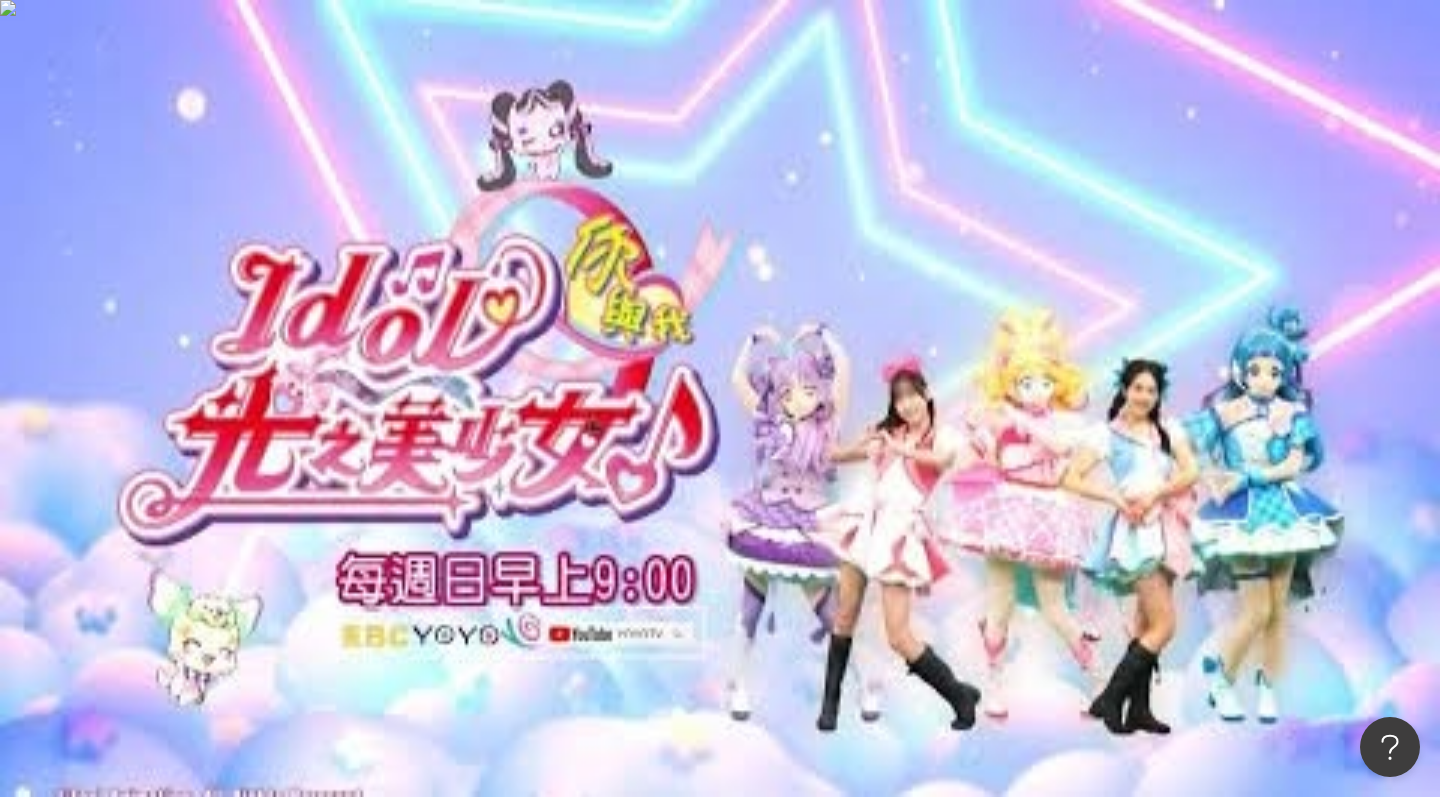click at bounding box center (446, 99) 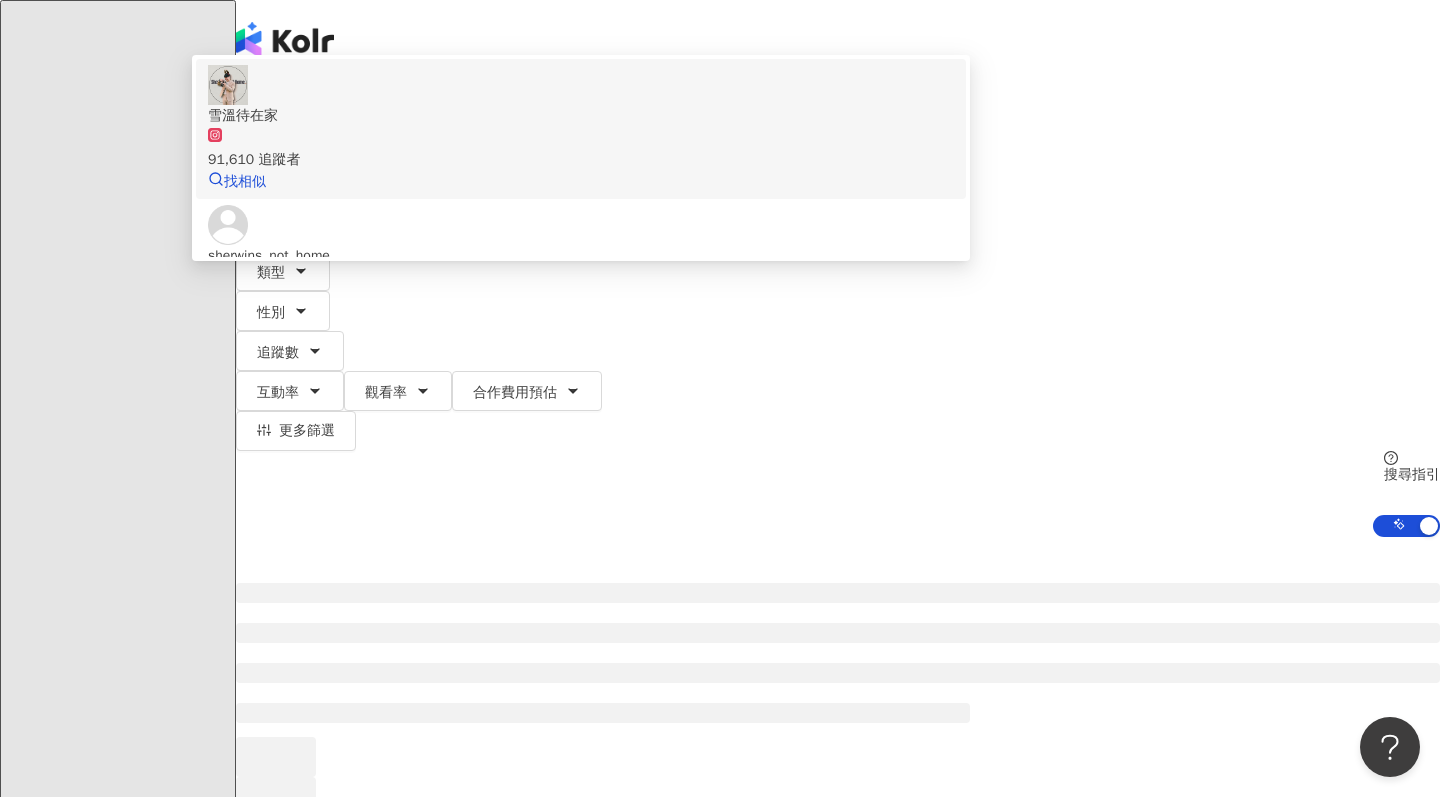 click on "雪溫待在家" at bounding box center (581, 116) 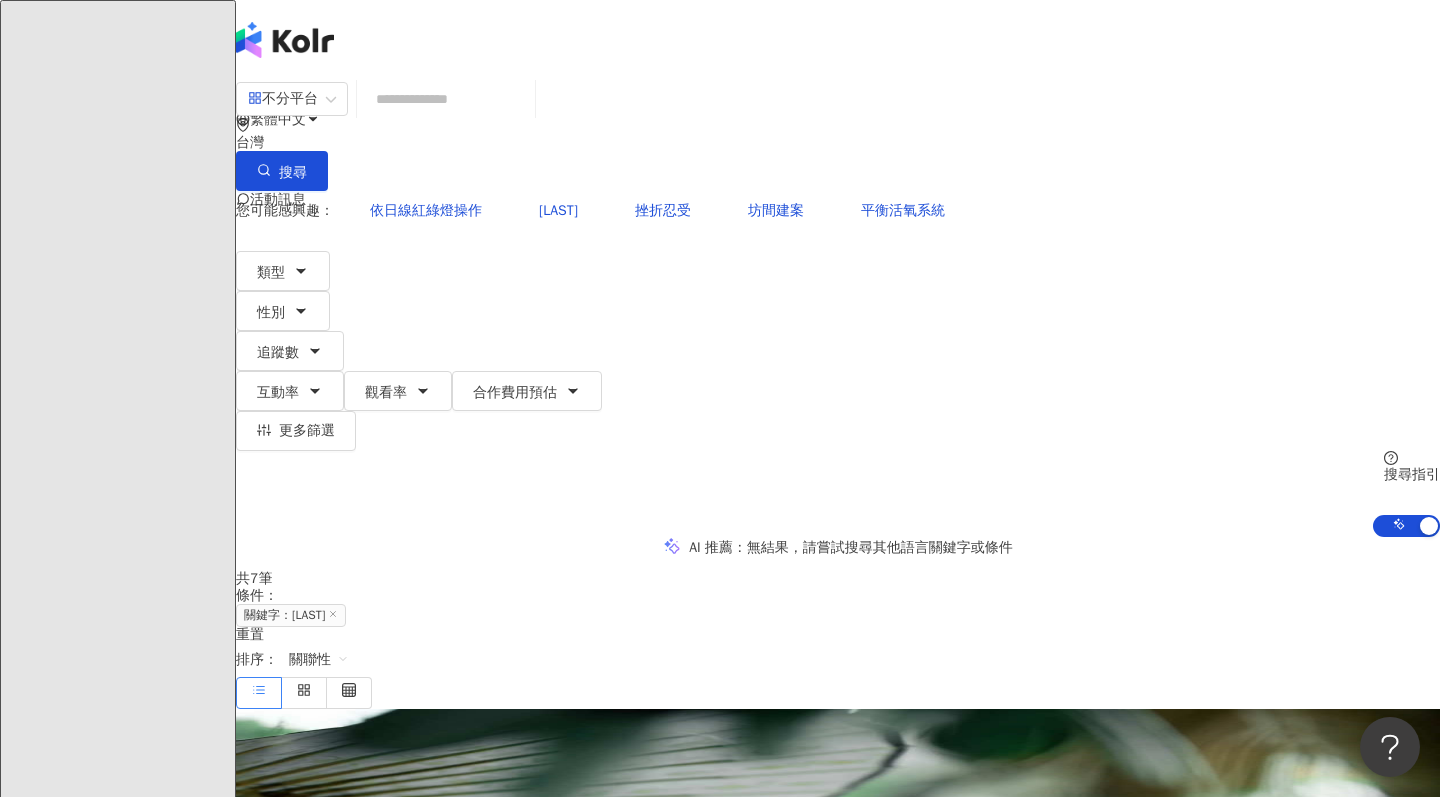 click at bounding box center [446, 99] 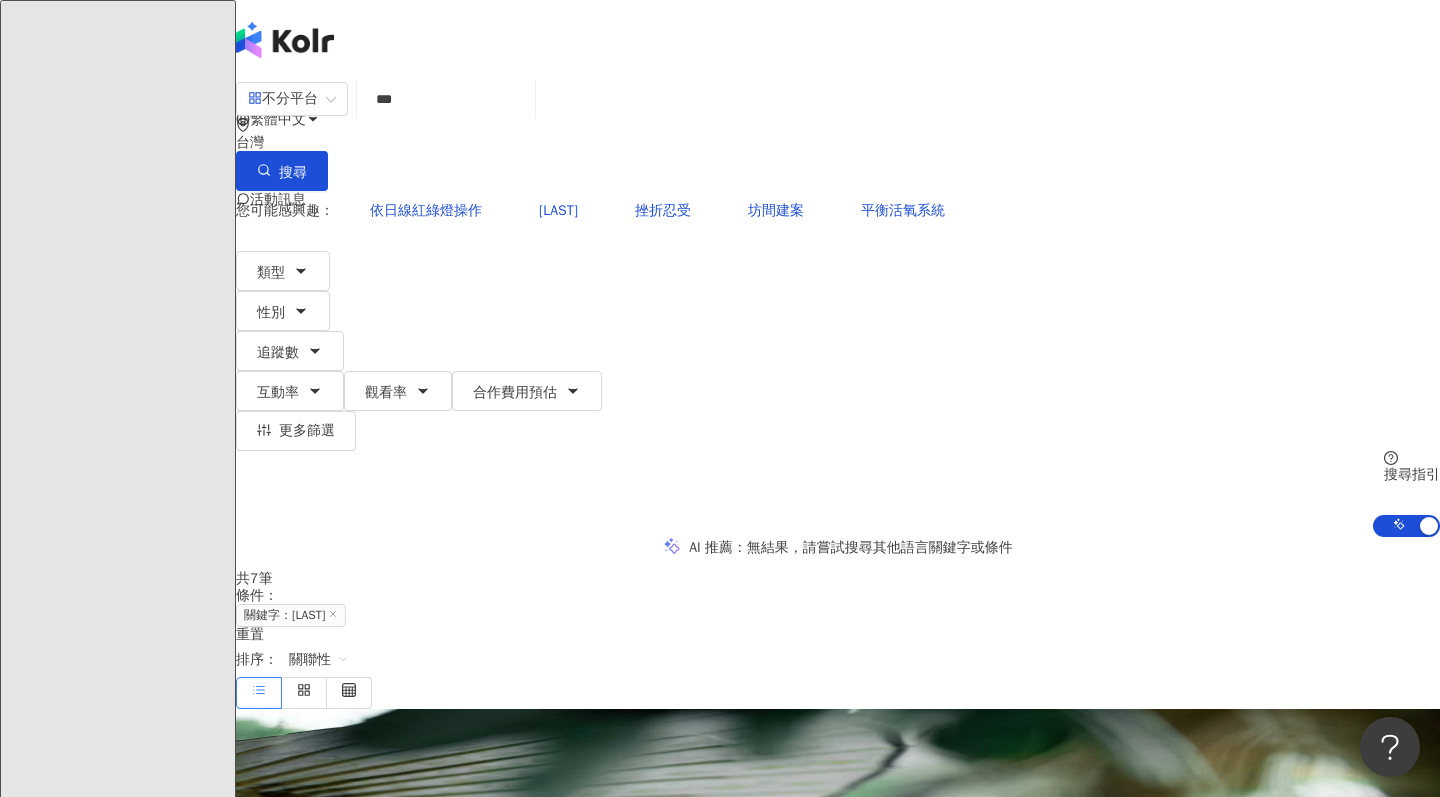 type on "***" 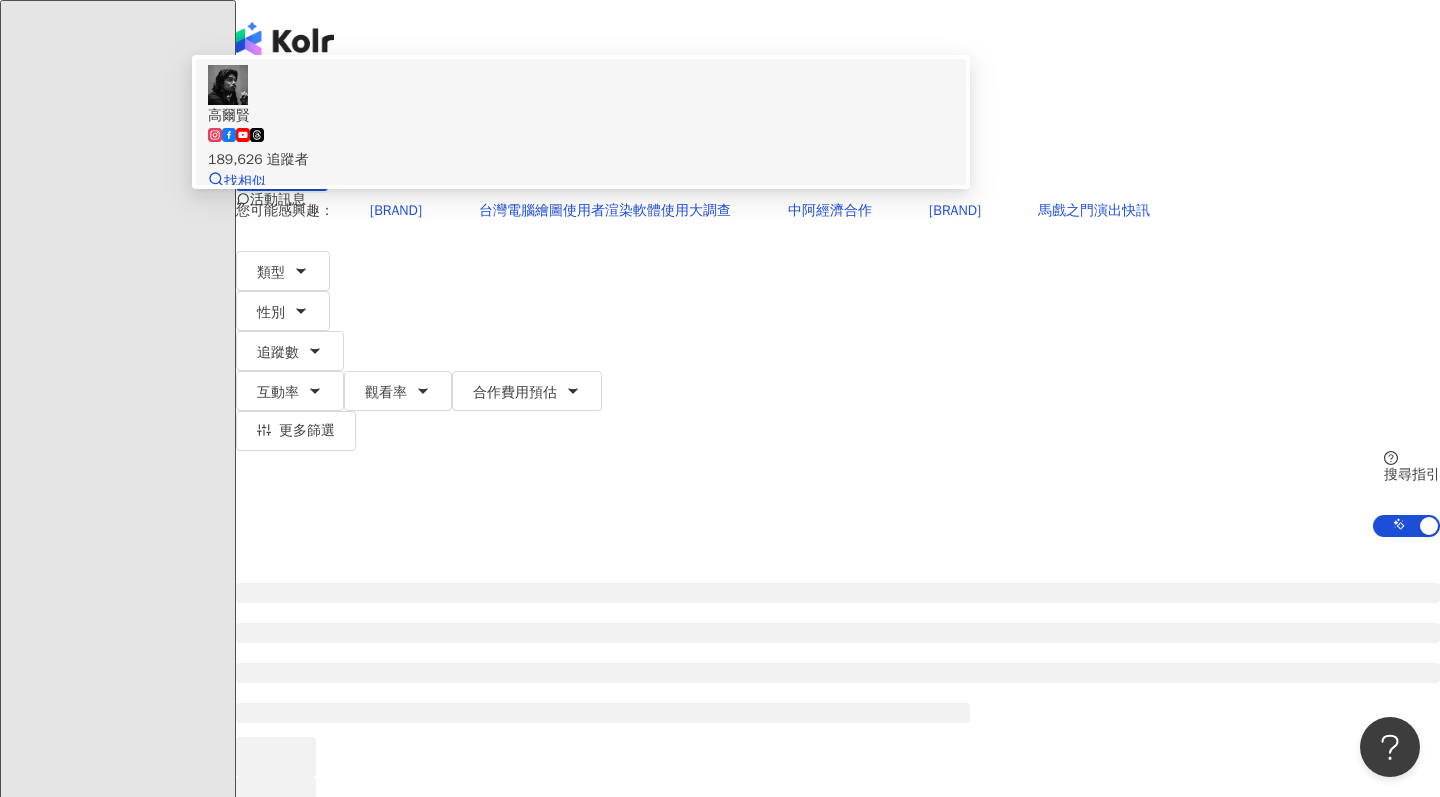 click on "高爾賢" at bounding box center [581, 116] 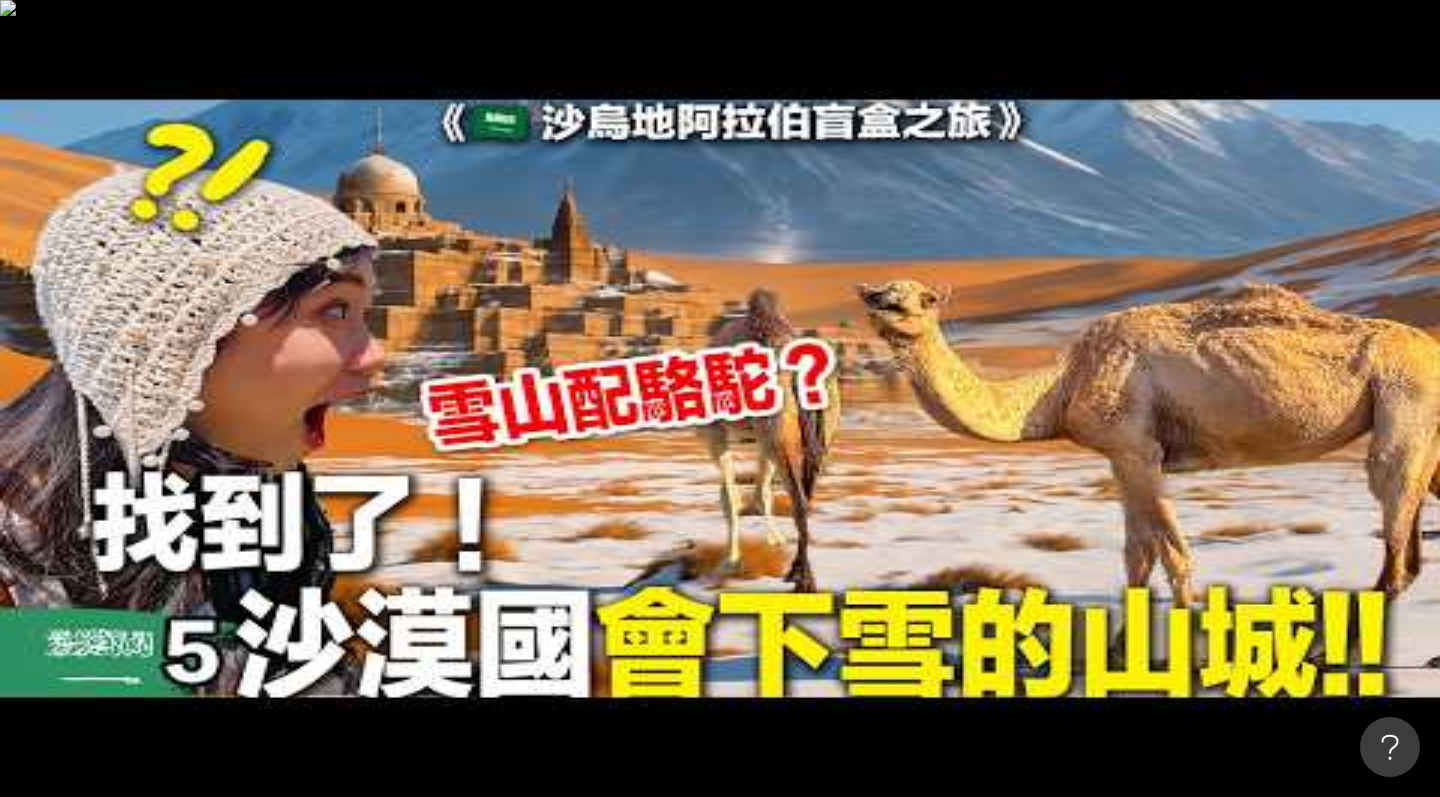click at bounding box center (446, 99) 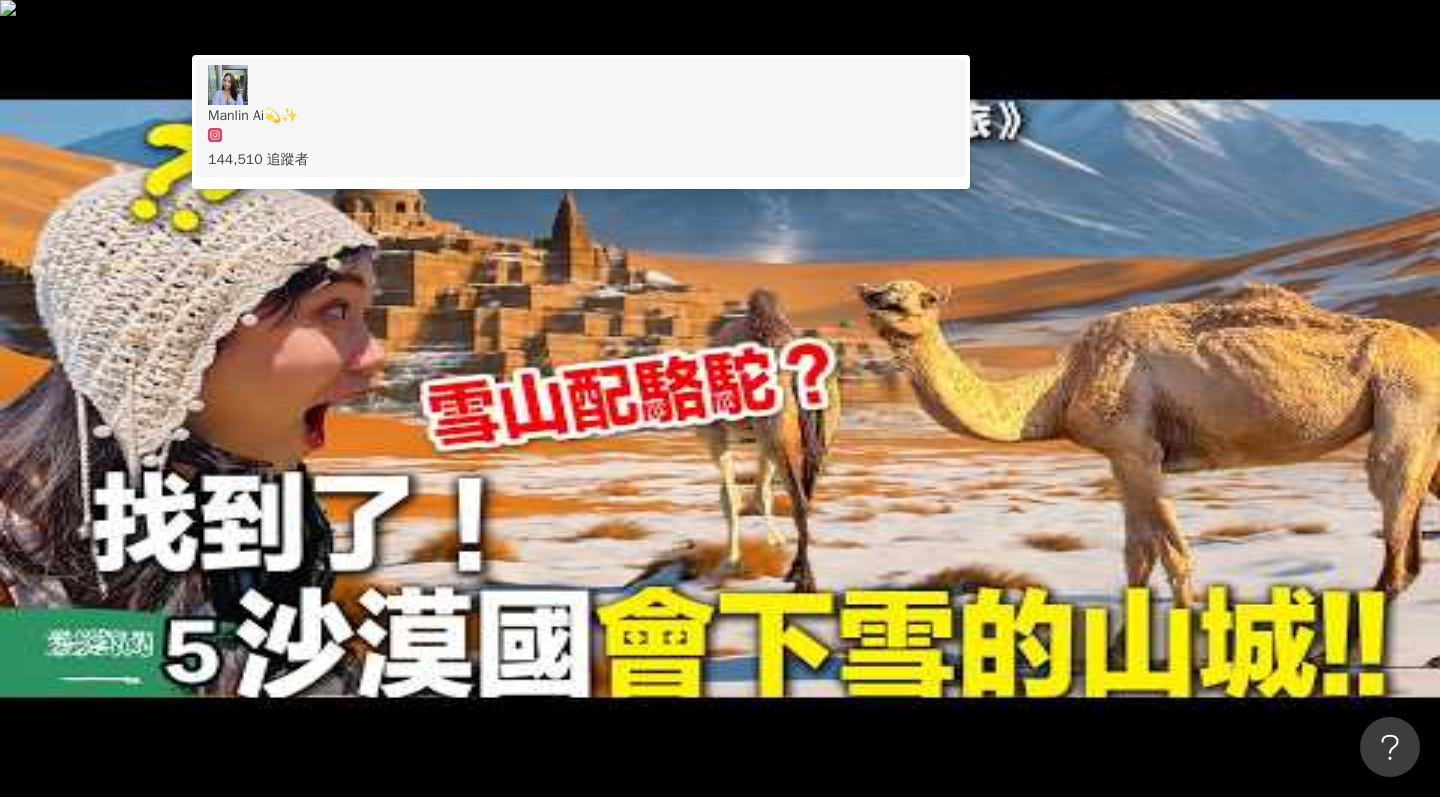 click on "Manlin Ai💫✨" at bounding box center (581, 116) 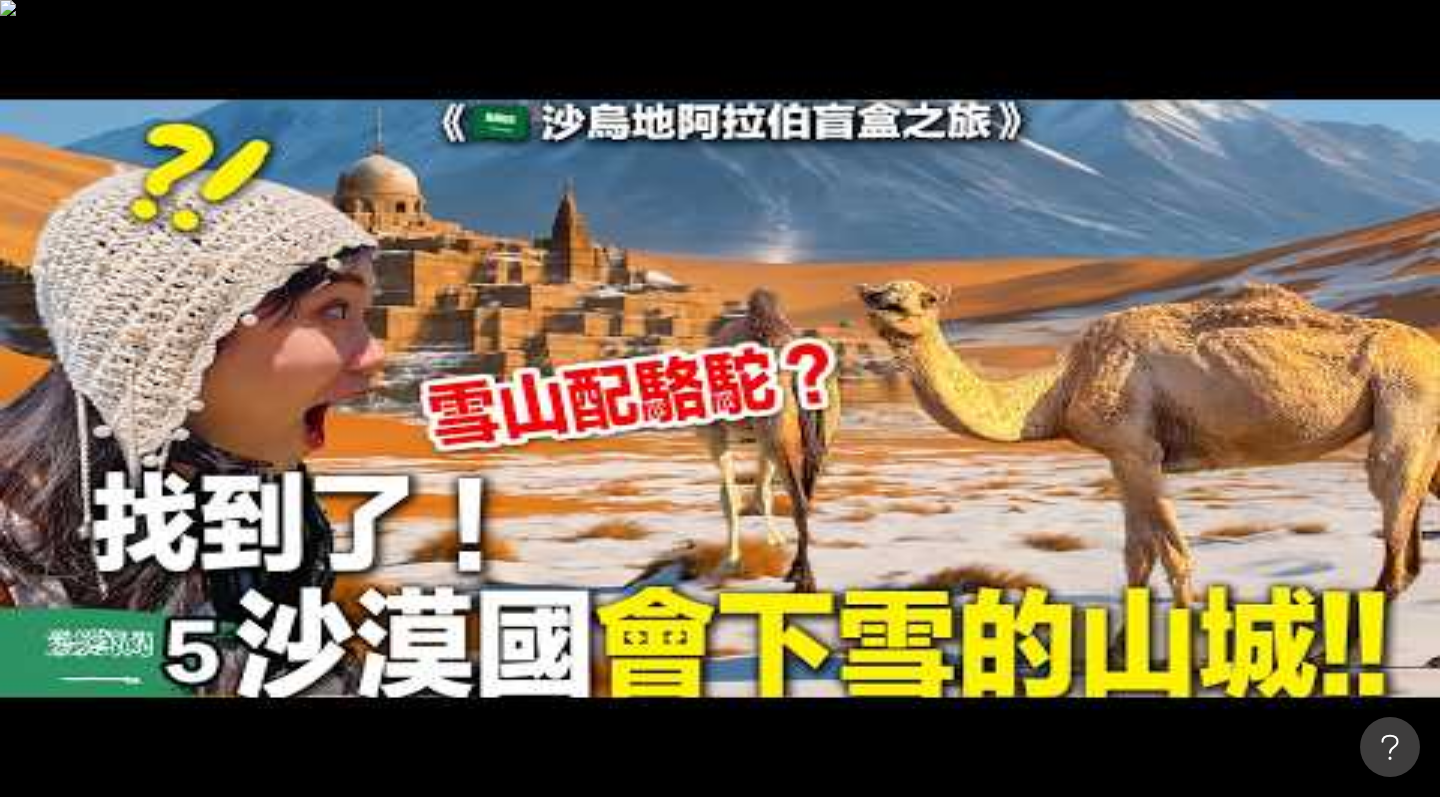 click at bounding box center [446, 99] 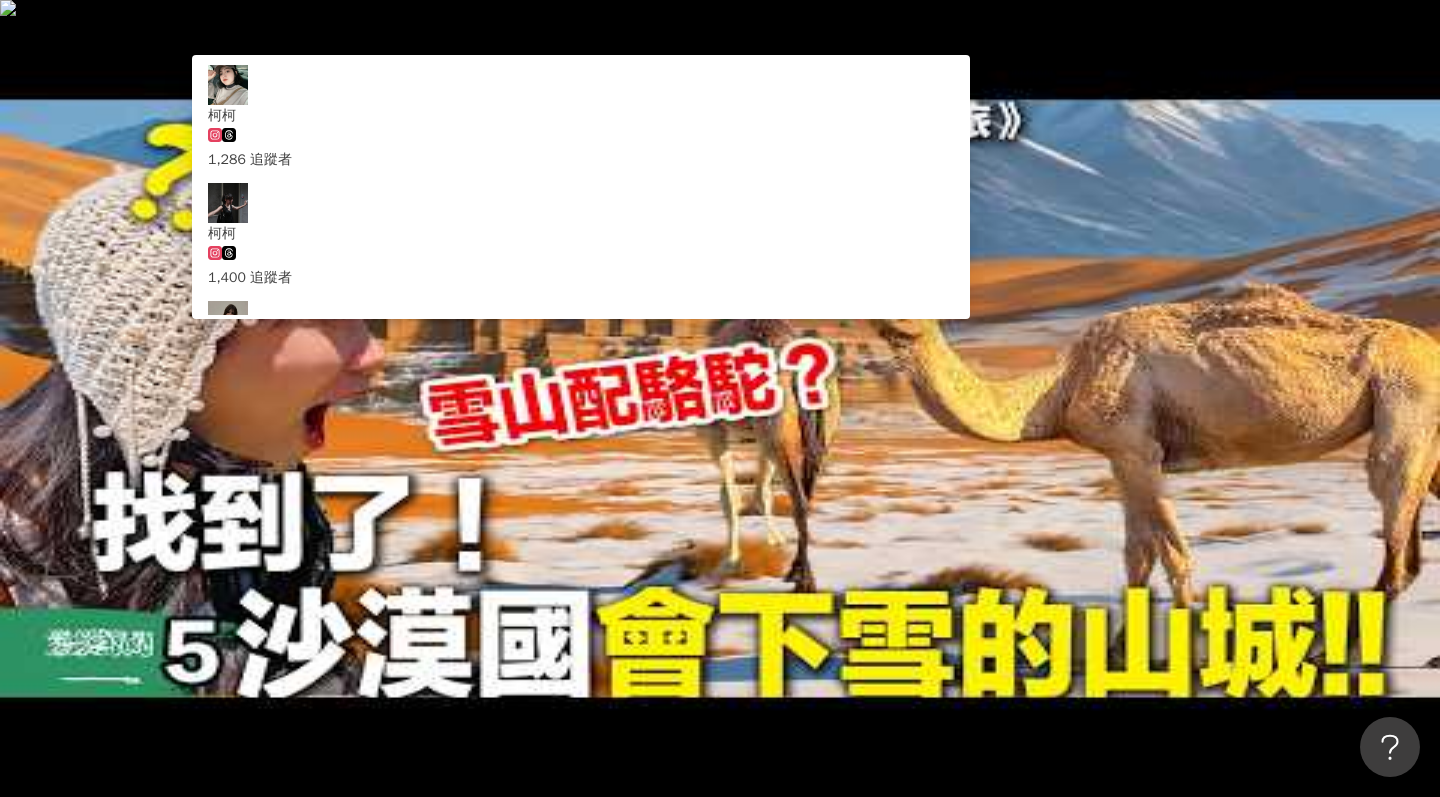 click on "****" at bounding box center (446, 99) 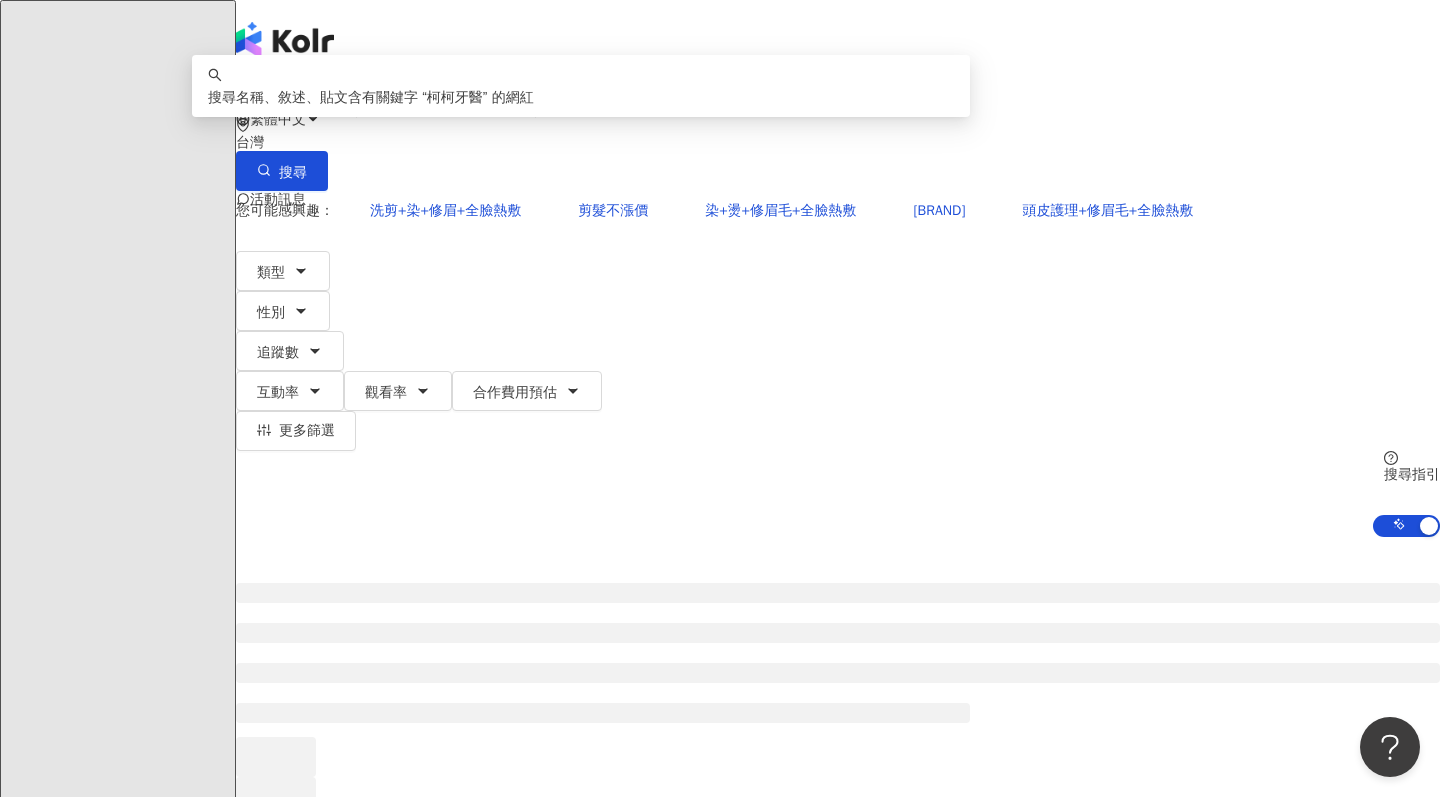 click on "****" at bounding box center (446, 99) 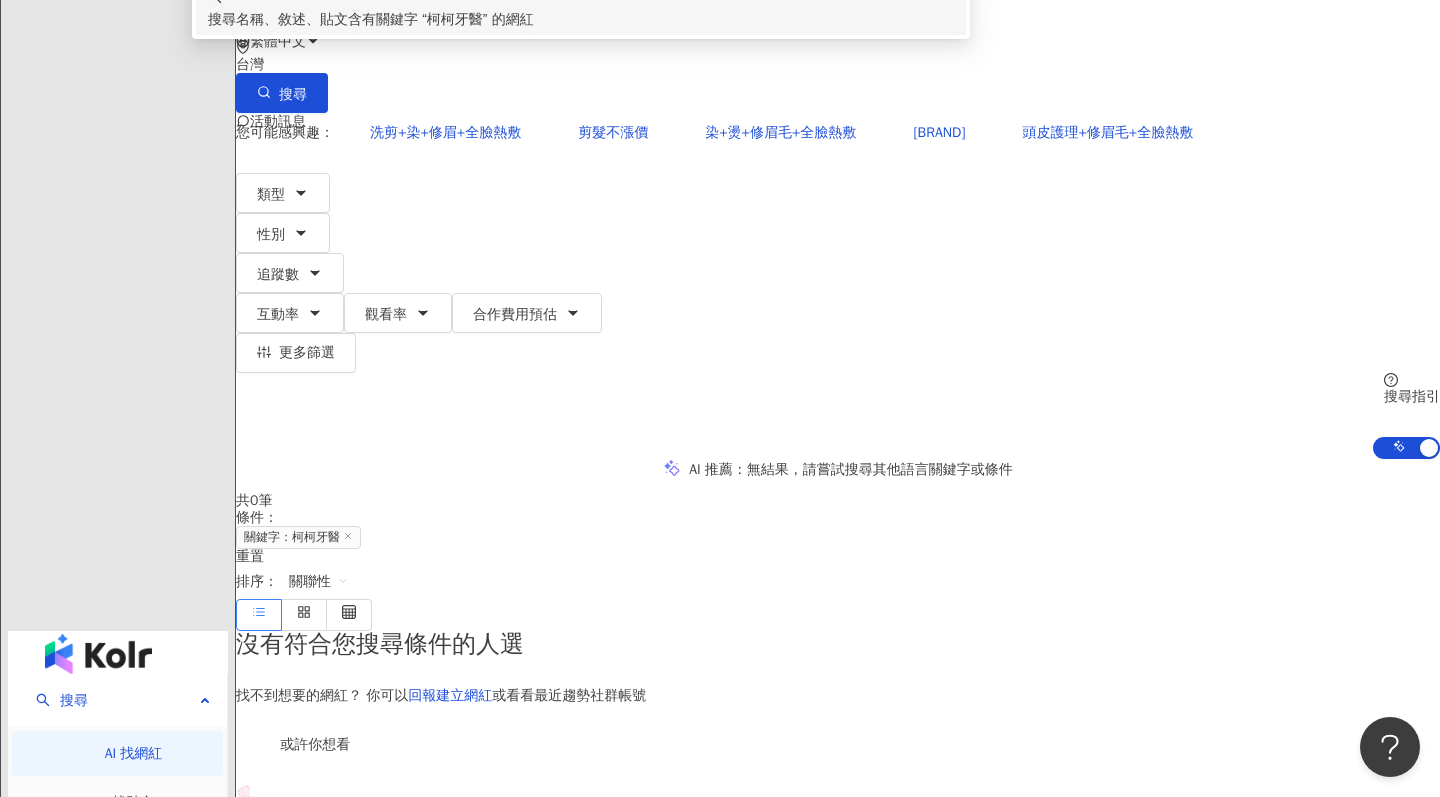 scroll, scrollTop: 47, scrollLeft: 0, axis: vertical 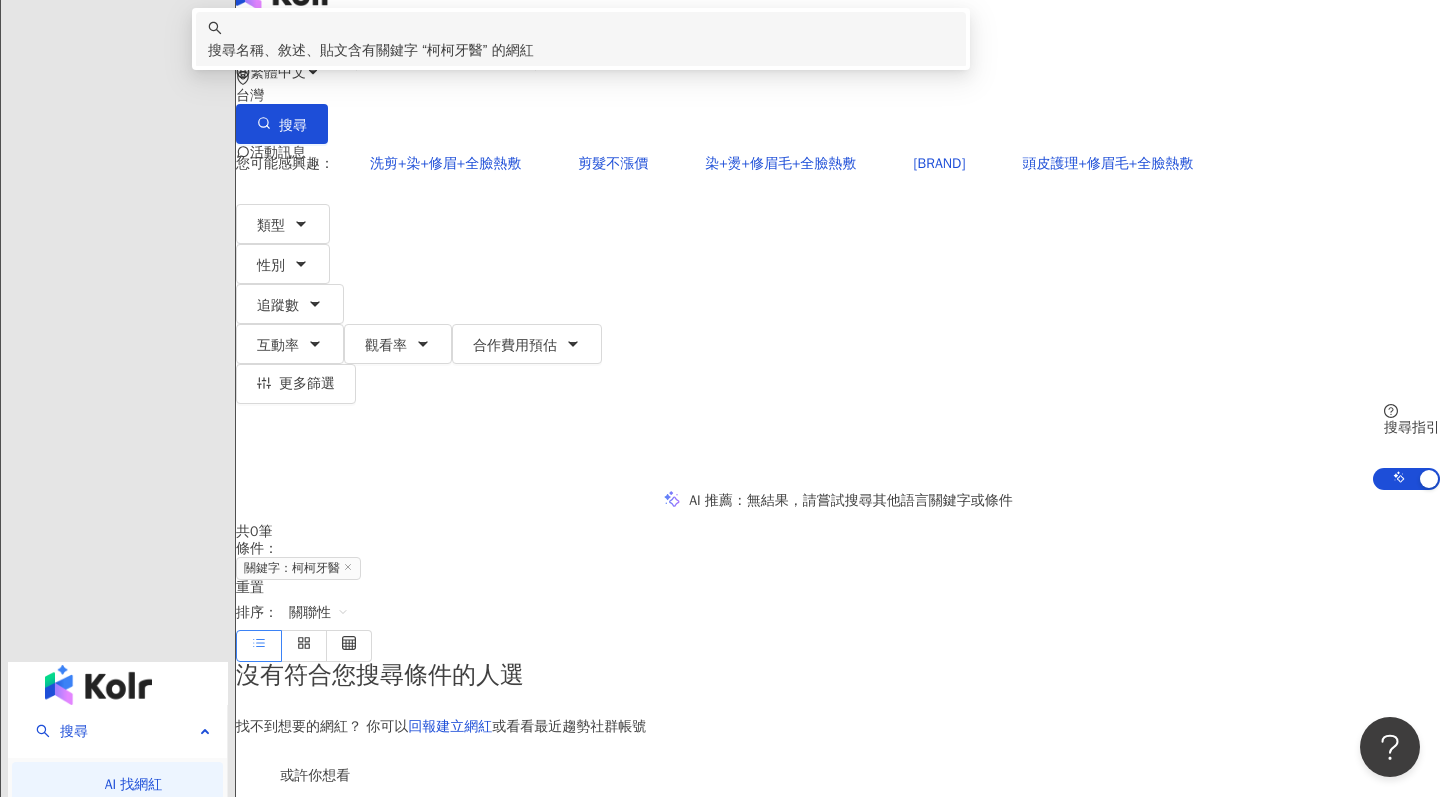 type on "****" 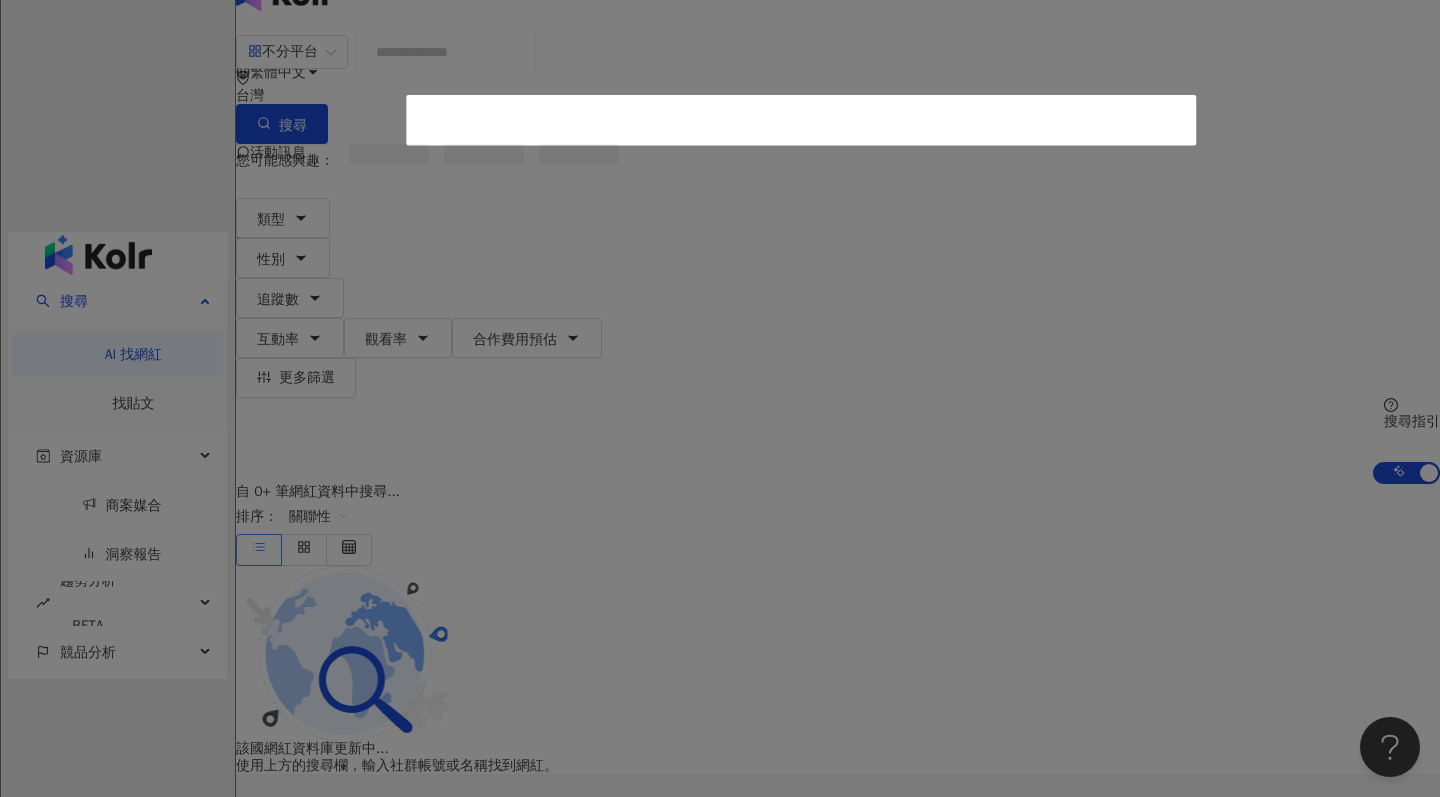 scroll, scrollTop: 0, scrollLeft: 0, axis: both 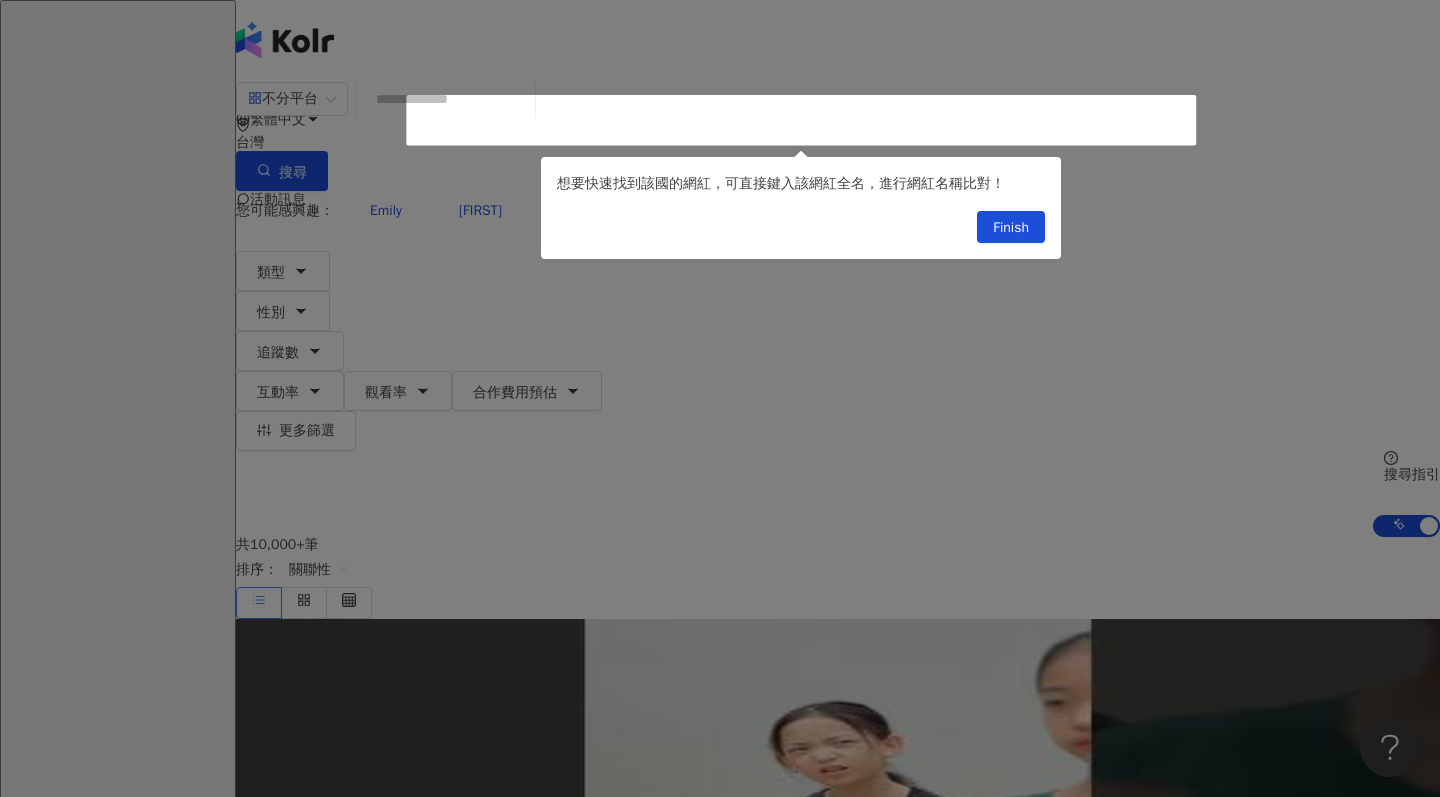click at bounding box center [720, 7227] 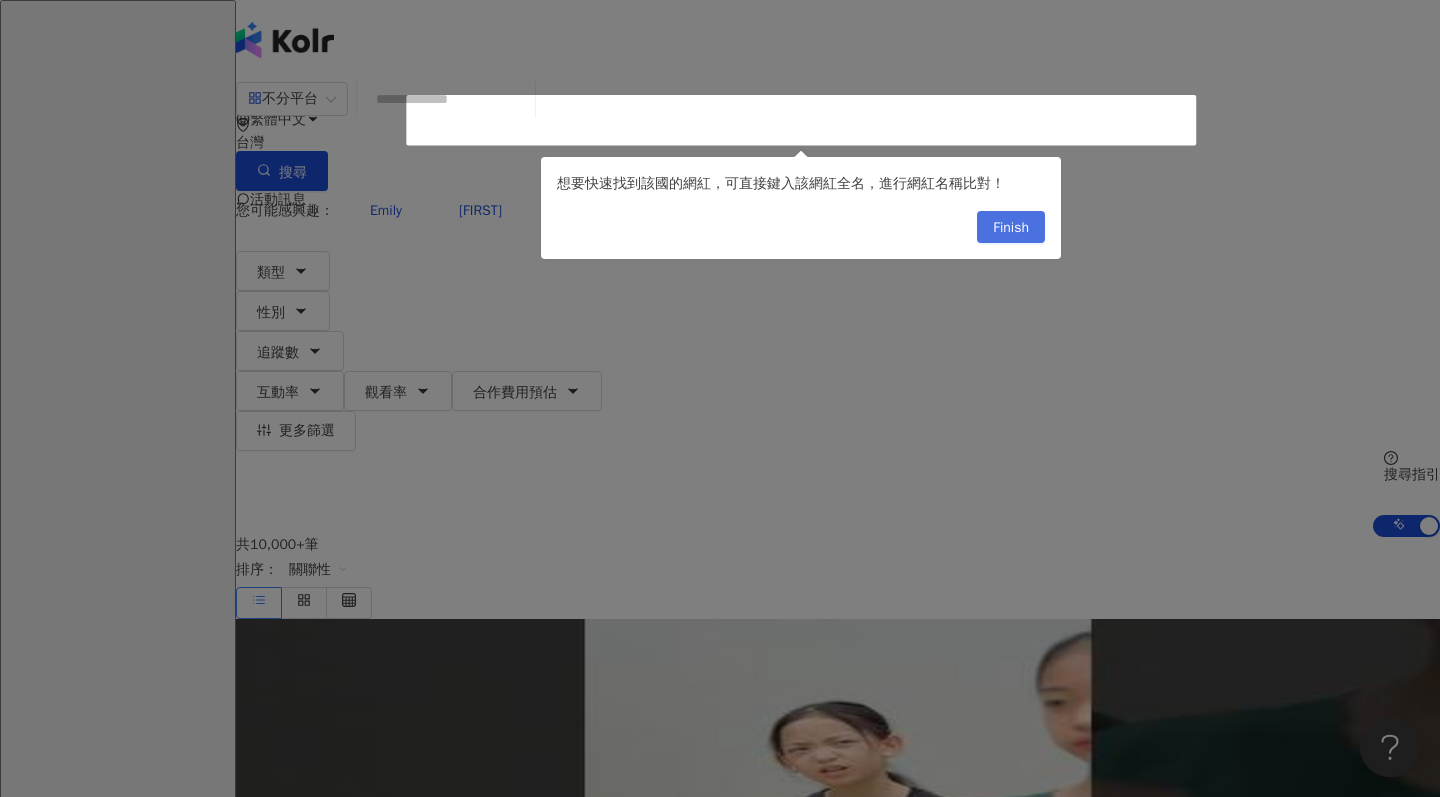 click on "Finish" at bounding box center (1011, 228) 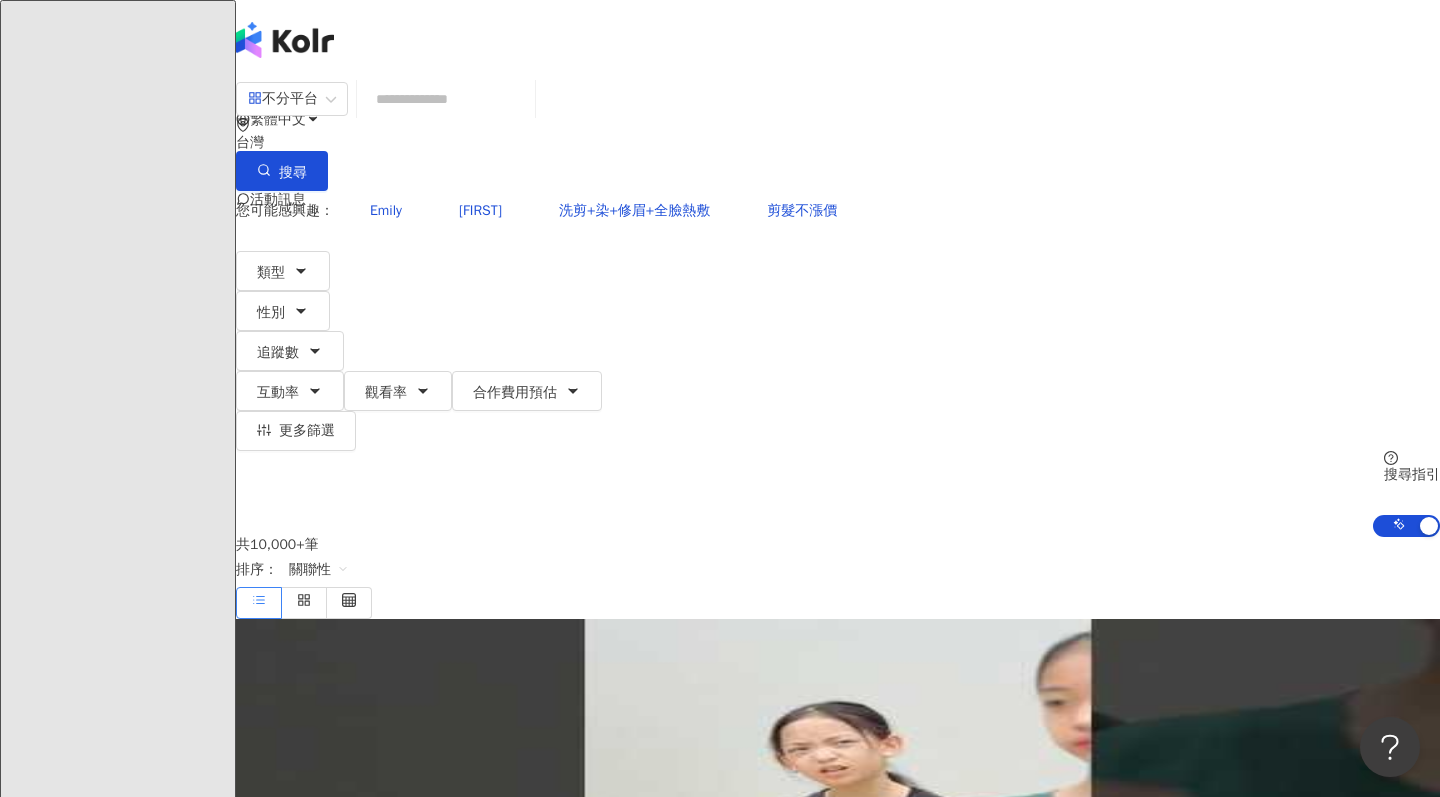 click at bounding box center [446, 99] 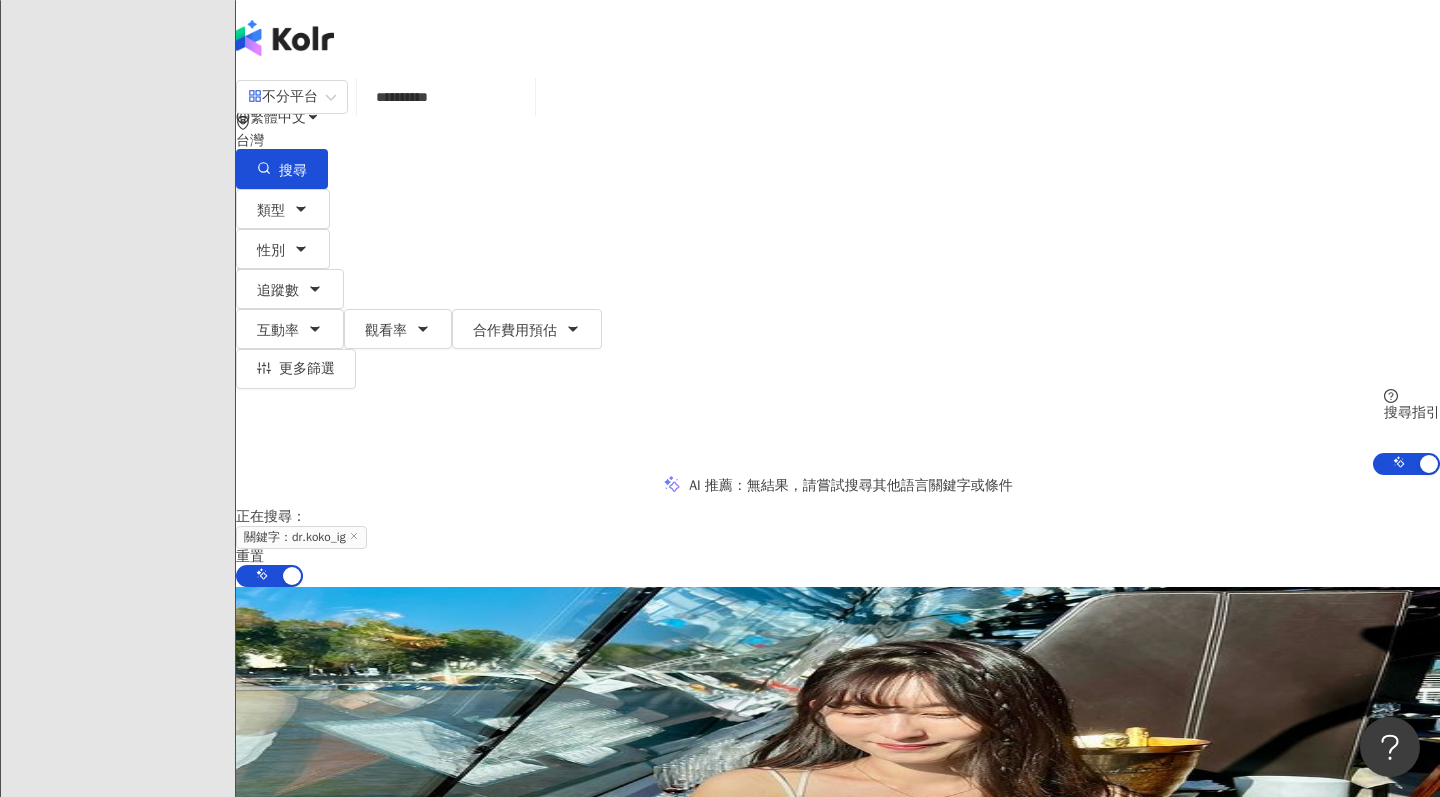 scroll, scrollTop: 873, scrollLeft: 0, axis: vertical 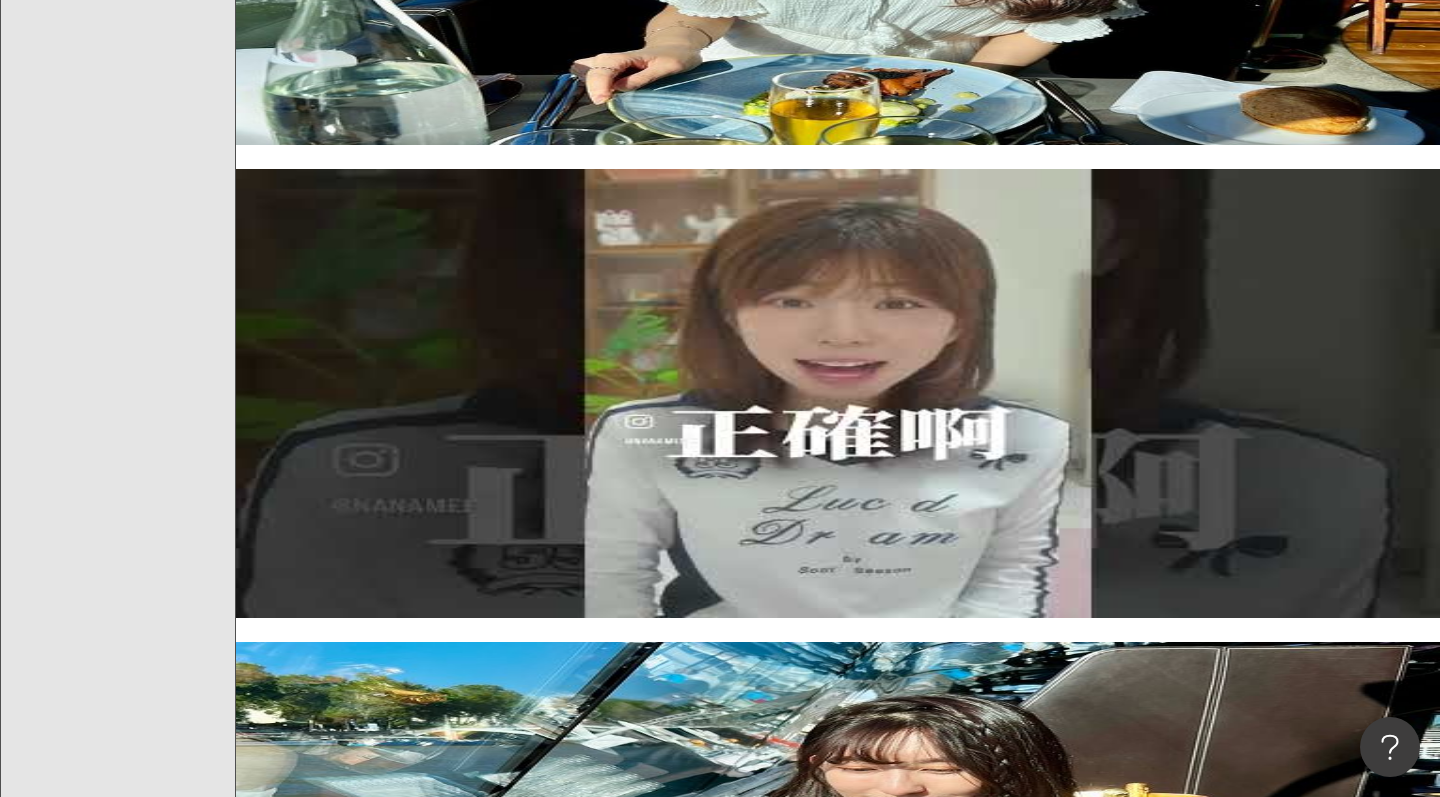 type on "**********" 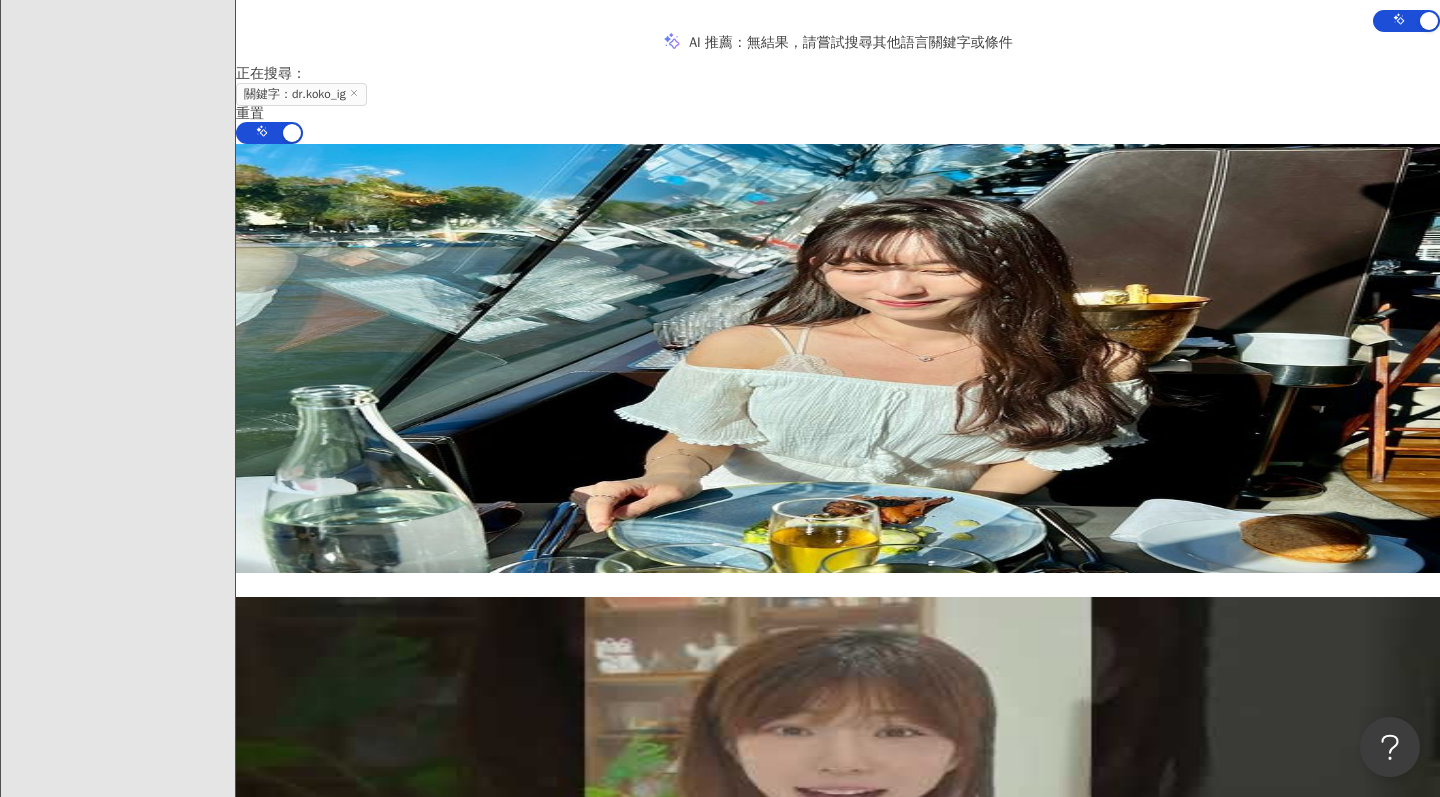 scroll, scrollTop: 906, scrollLeft: 0, axis: vertical 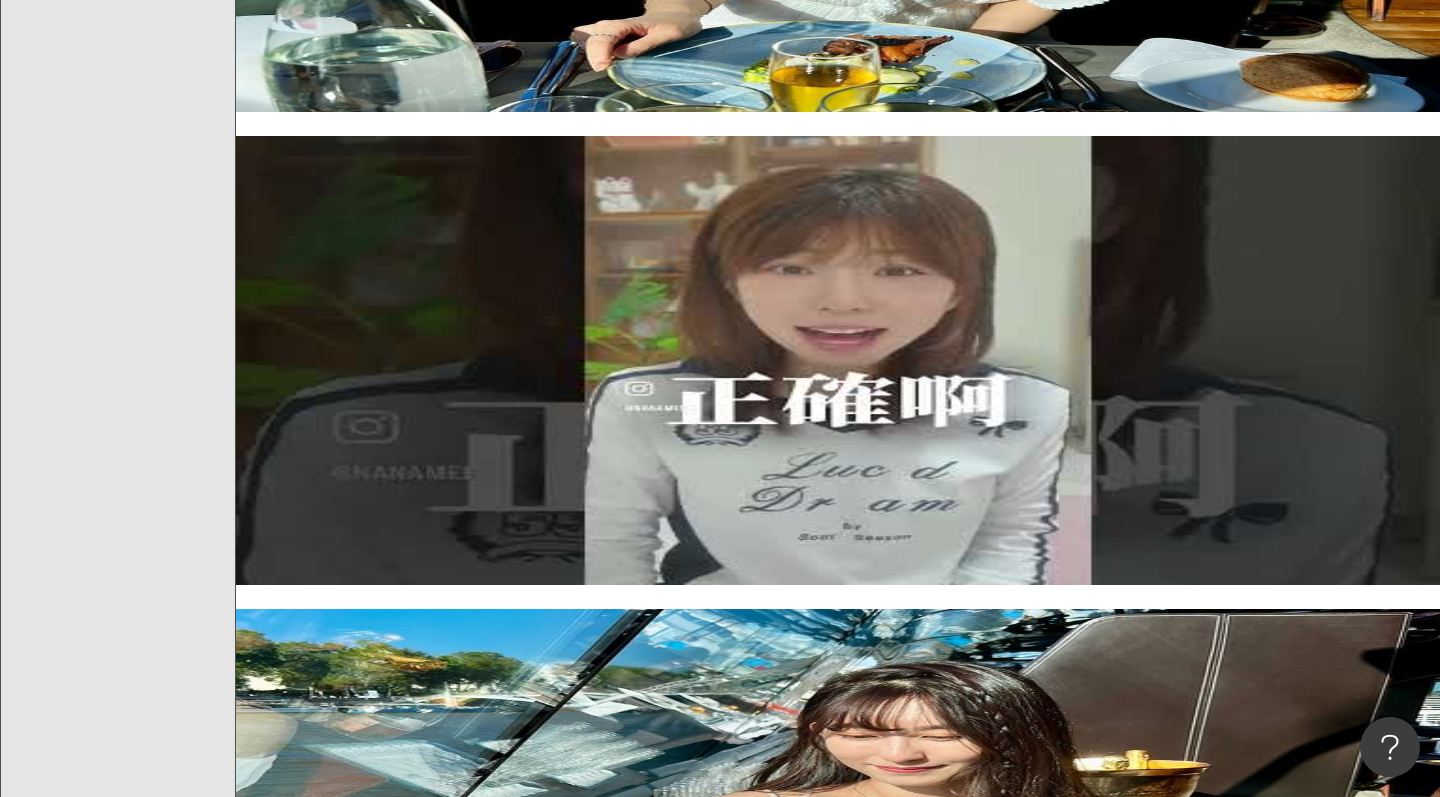 click on "牙柯醫生｜牙科知識與牙醫日常?" at bounding box center [337, 1221] 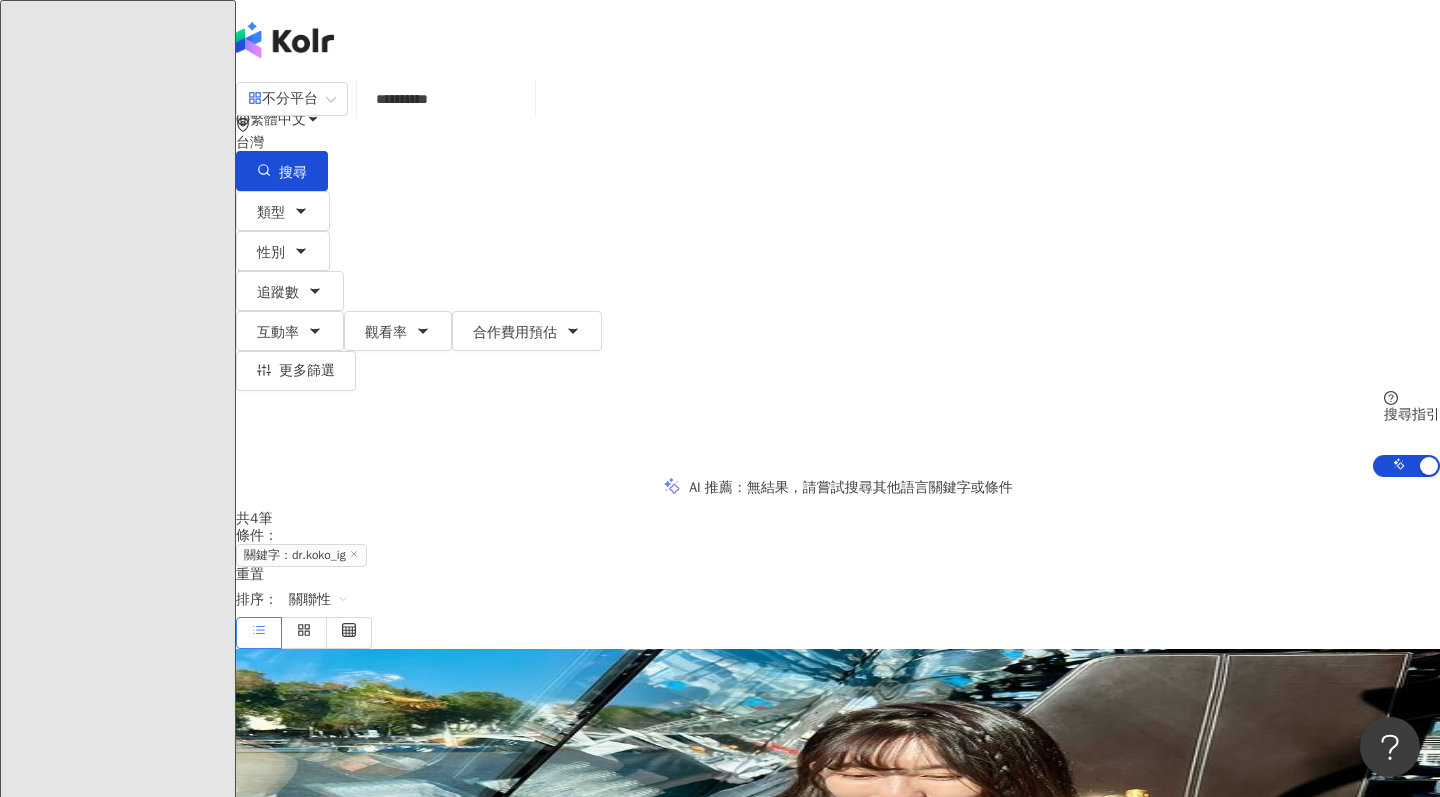 scroll, scrollTop: 0, scrollLeft: 0, axis: both 